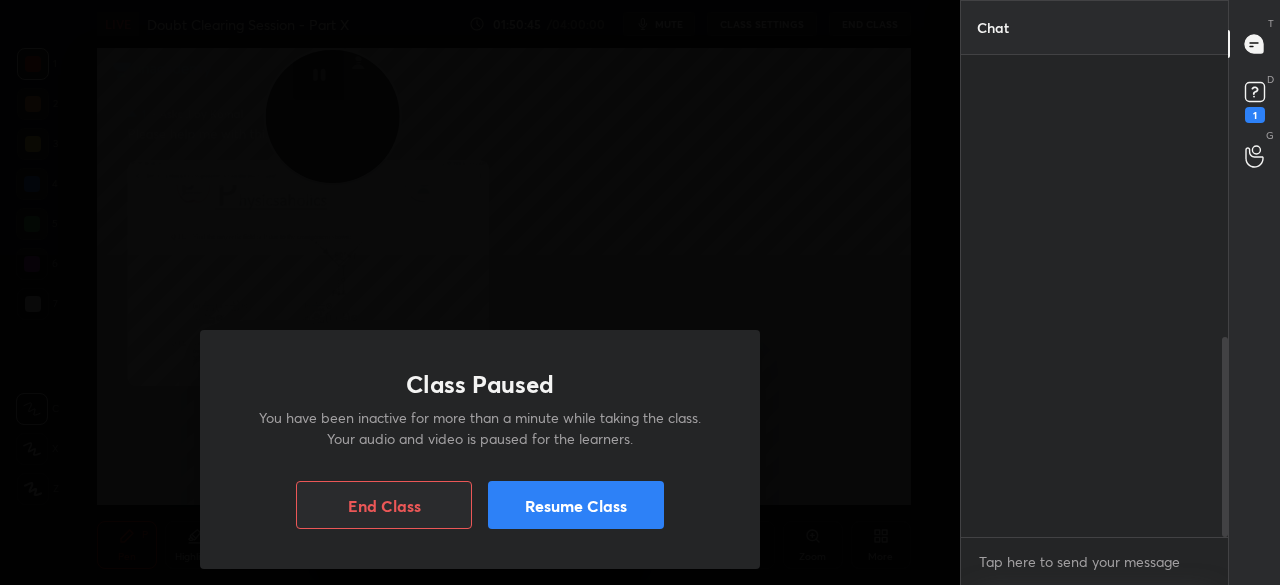 scroll, scrollTop: 0, scrollLeft: 0, axis: both 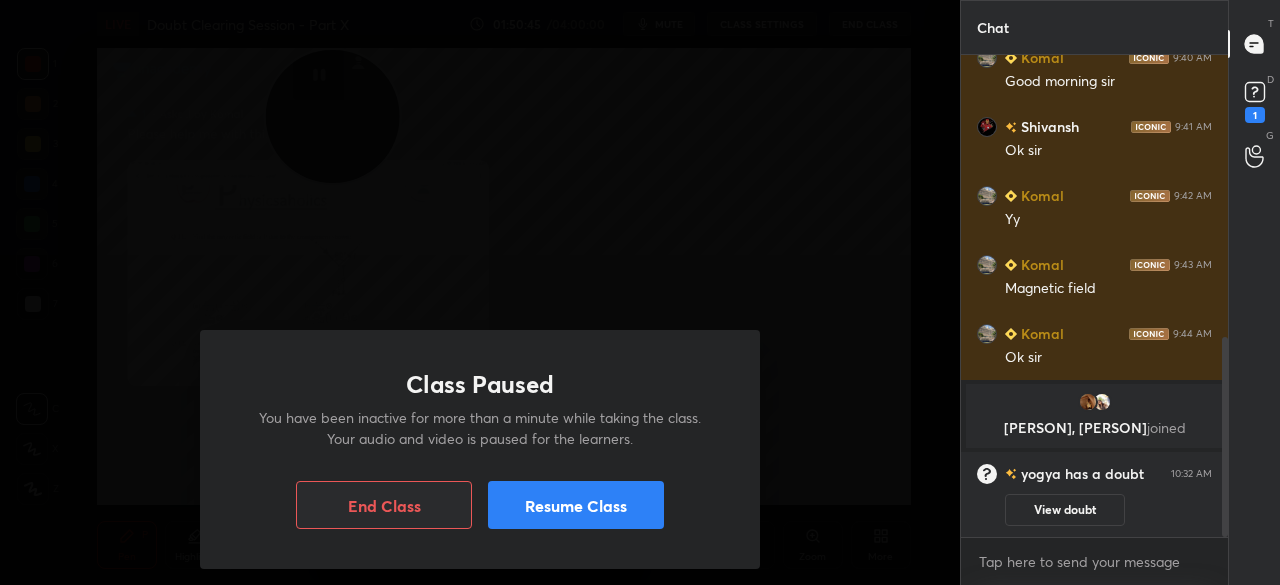 click on "Resume Class" at bounding box center (576, 505) 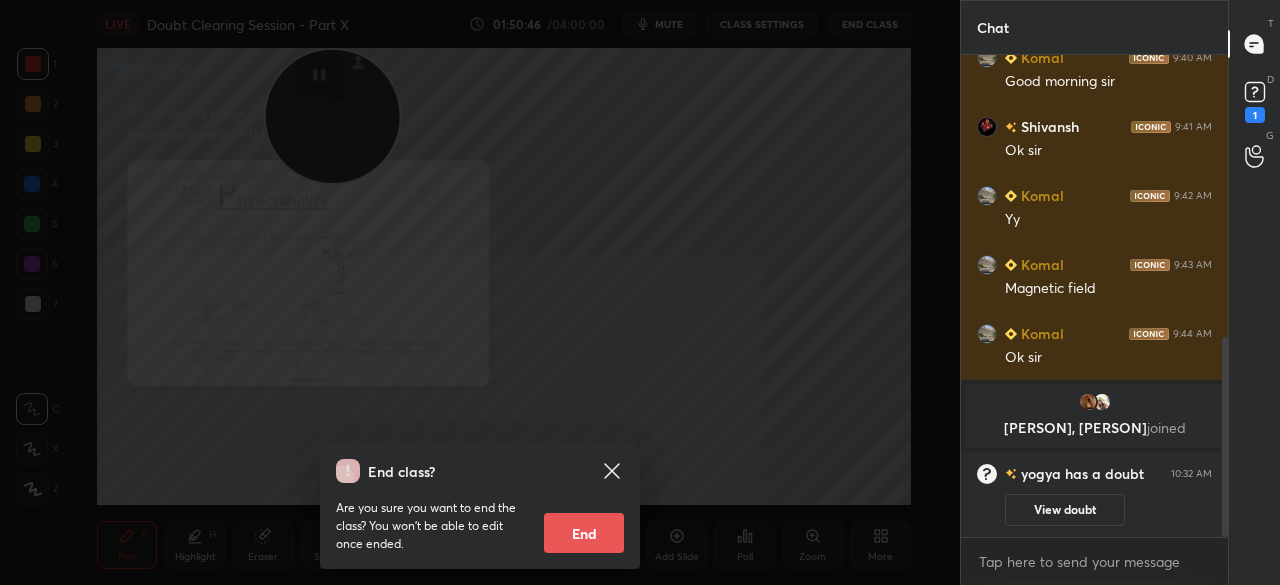 click 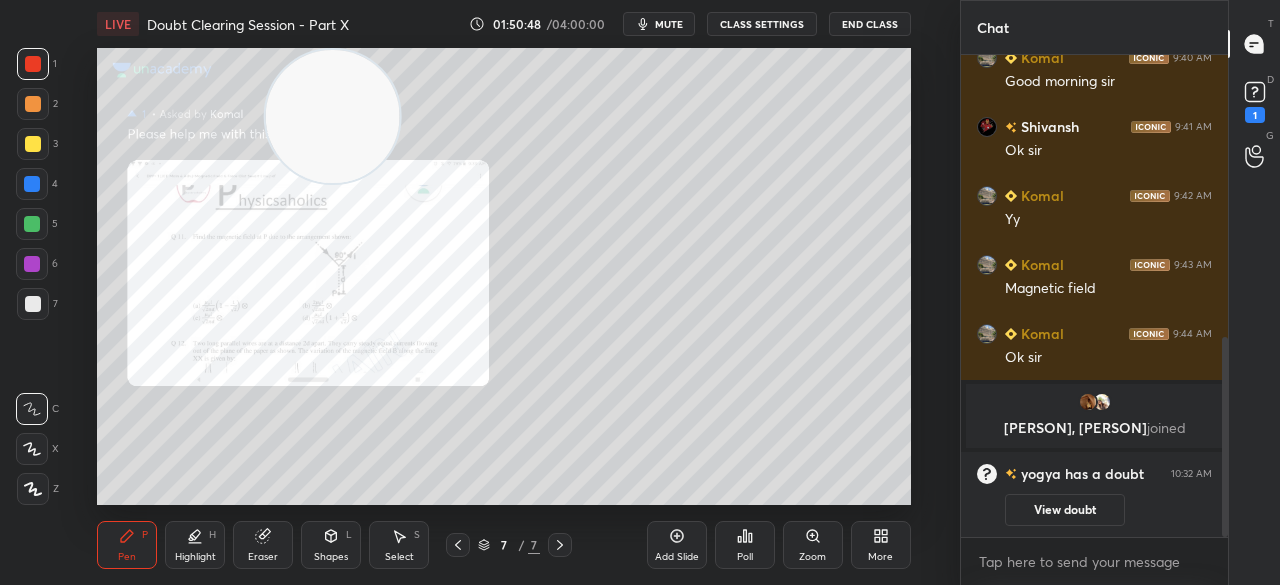 click at bounding box center (33, 144) 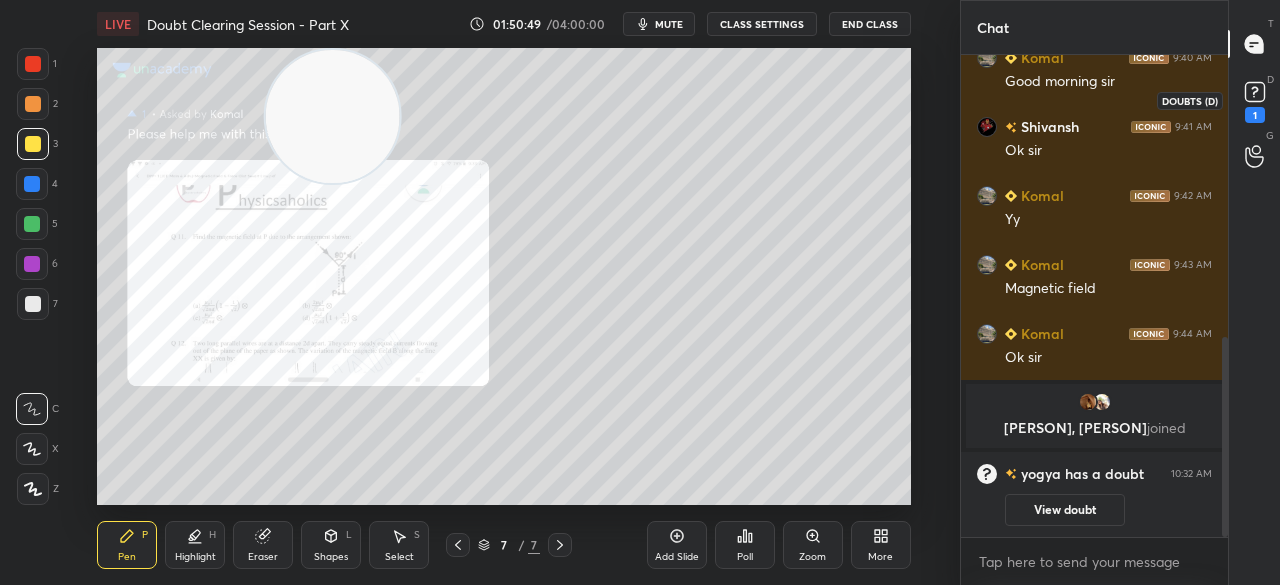 click 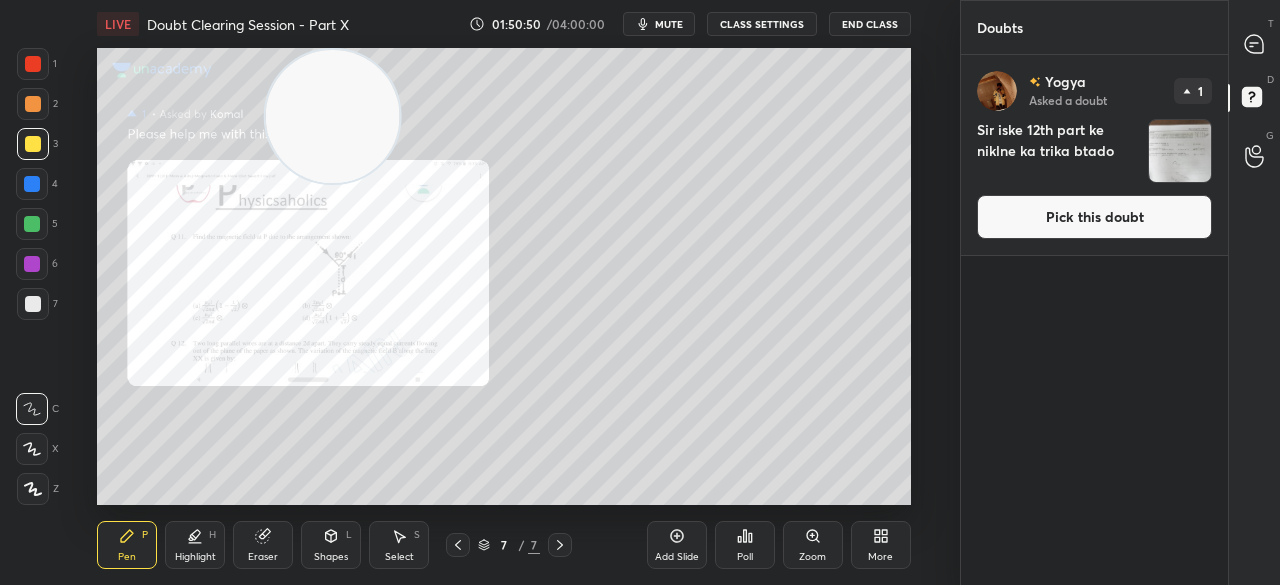 click on "Pick this doubt" at bounding box center [1094, 217] 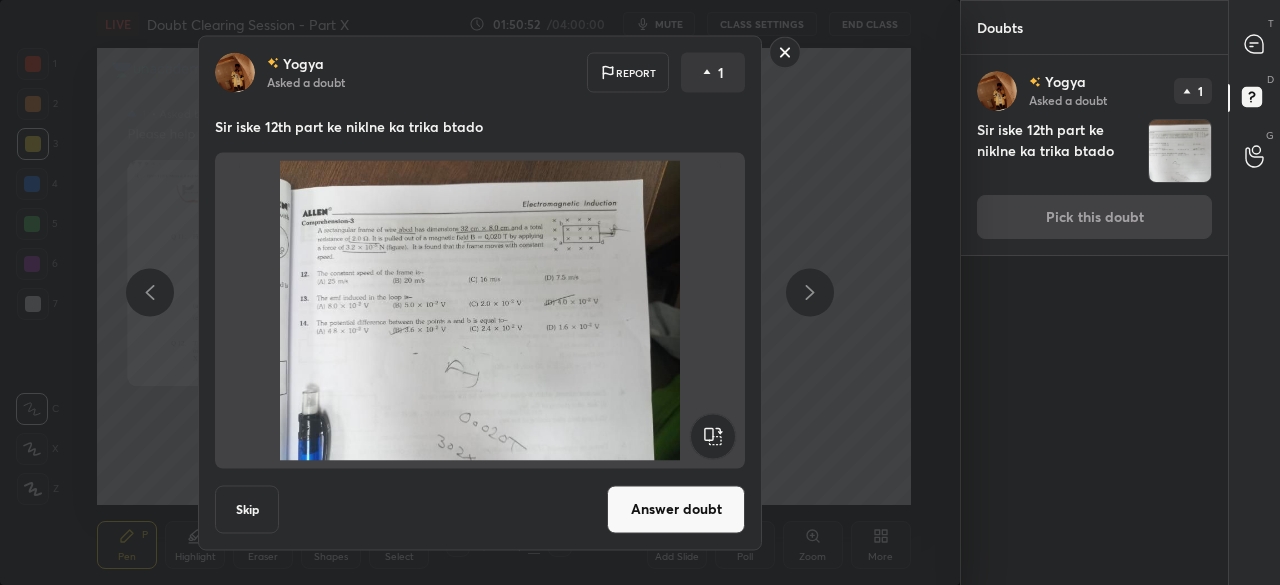 click on "Answer doubt" at bounding box center [676, 509] 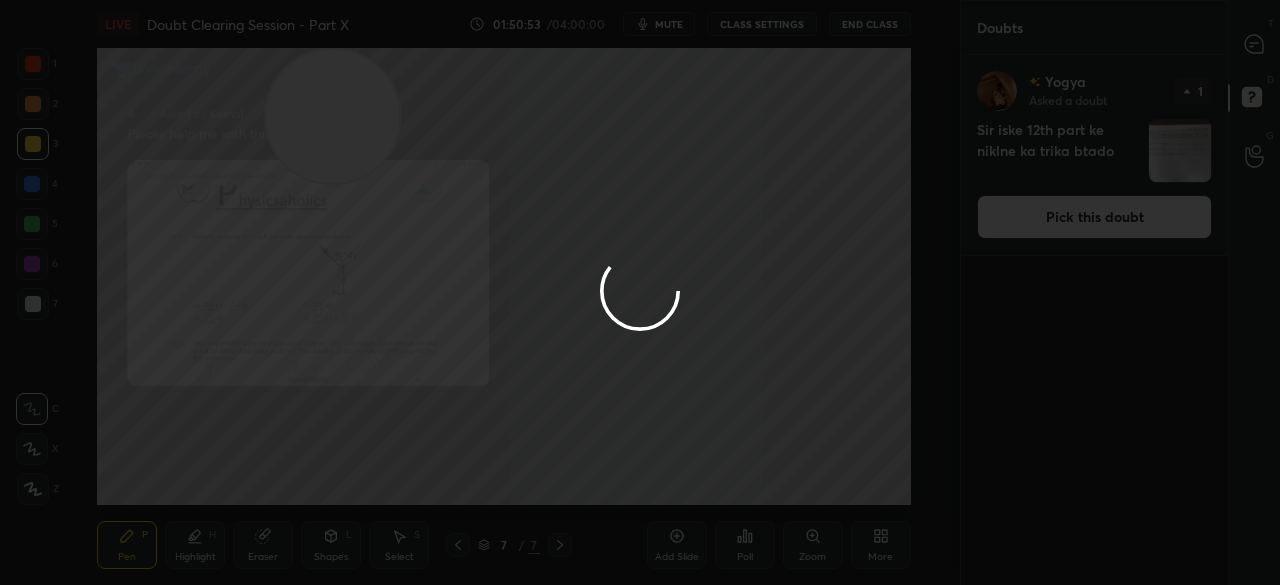 click at bounding box center (640, 292) 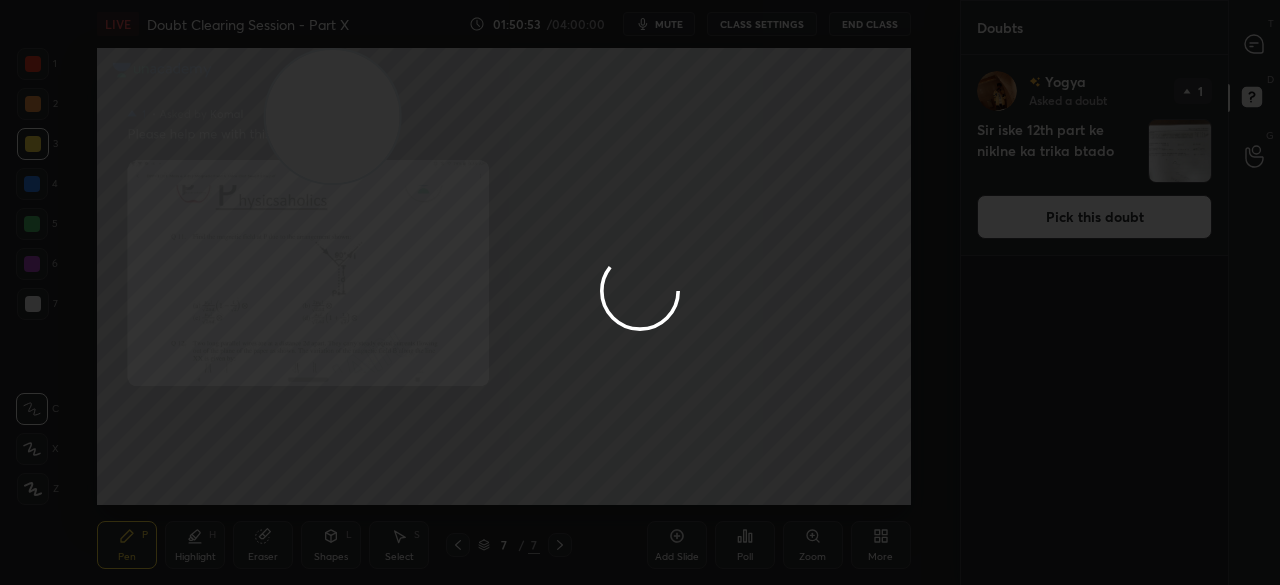 click at bounding box center (640, 292) 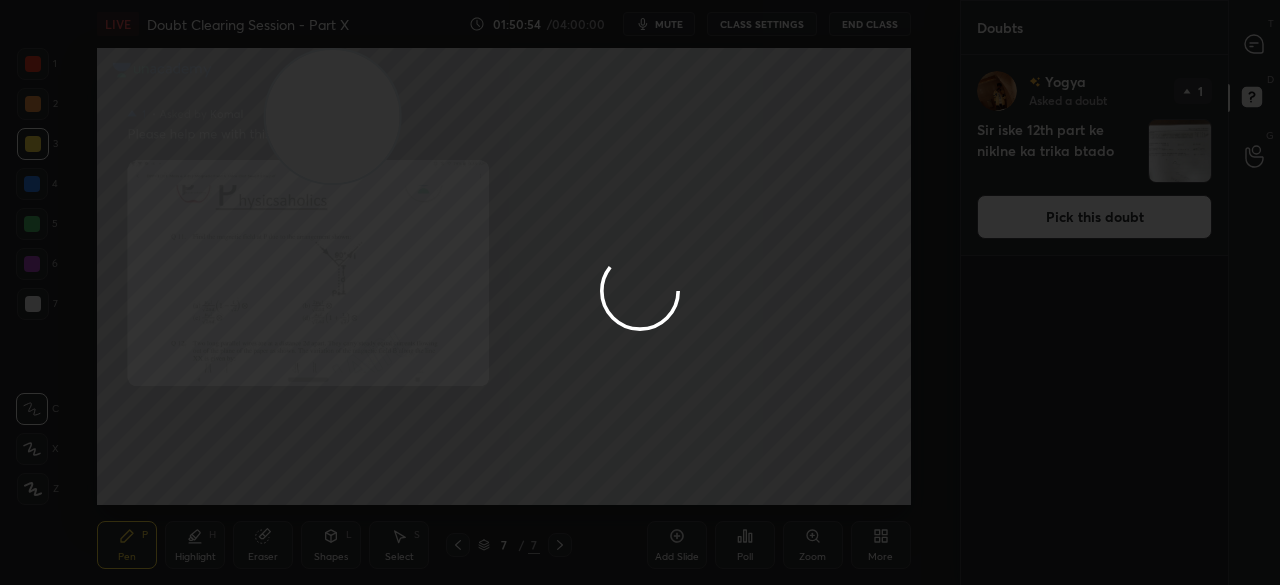 click at bounding box center (640, 292) 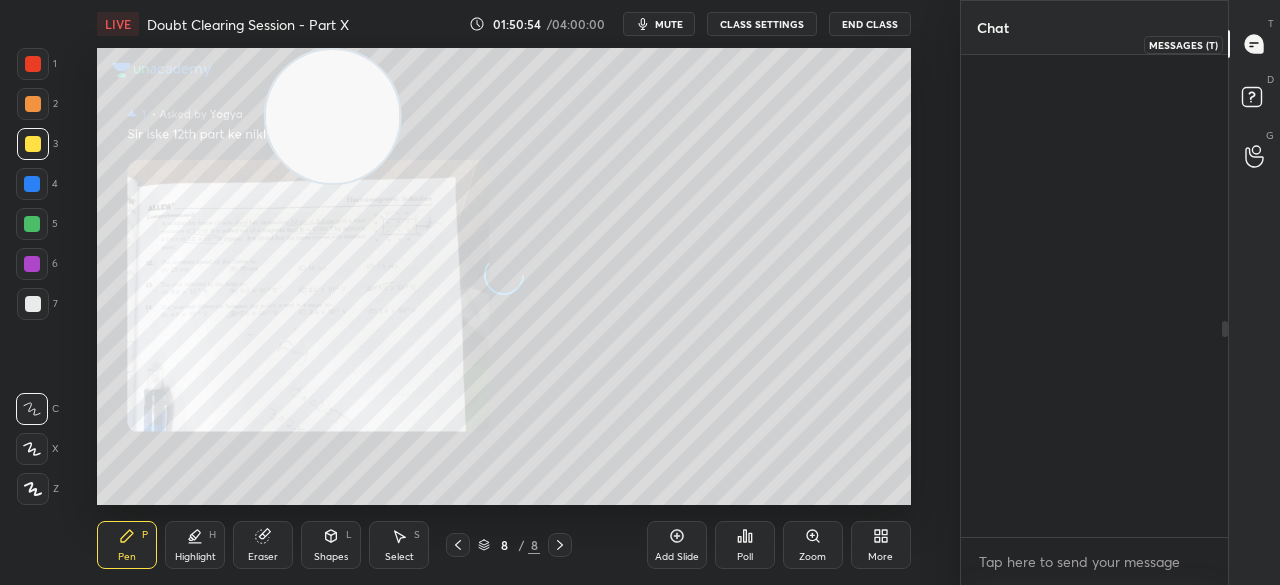 click at bounding box center (1255, 44) 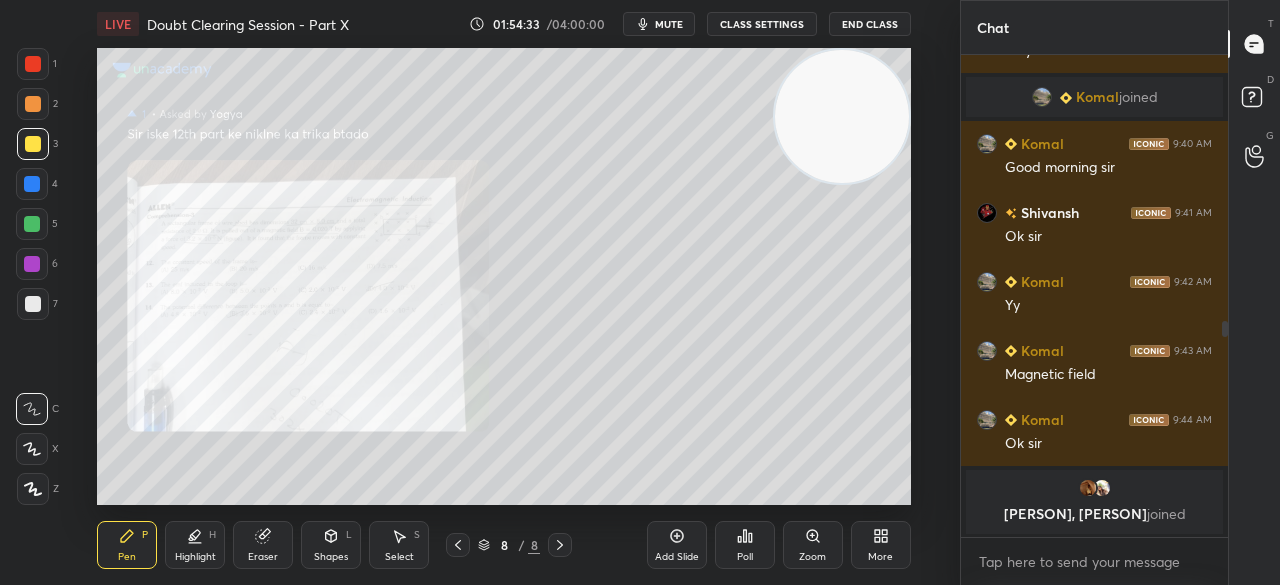click 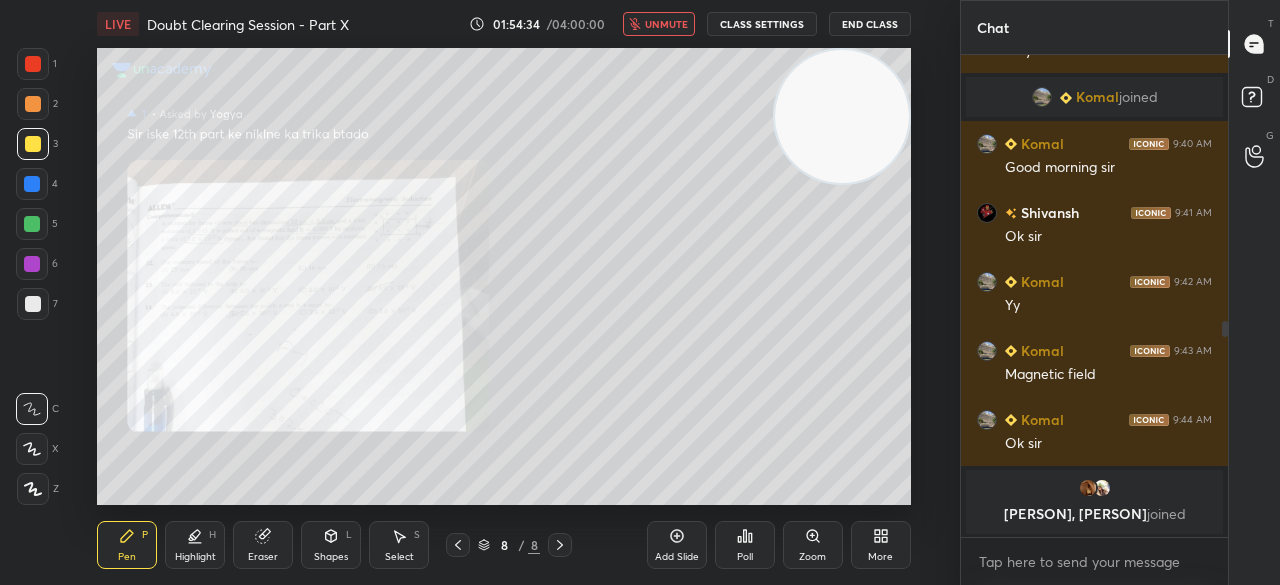 click on "End Class" at bounding box center (870, 24) 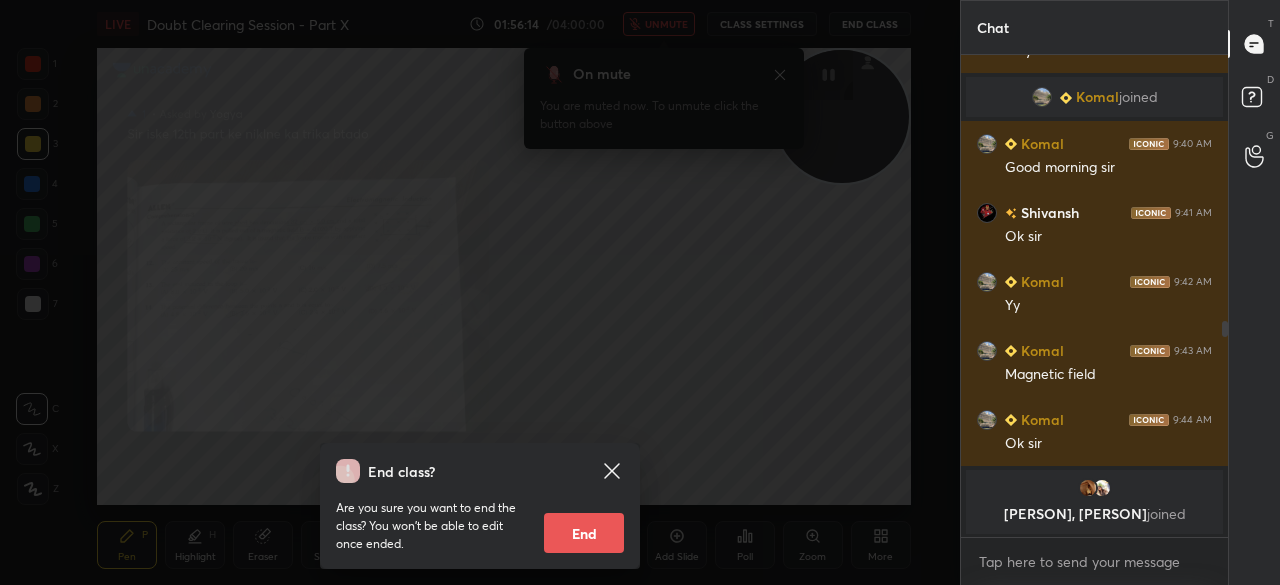 click 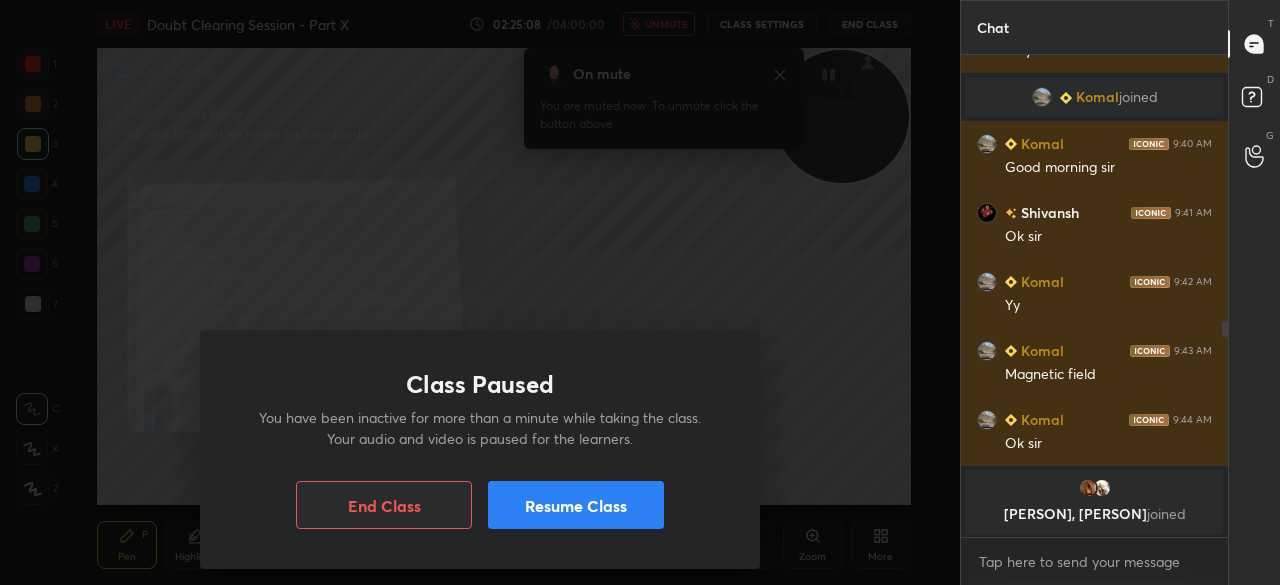 click on "Resume Class" at bounding box center [576, 505] 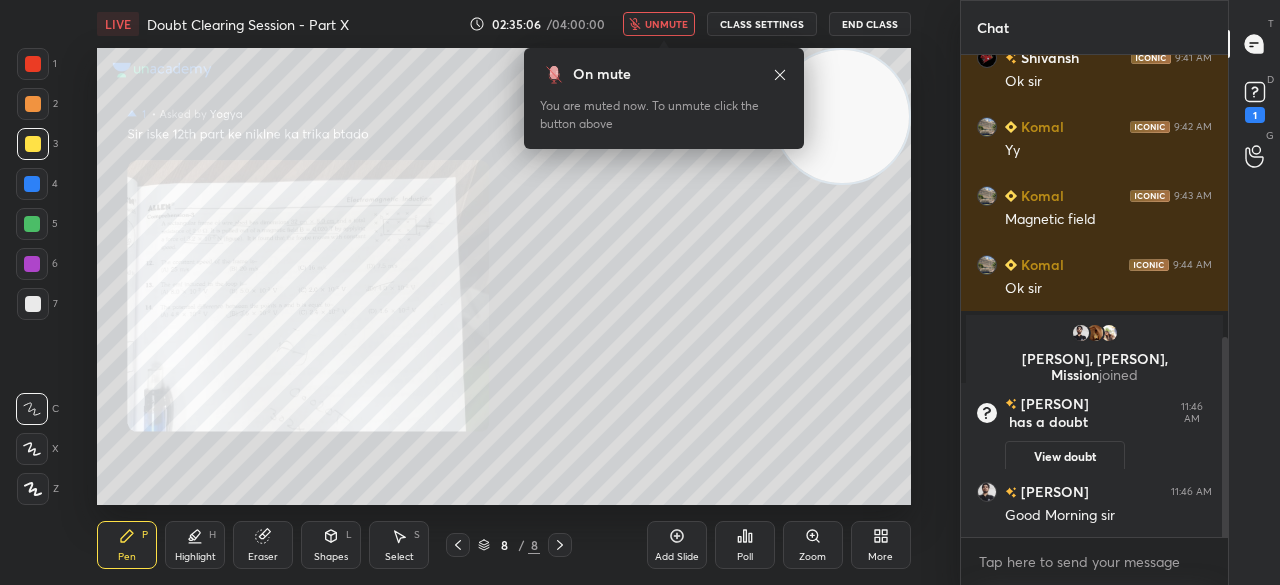 scroll, scrollTop: 750, scrollLeft: 0, axis: vertical 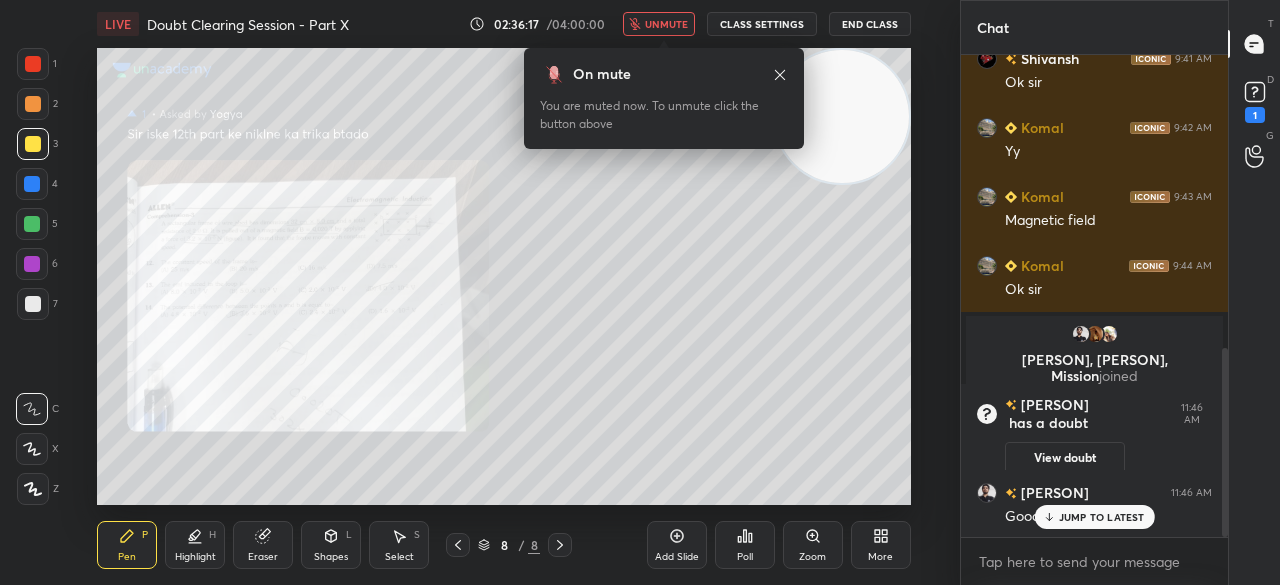 click on "unmute" at bounding box center (666, 24) 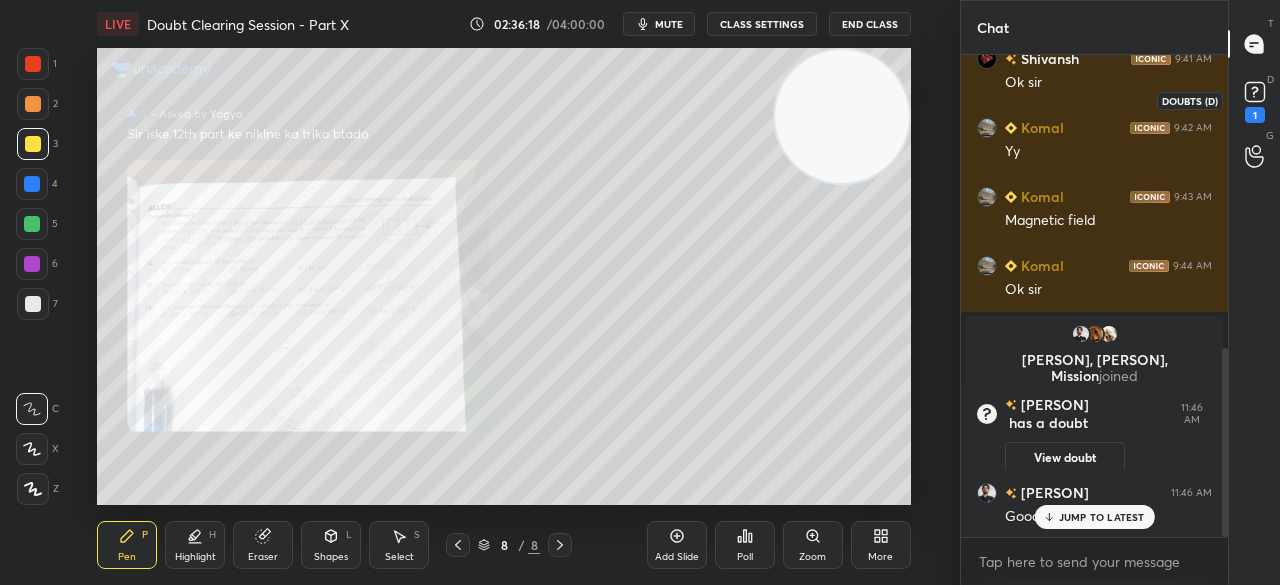 click 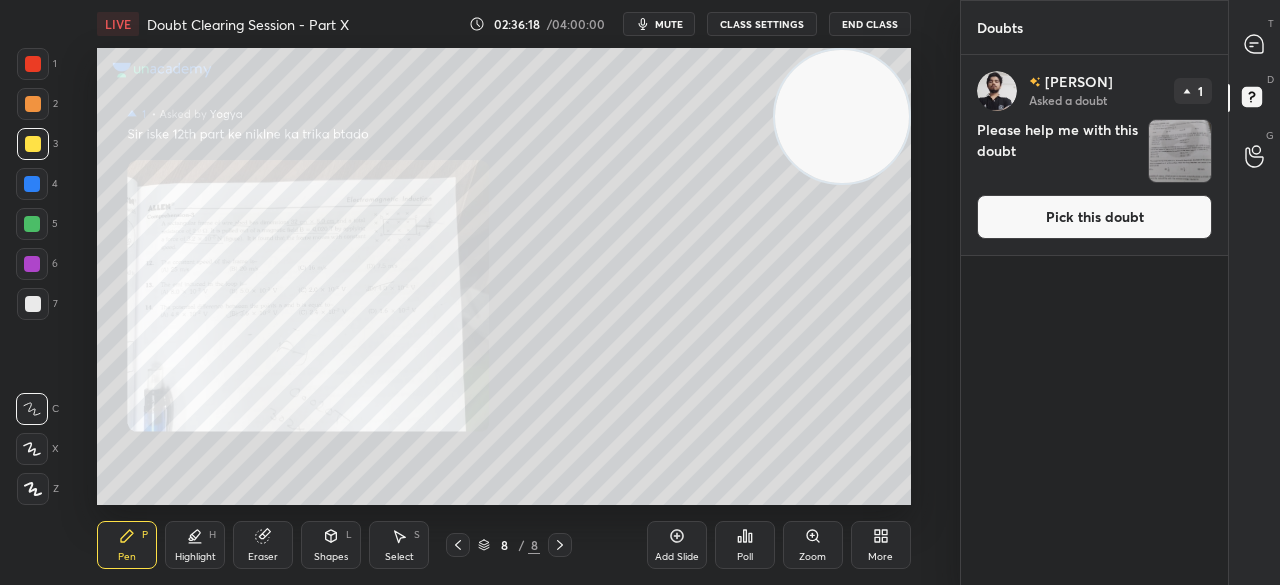 click on "Pick this doubt" at bounding box center [1094, 217] 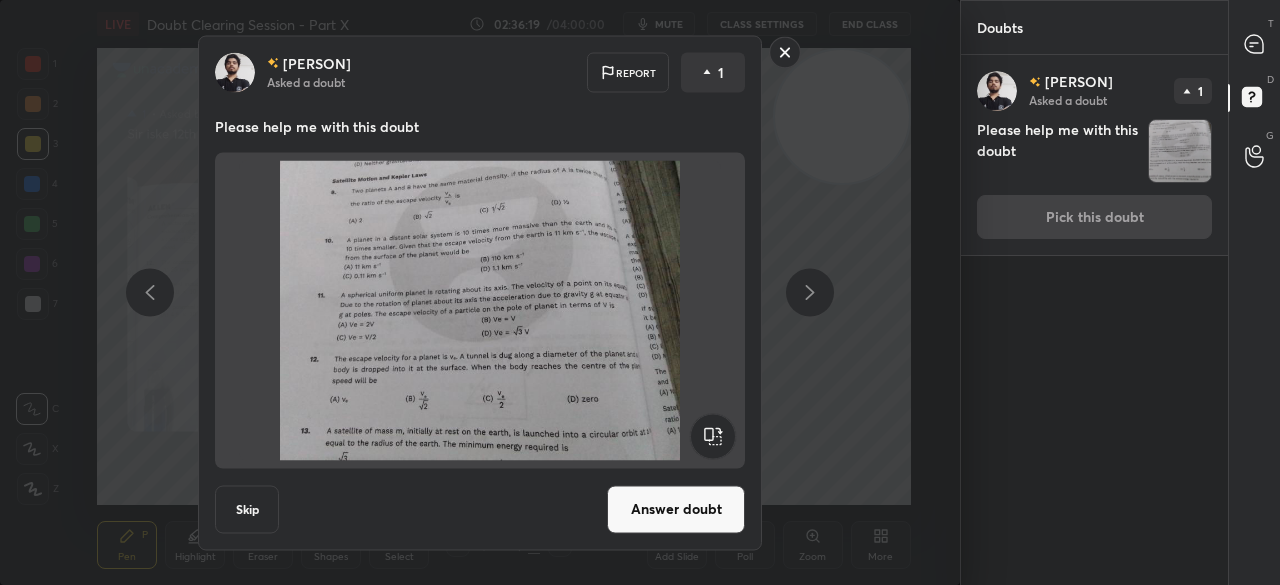 click on "Answer doubt" at bounding box center (676, 509) 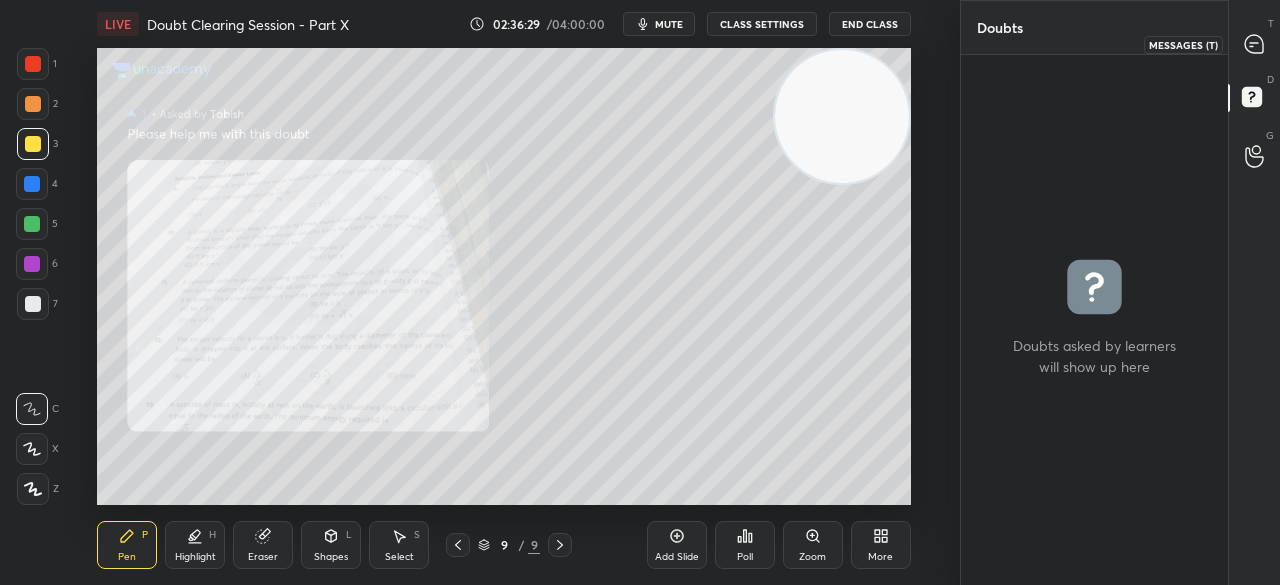 click 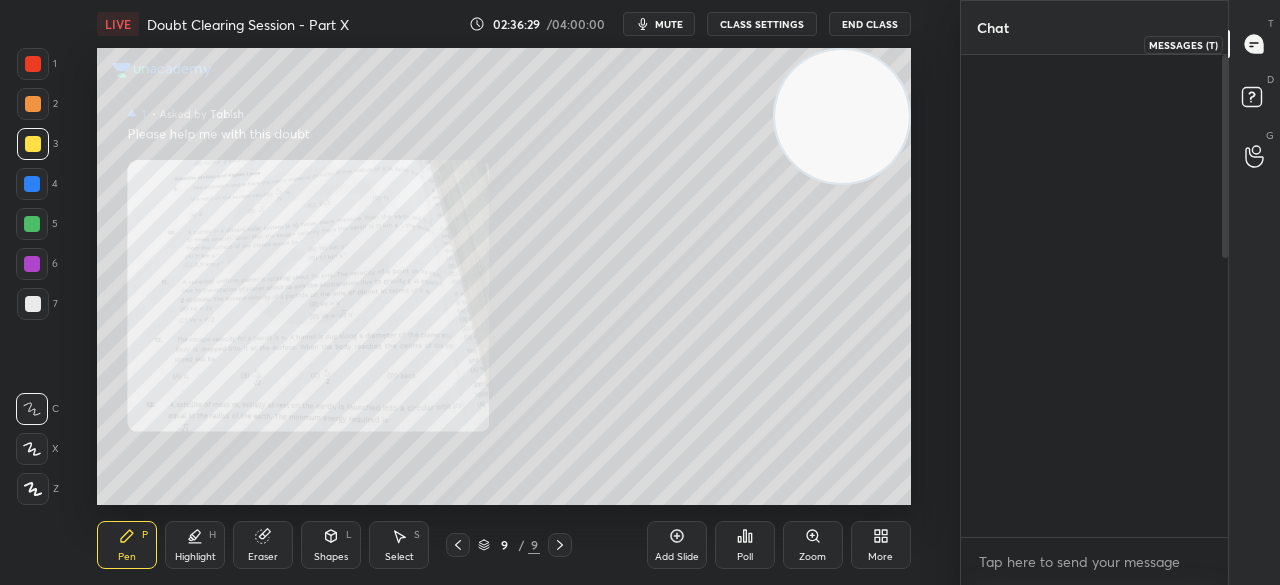 scroll, scrollTop: 664, scrollLeft: 0, axis: vertical 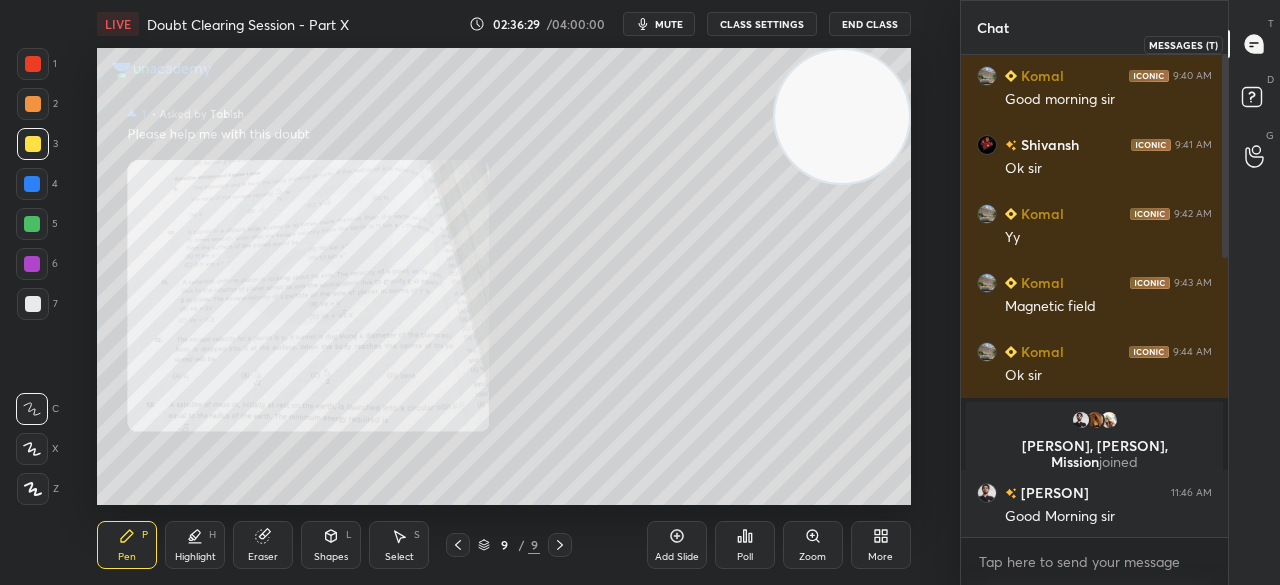 click 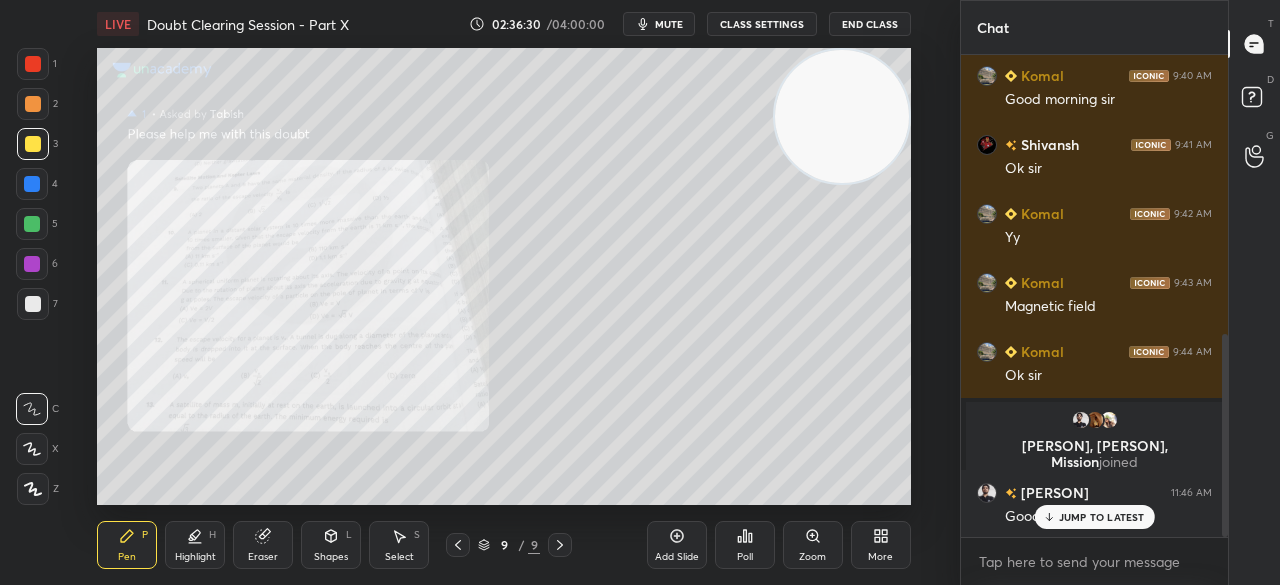 click on "JUMP TO LATEST" at bounding box center (1102, 517) 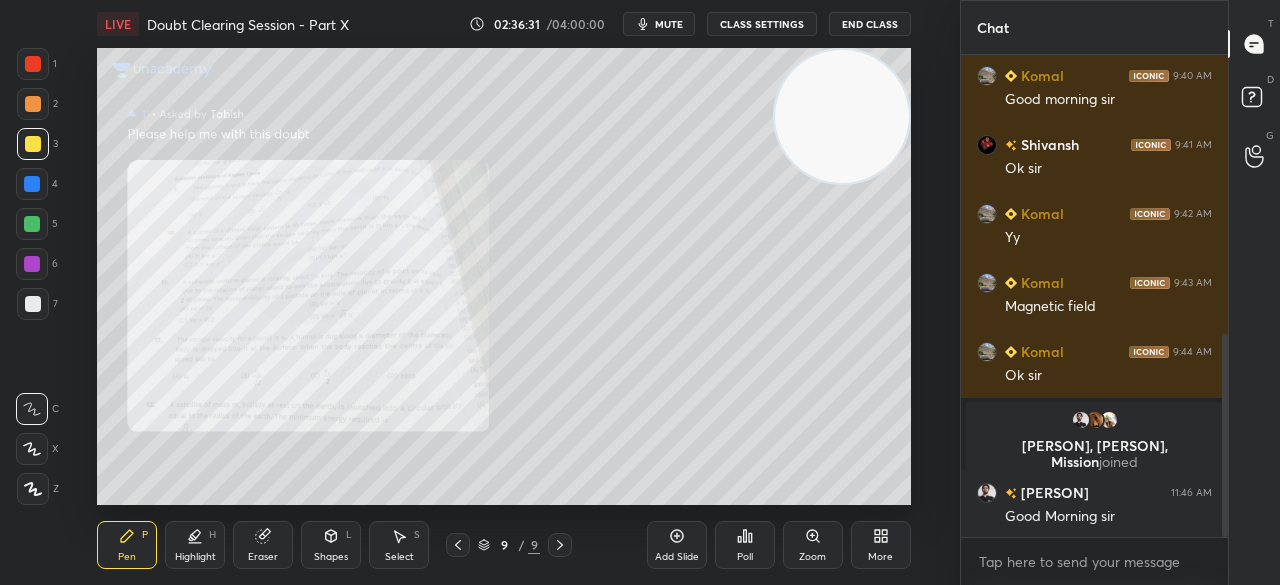click on "Zoom" at bounding box center (813, 545) 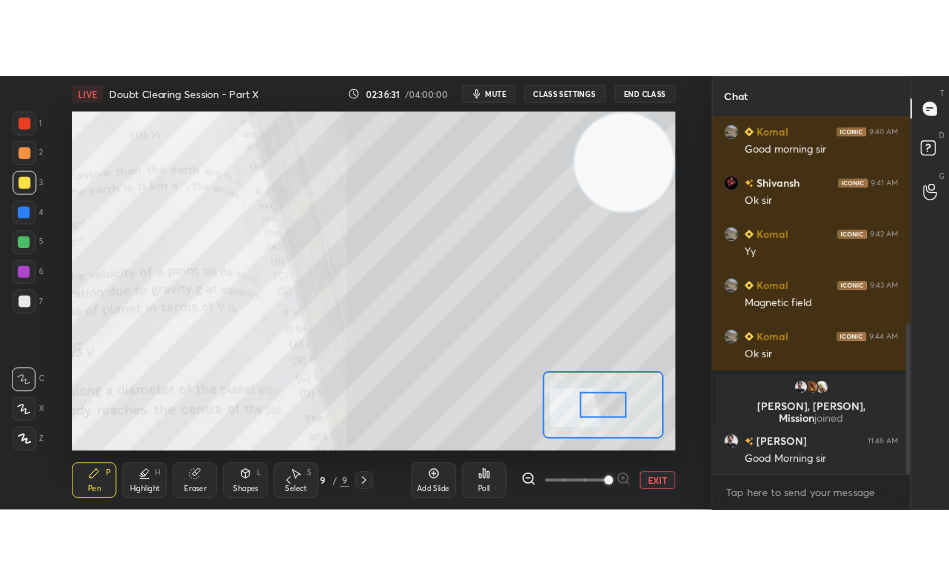 scroll, scrollTop: 734, scrollLeft: 0, axis: vertical 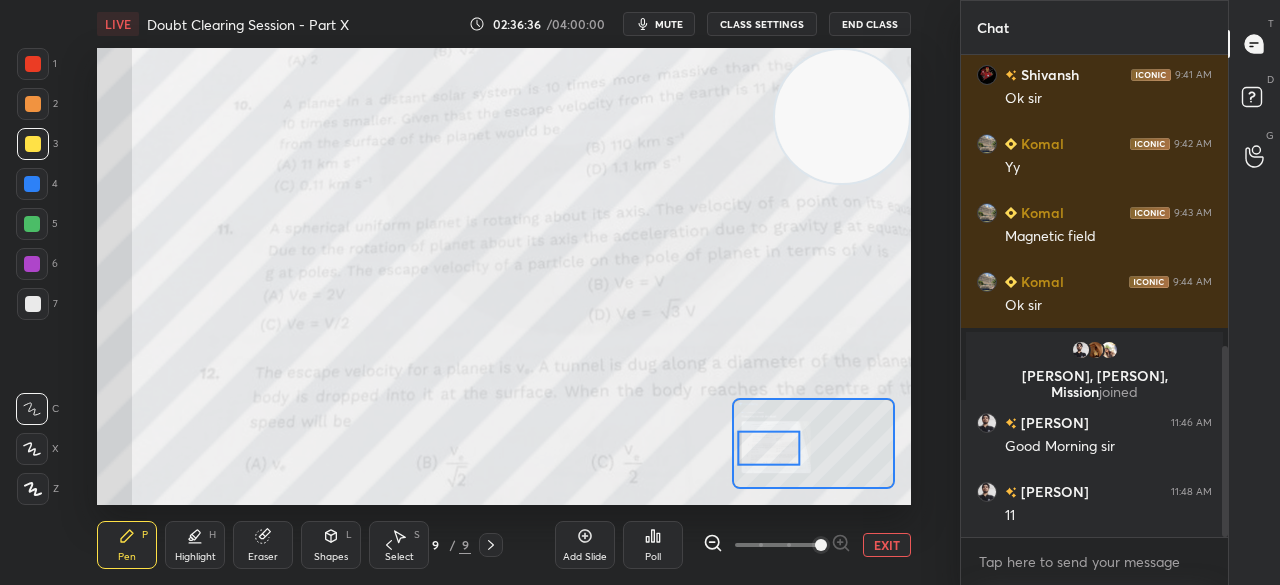 click at bounding box center (33, 64) 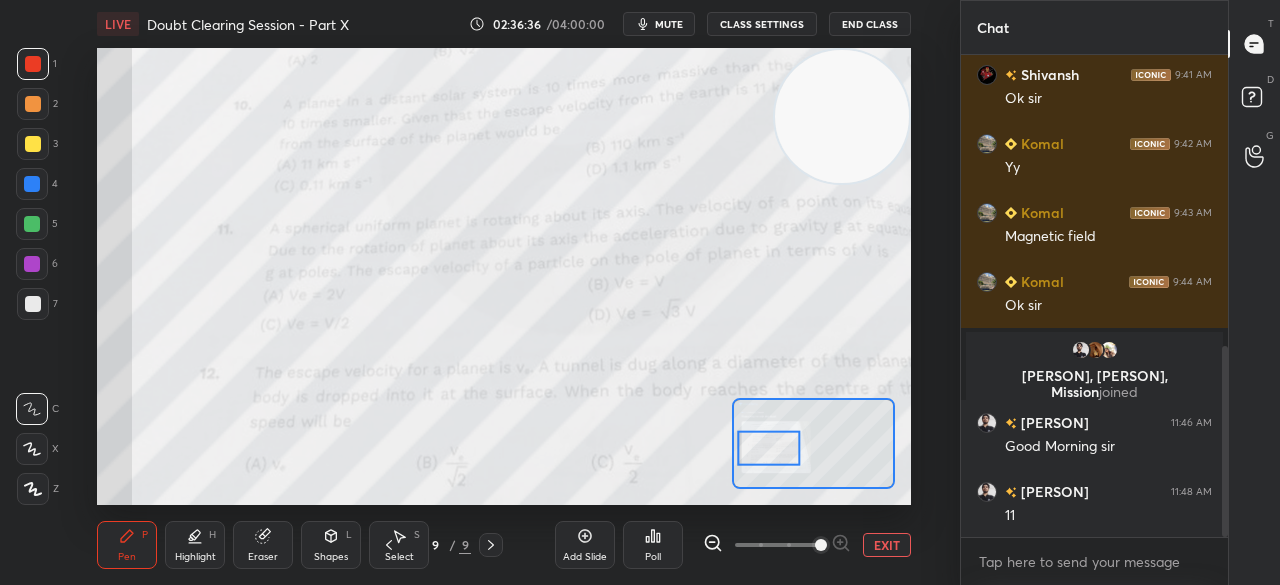 click at bounding box center (33, 64) 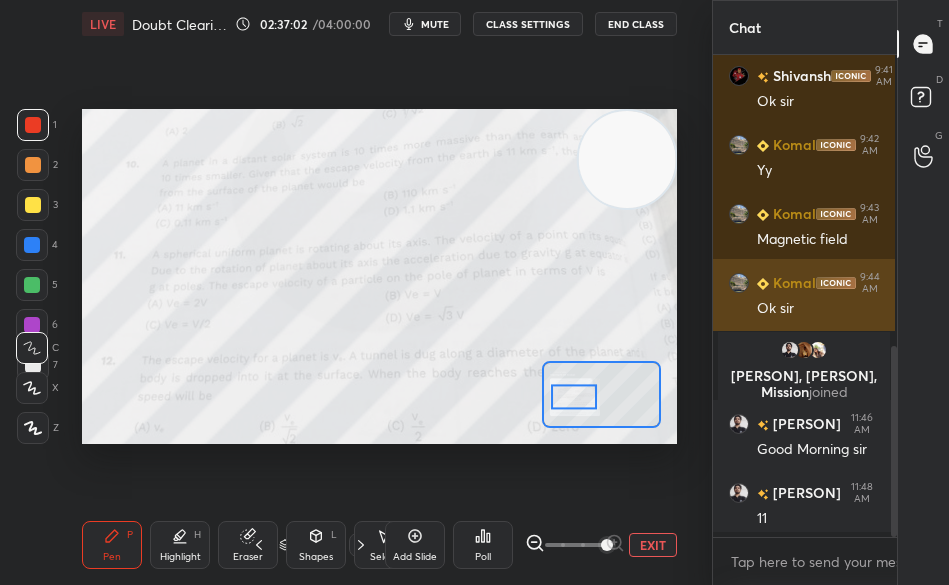 scroll, scrollTop: 457, scrollLeft: 598, axis: both 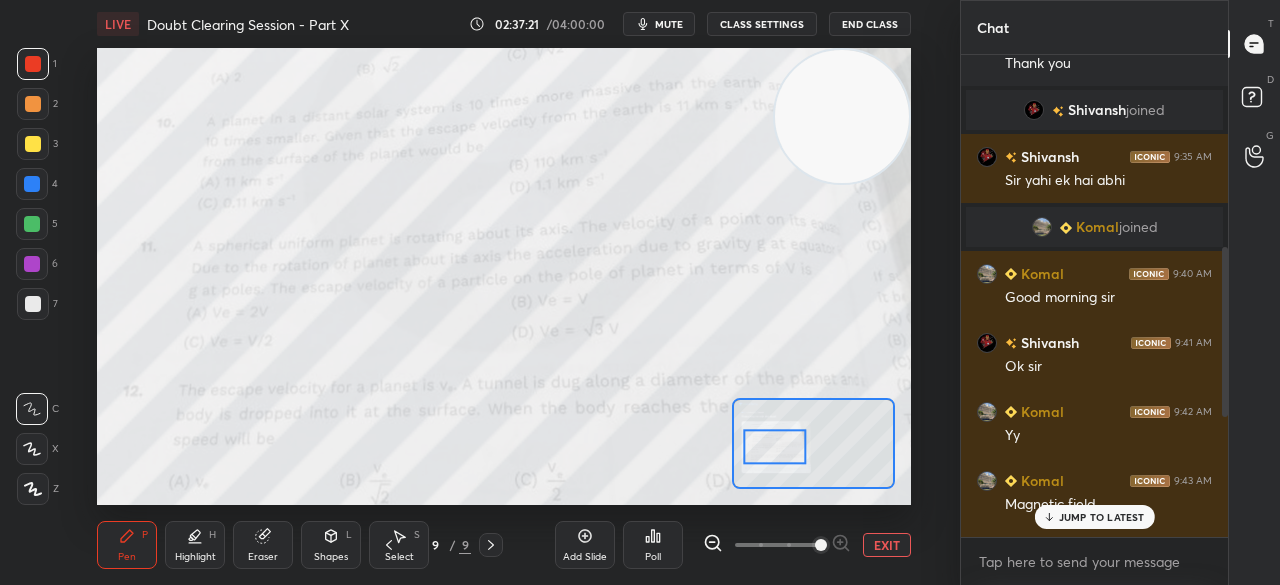 click on "JUMP TO LATEST" at bounding box center [1094, 517] 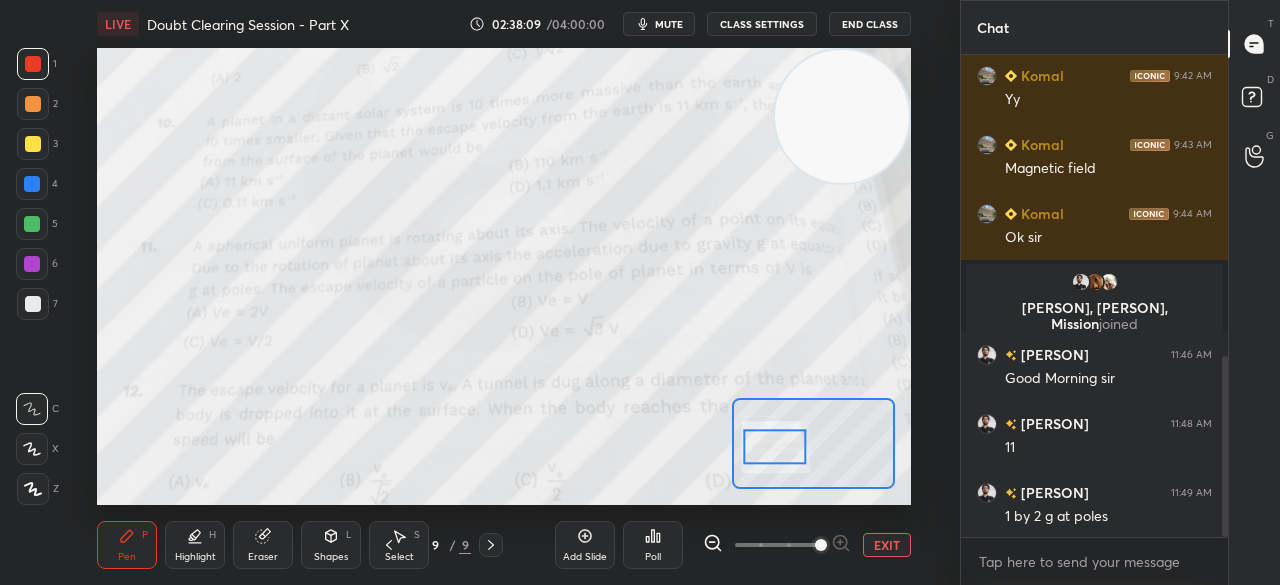 scroll, scrollTop: 840, scrollLeft: 0, axis: vertical 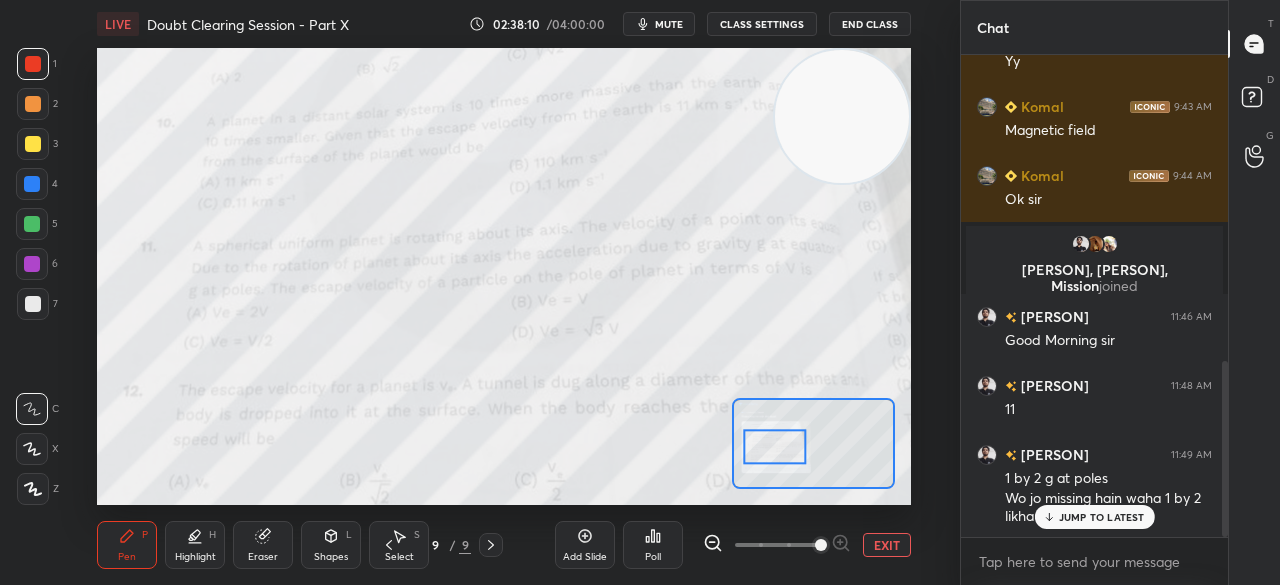 click on "JUMP TO LATEST" at bounding box center [1102, 517] 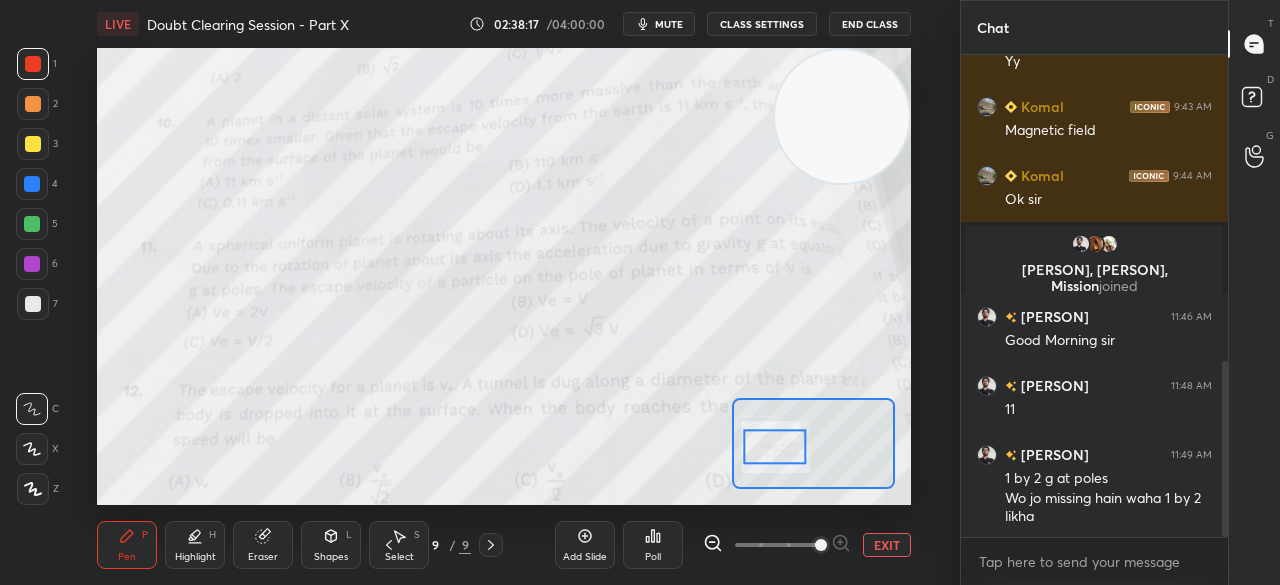click on "EXIT" at bounding box center [887, 545] 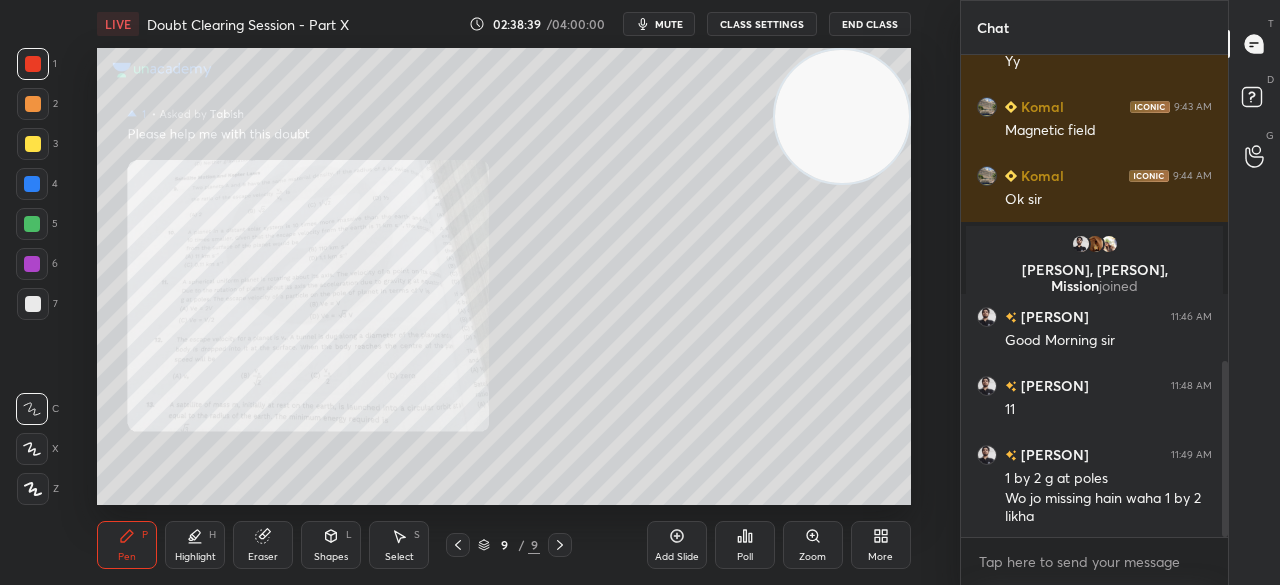 click on "3" at bounding box center (37, 144) 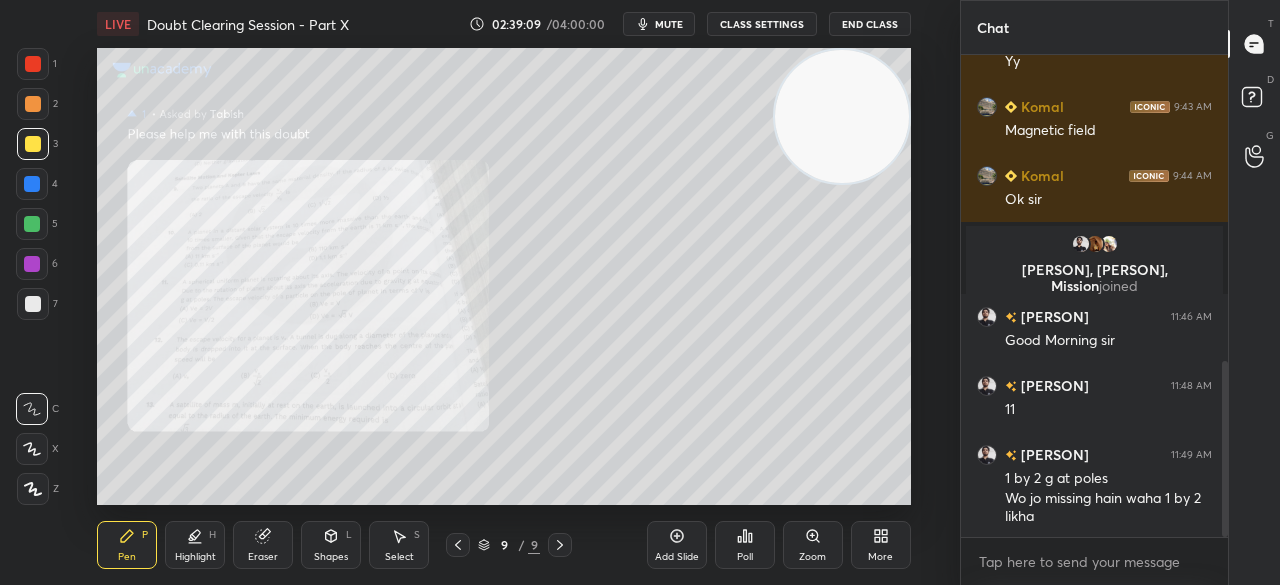 click on "Eraser" at bounding box center (263, 545) 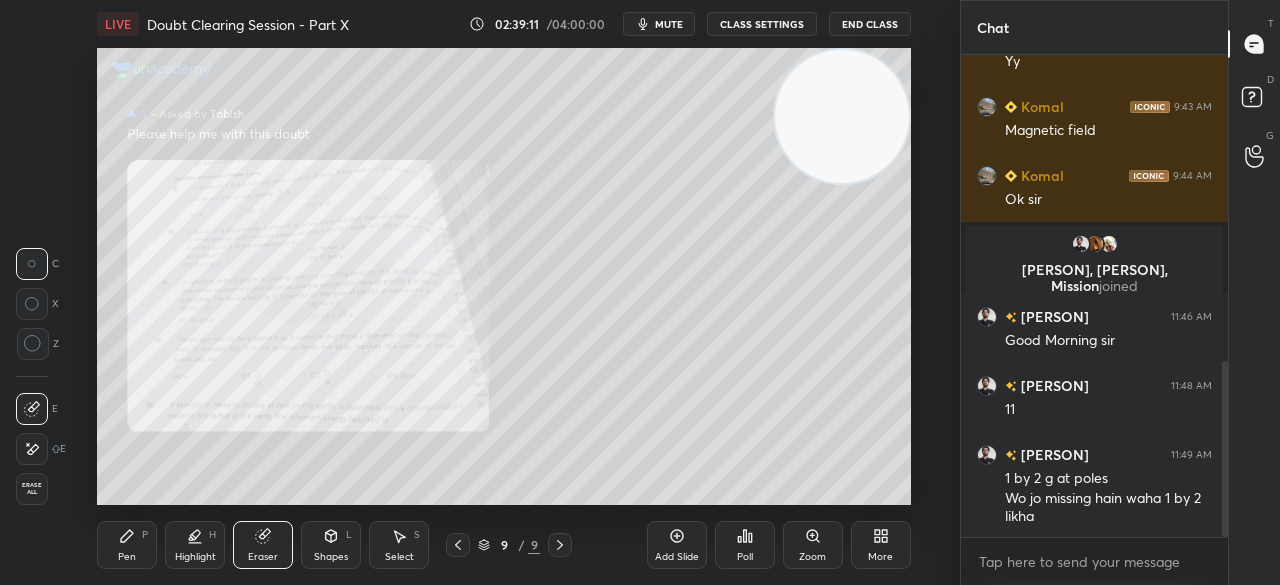 click on "Pen" at bounding box center (127, 557) 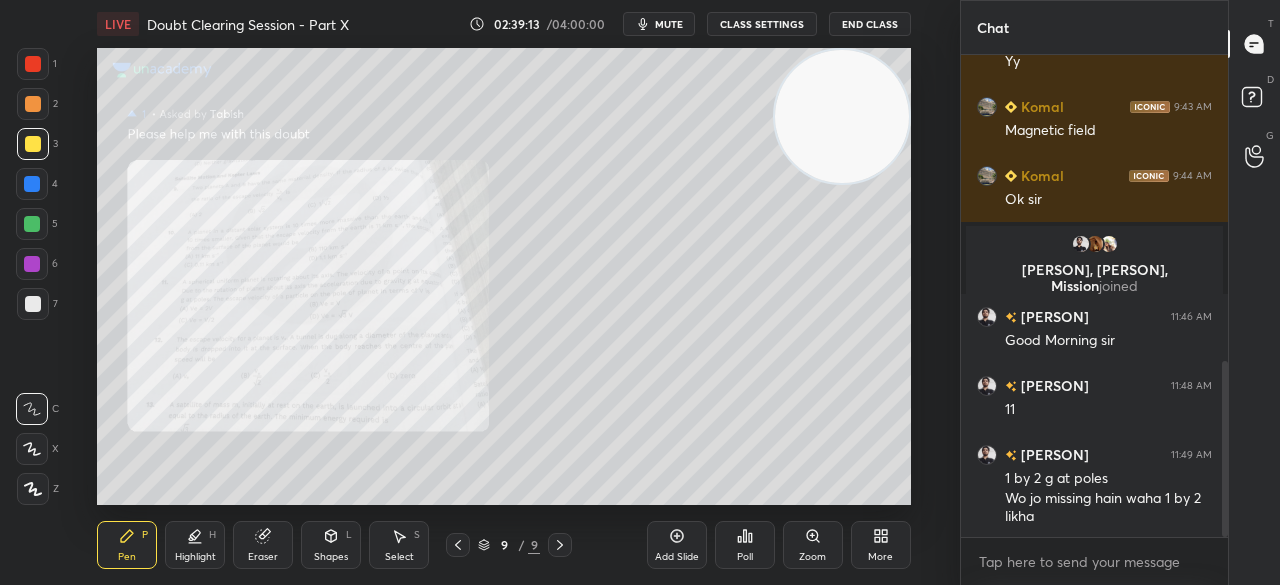 scroll, scrollTop: 888, scrollLeft: 0, axis: vertical 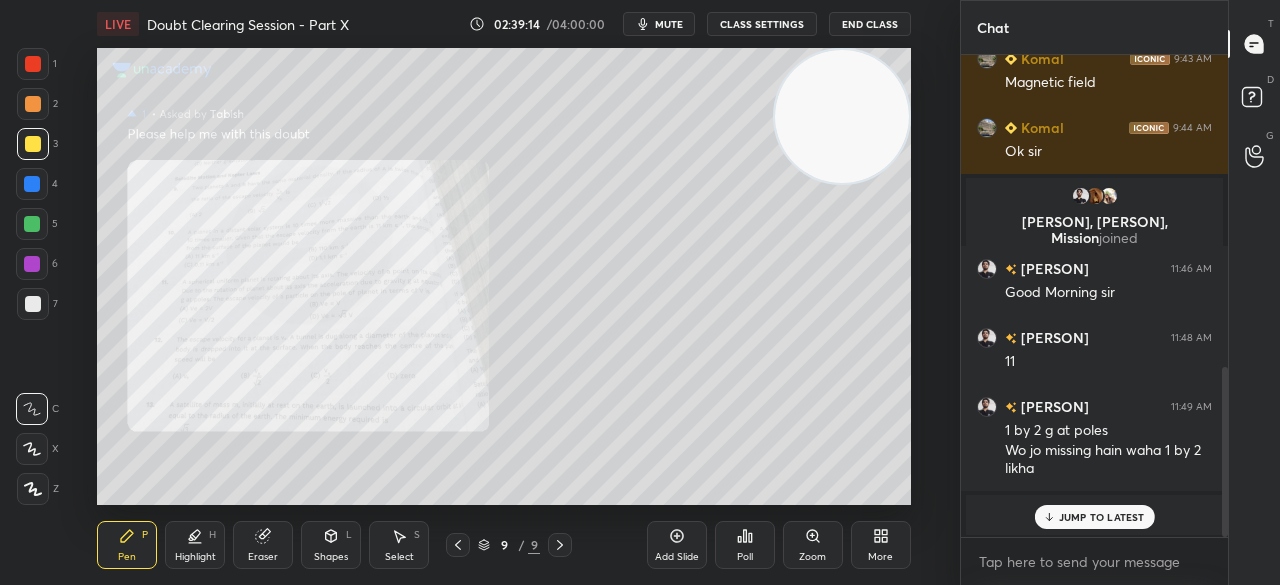 click on "JUMP TO LATEST" at bounding box center (1094, 517) 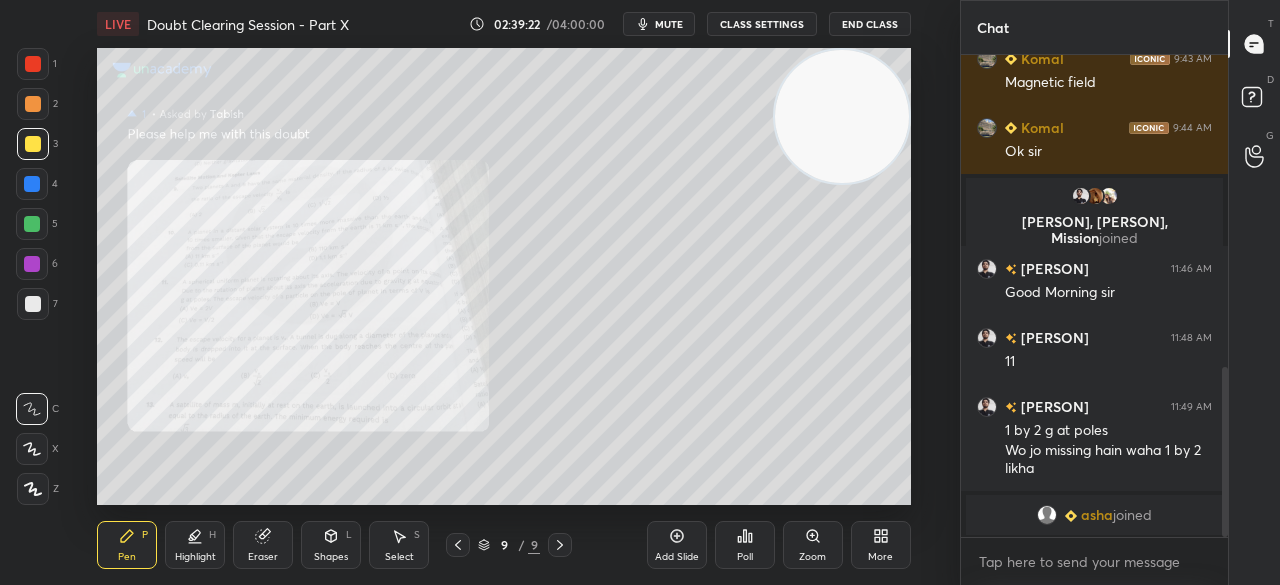 click on "1" at bounding box center [37, 68] 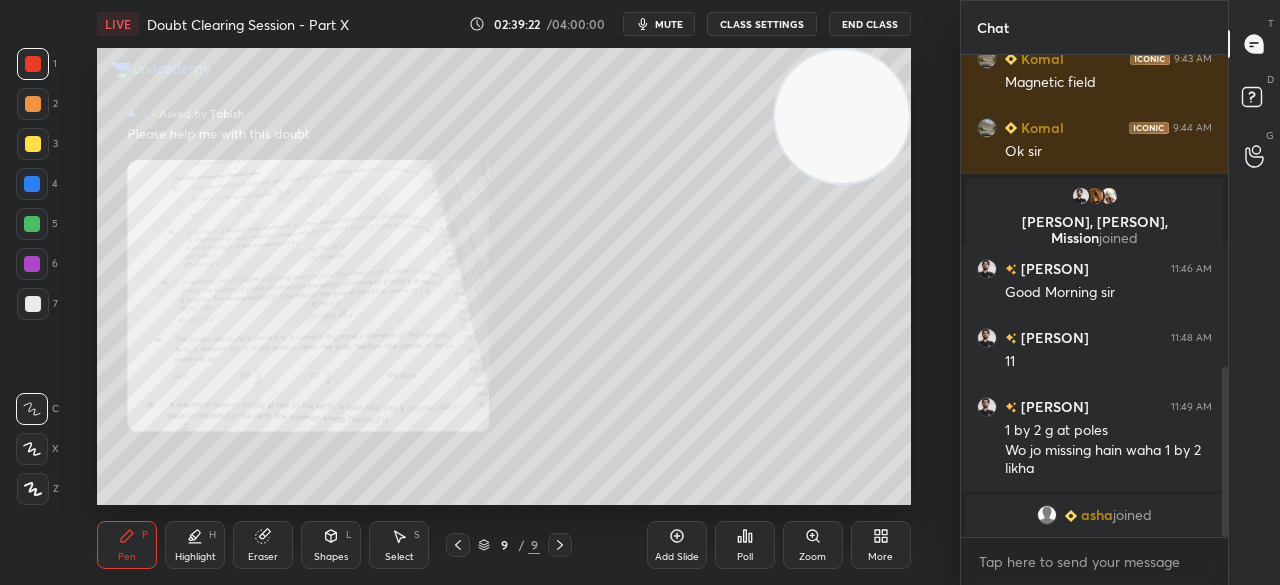 click on "1" at bounding box center (37, 68) 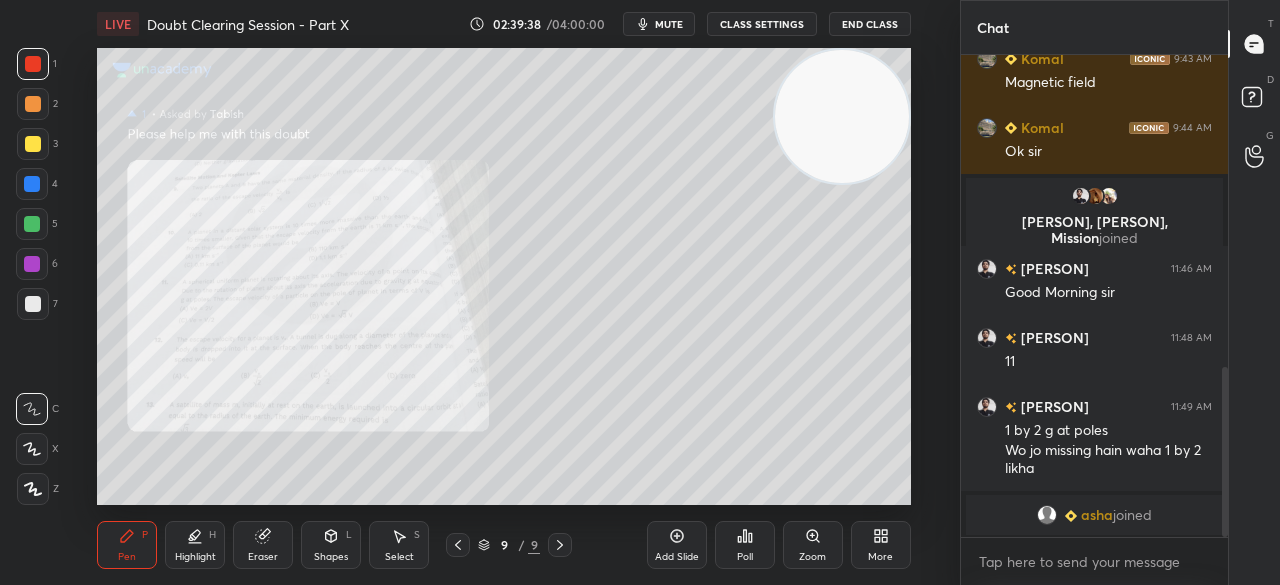 click on "Zoom" at bounding box center (813, 545) 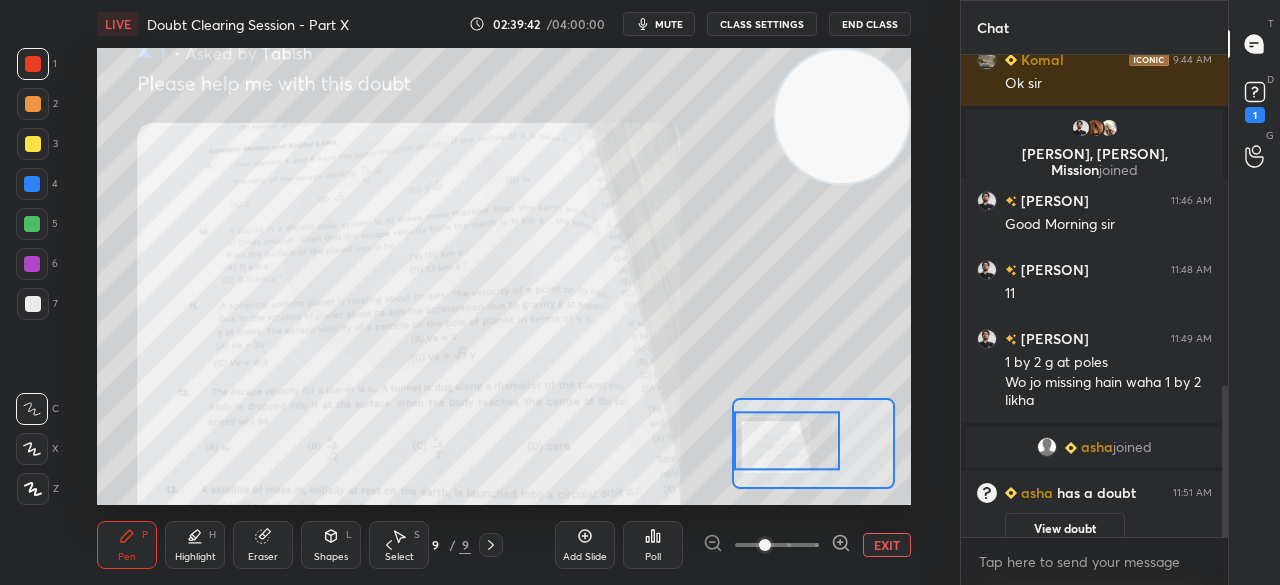 scroll, scrollTop: 1052, scrollLeft: 0, axis: vertical 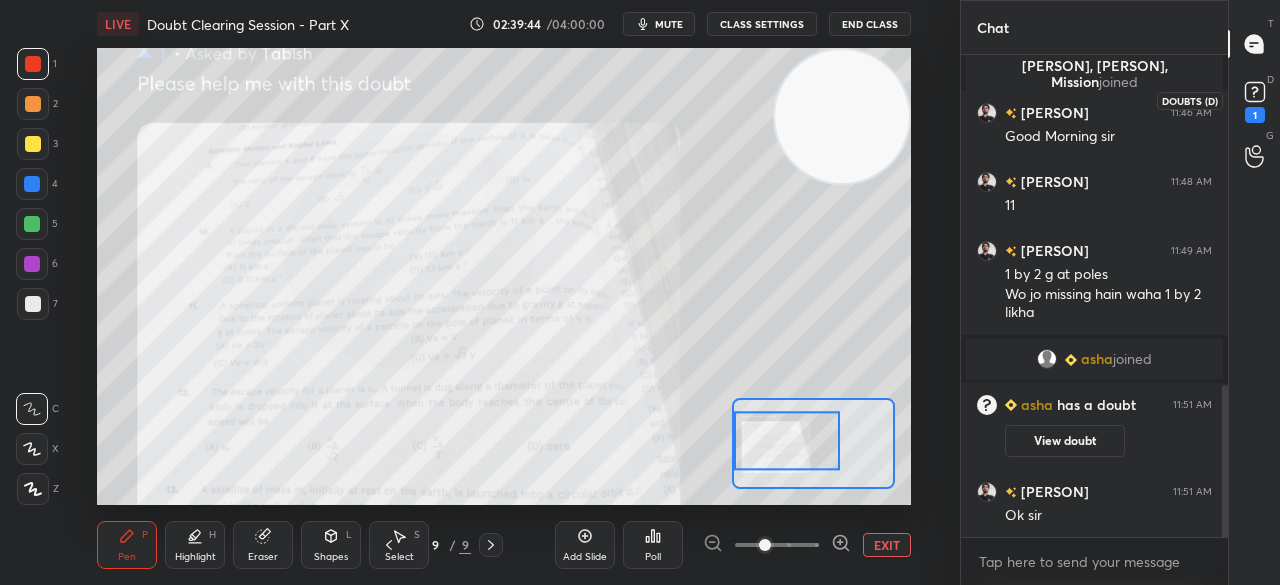 click on "1" at bounding box center (1255, 115) 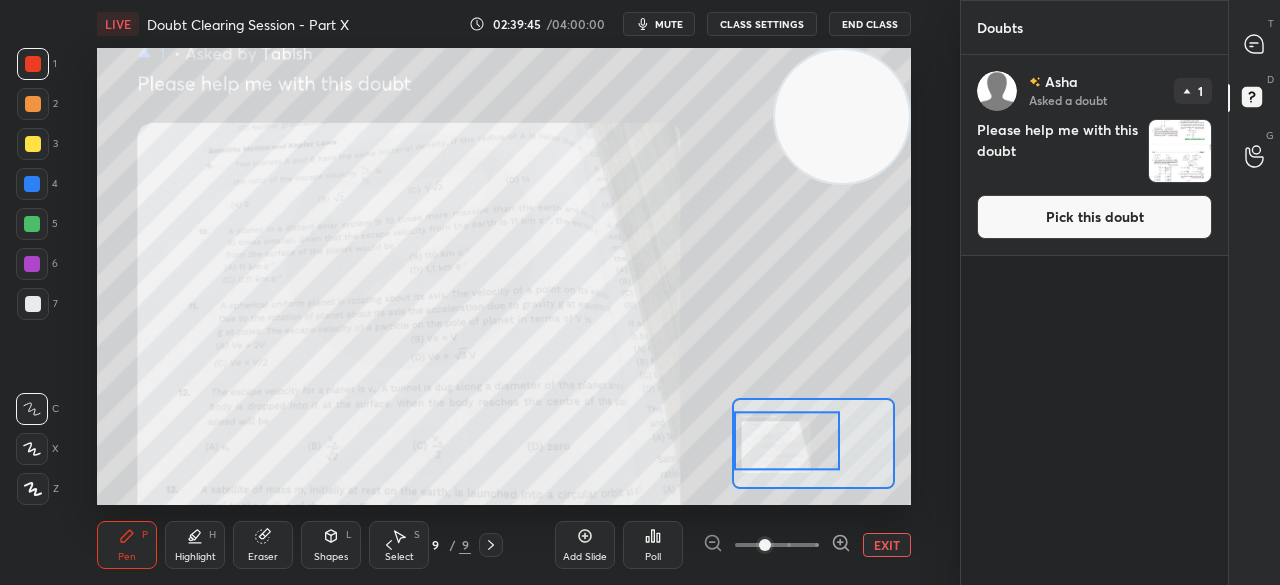 click on "Pick this doubt" at bounding box center [1094, 217] 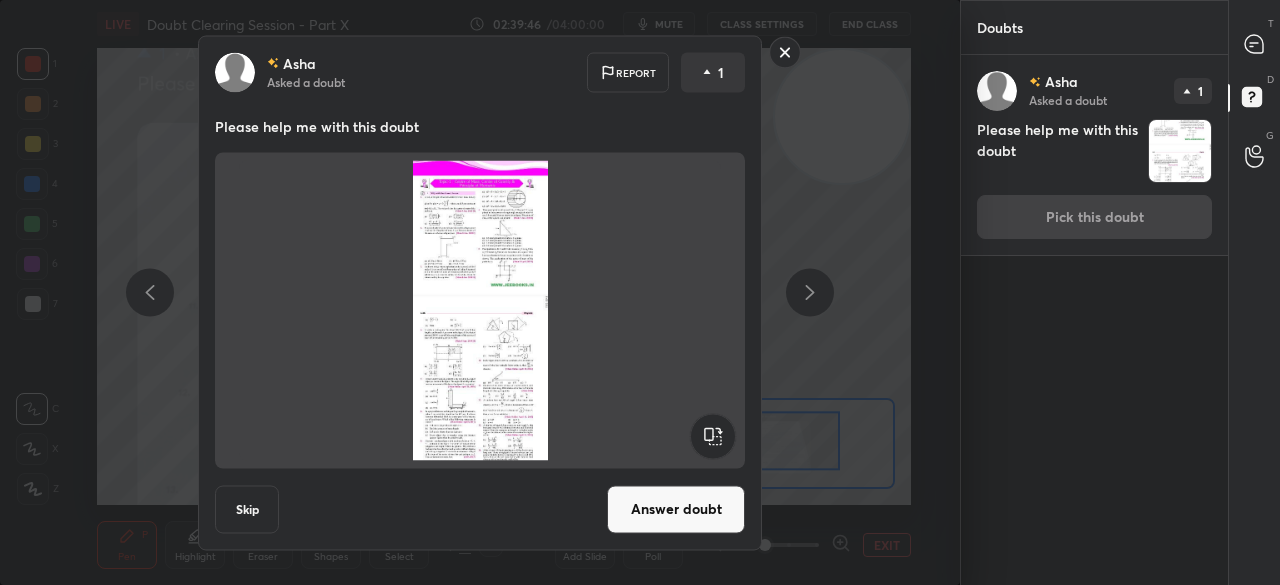 click on "Answer doubt" at bounding box center (676, 509) 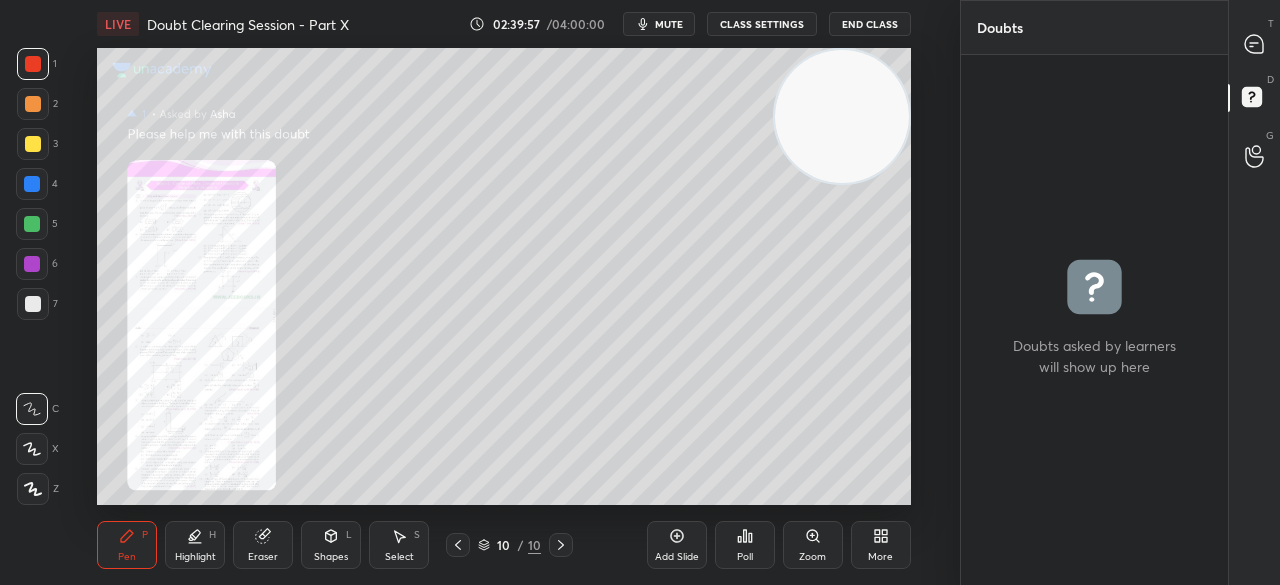click at bounding box center [1094, 320] 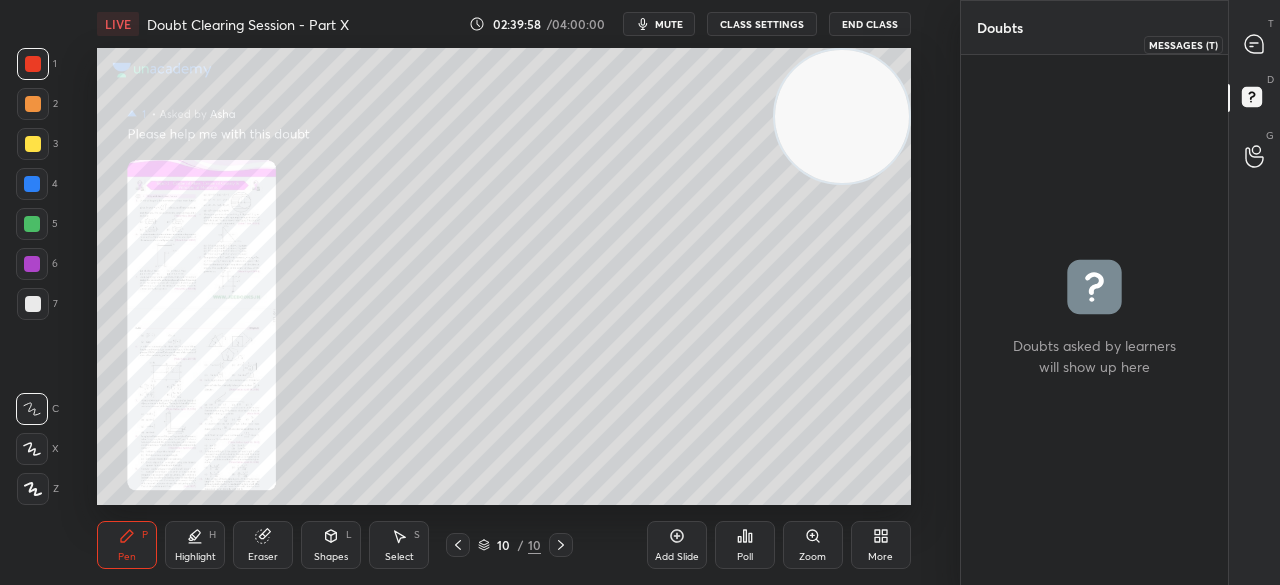click 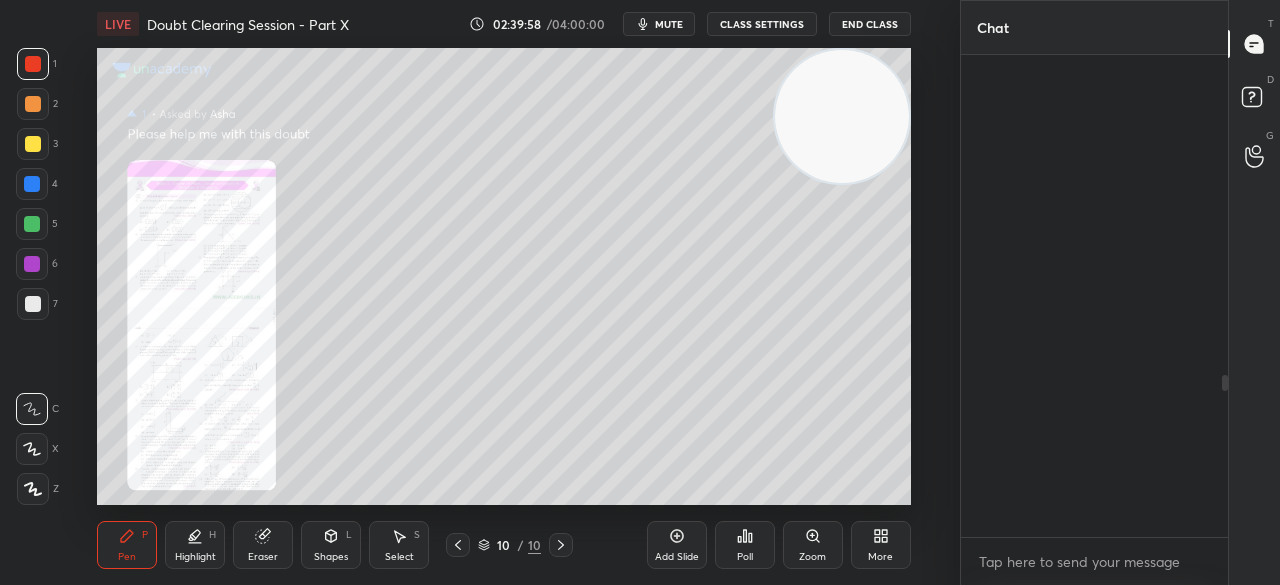 scroll, scrollTop: 958, scrollLeft: 0, axis: vertical 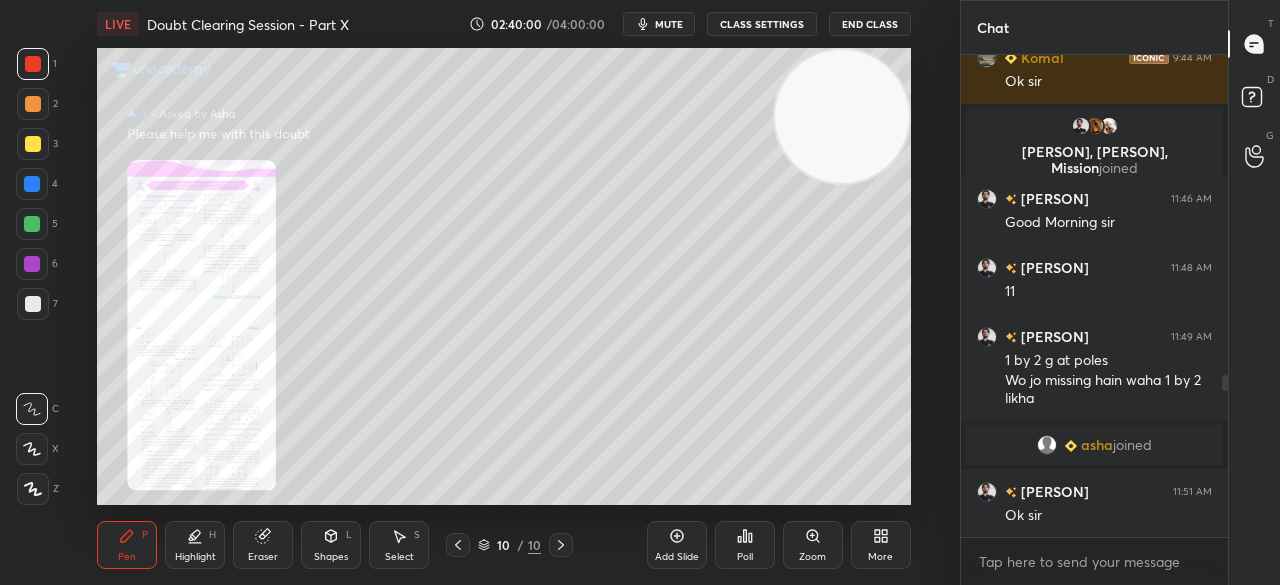click on "Zoom" at bounding box center (812, 557) 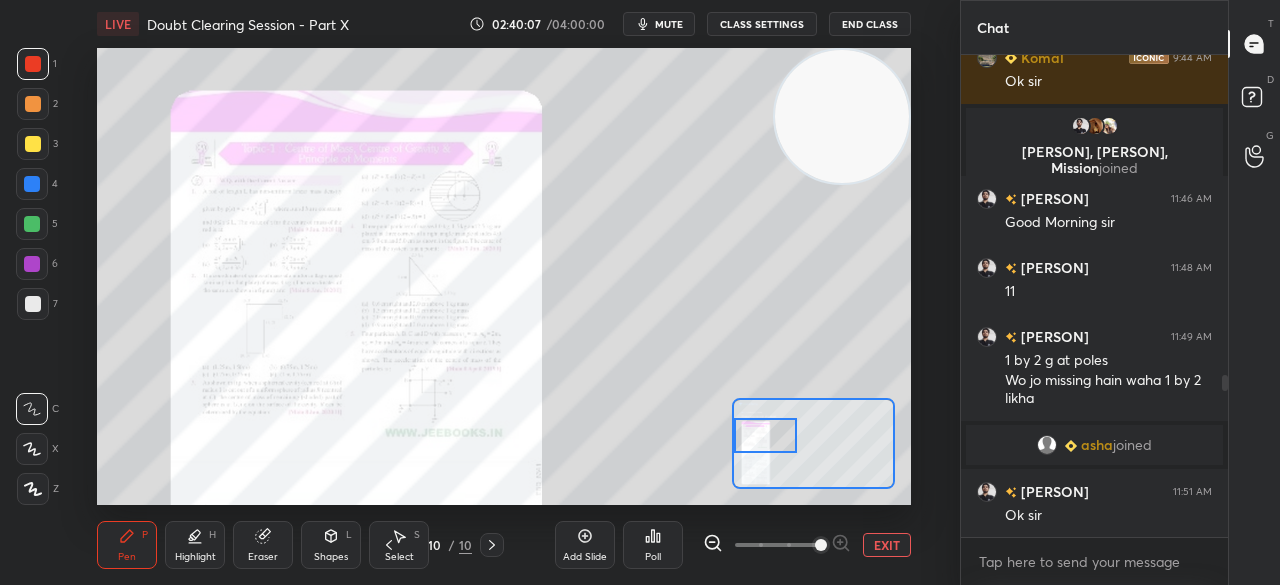 scroll, scrollTop: 996, scrollLeft: 0, axis: vertical 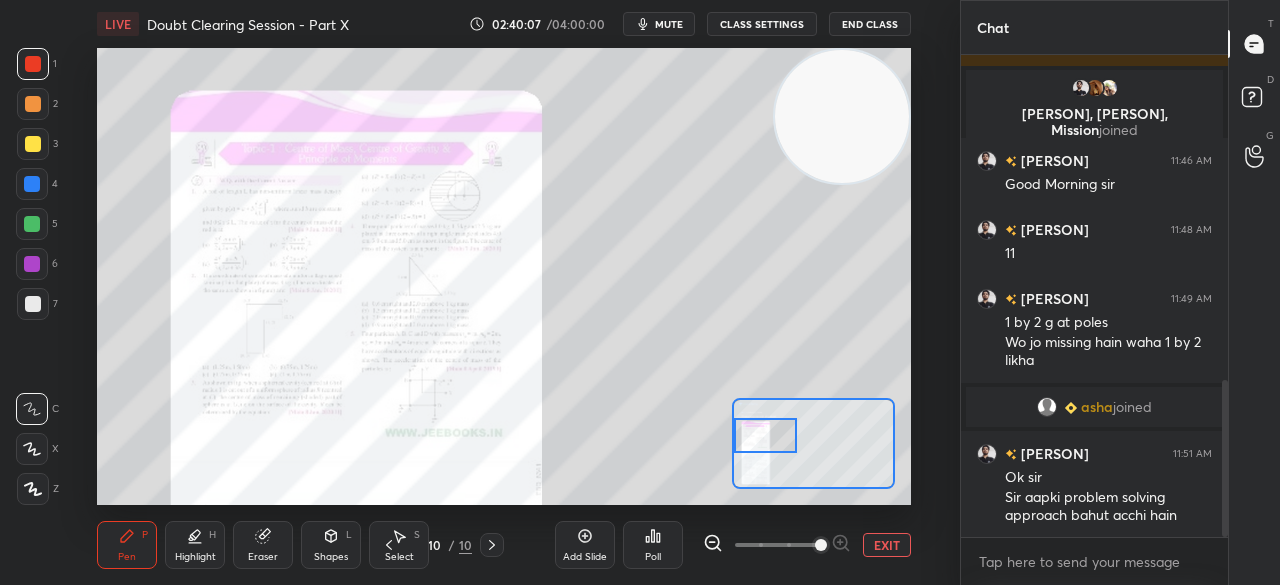 click on "1" at bounding box center (37, 68) 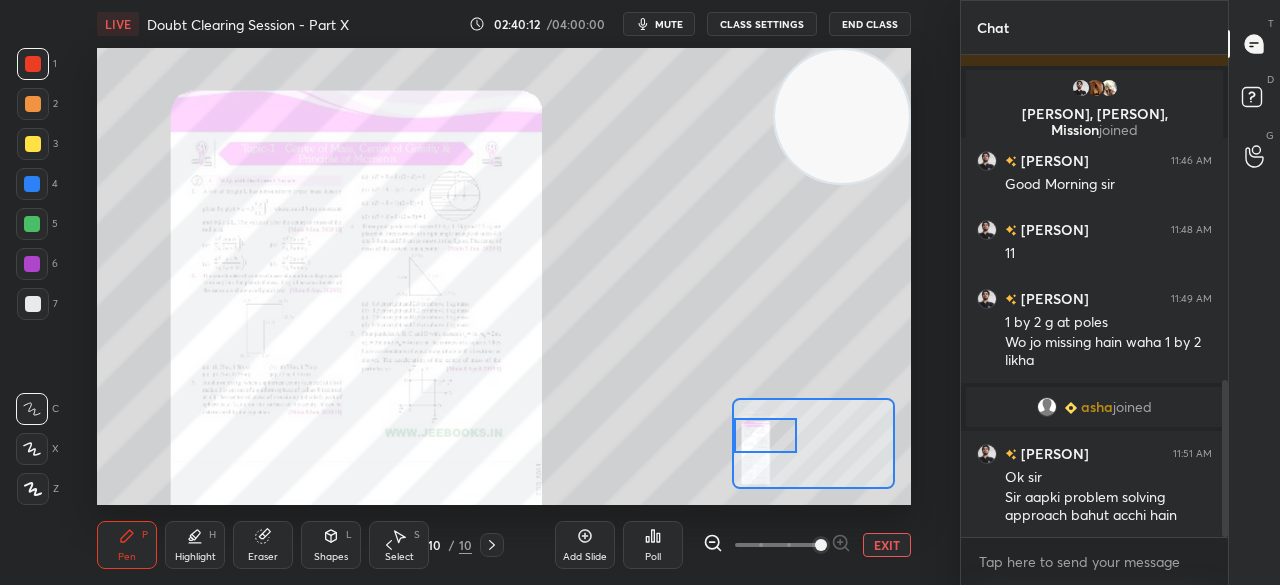 click on "Select" at bounding box center [399, 557] 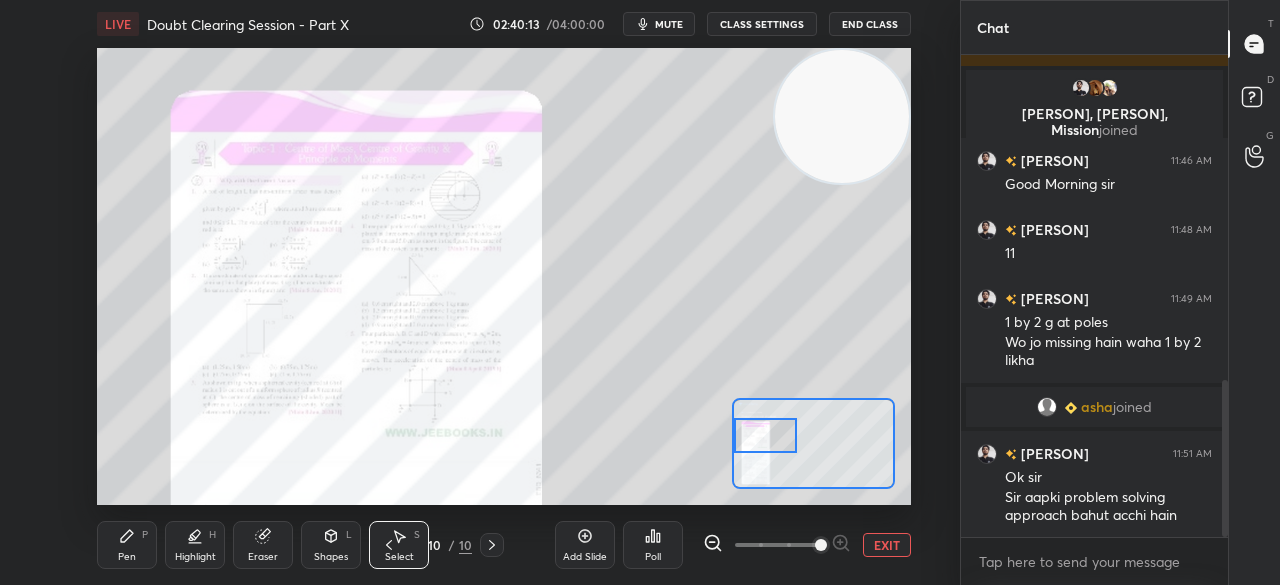click 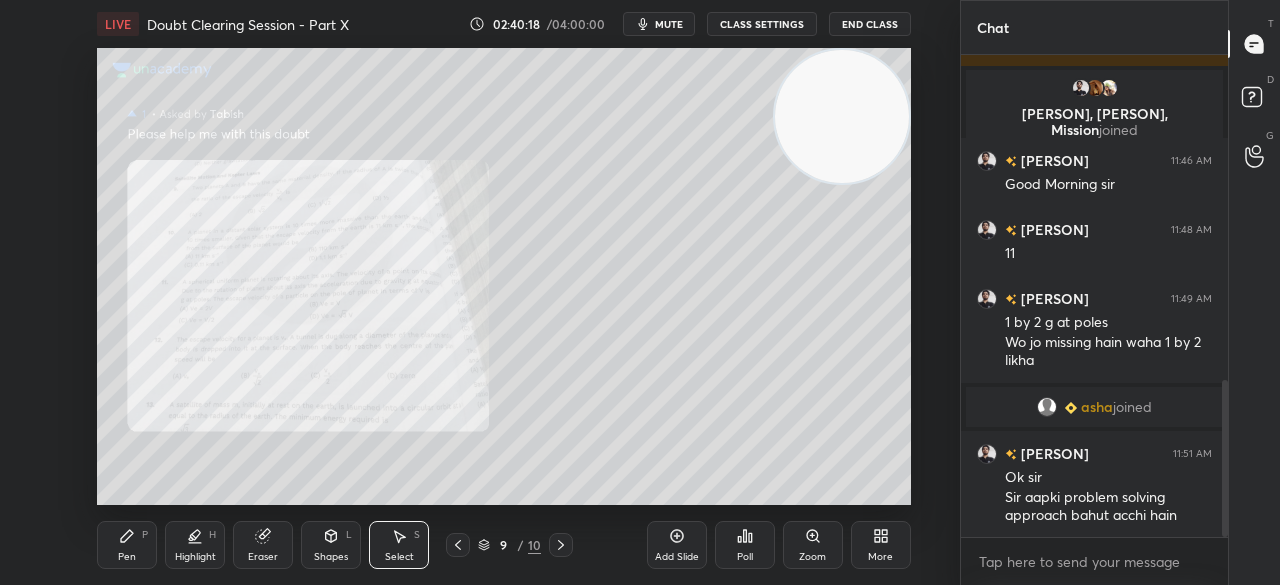 click on "Pen P Highlight H Eraser Shapes L Select S 9 / 10 Add Slide Poll Zoom More" at bounding box center [503, 545] 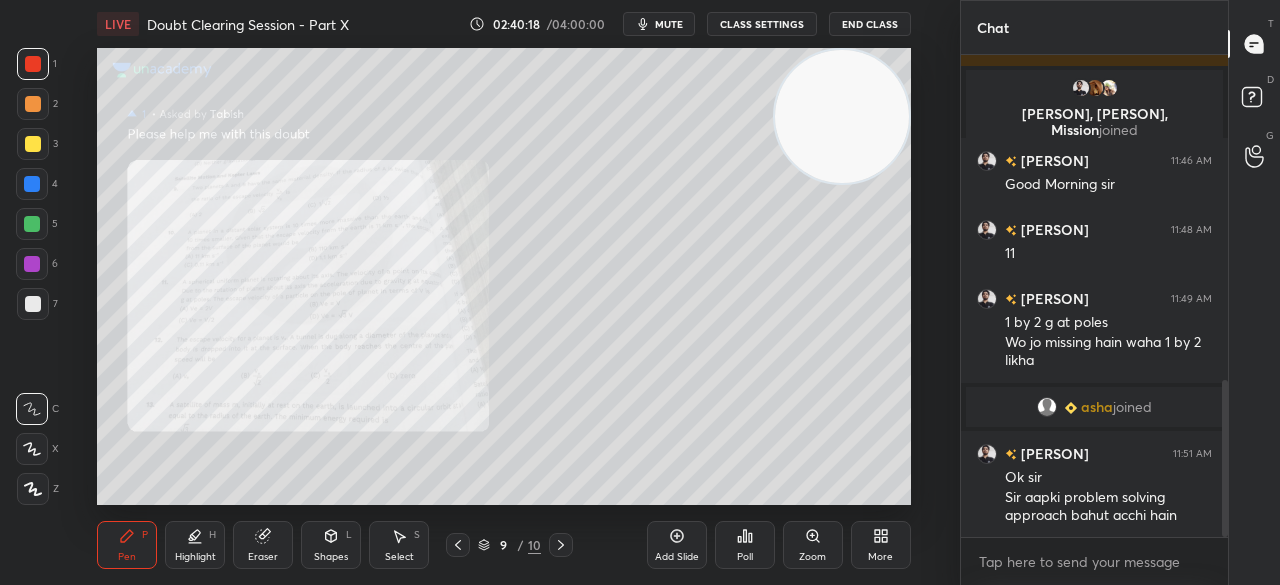 click 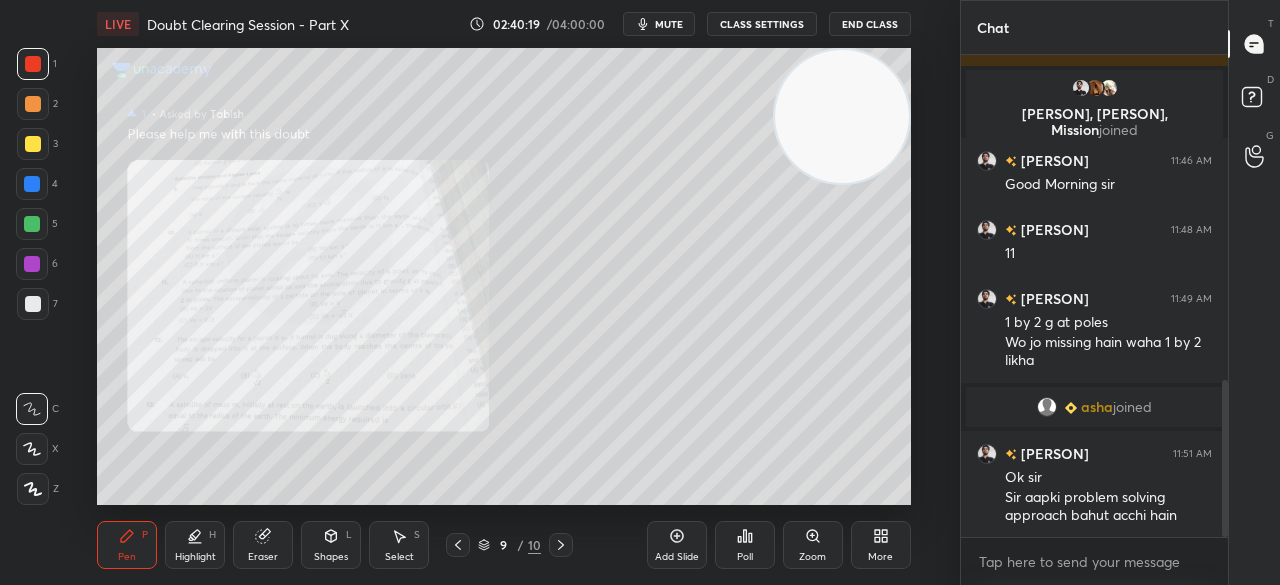 click at bounding box center (32, 184) 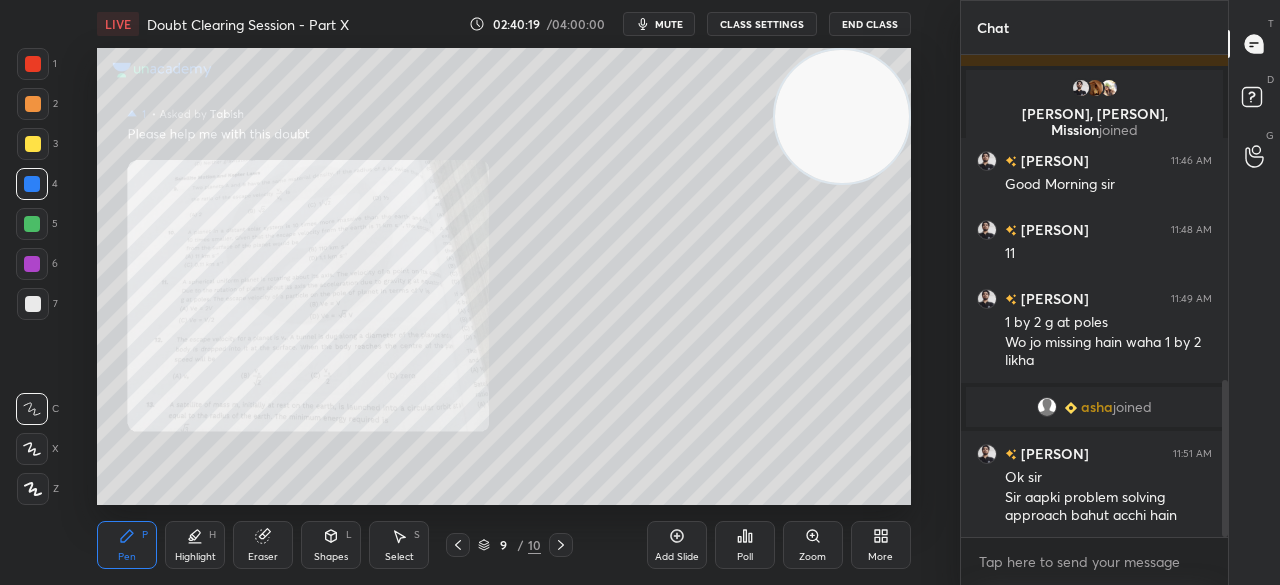 click at bounding box center [33, 144] 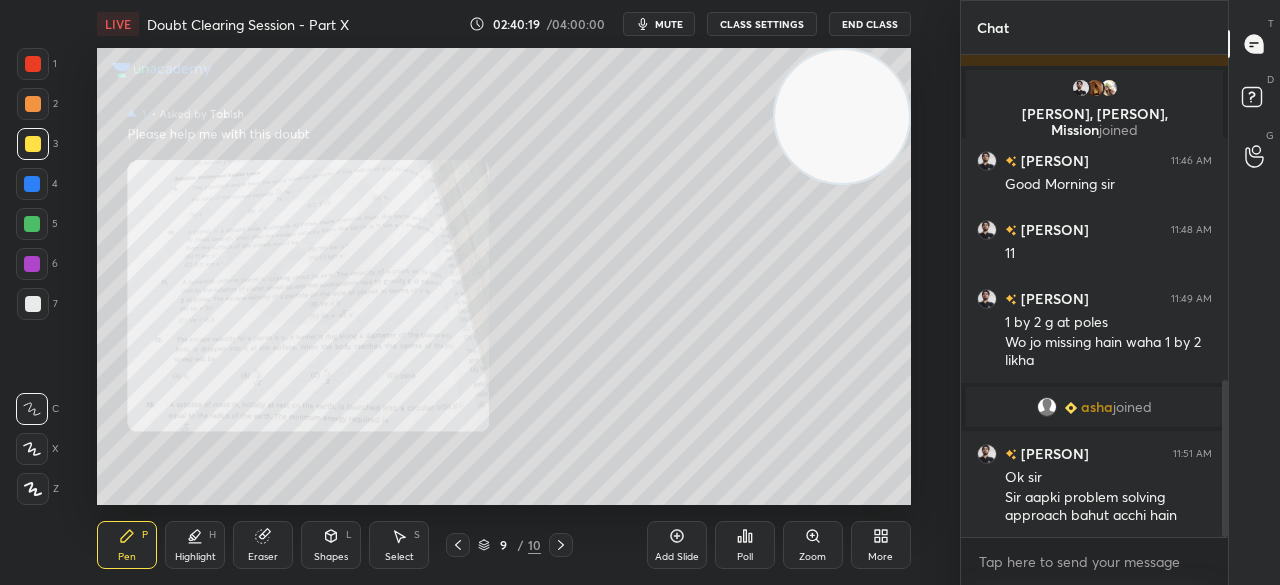 click at bounding box center (33, 144) 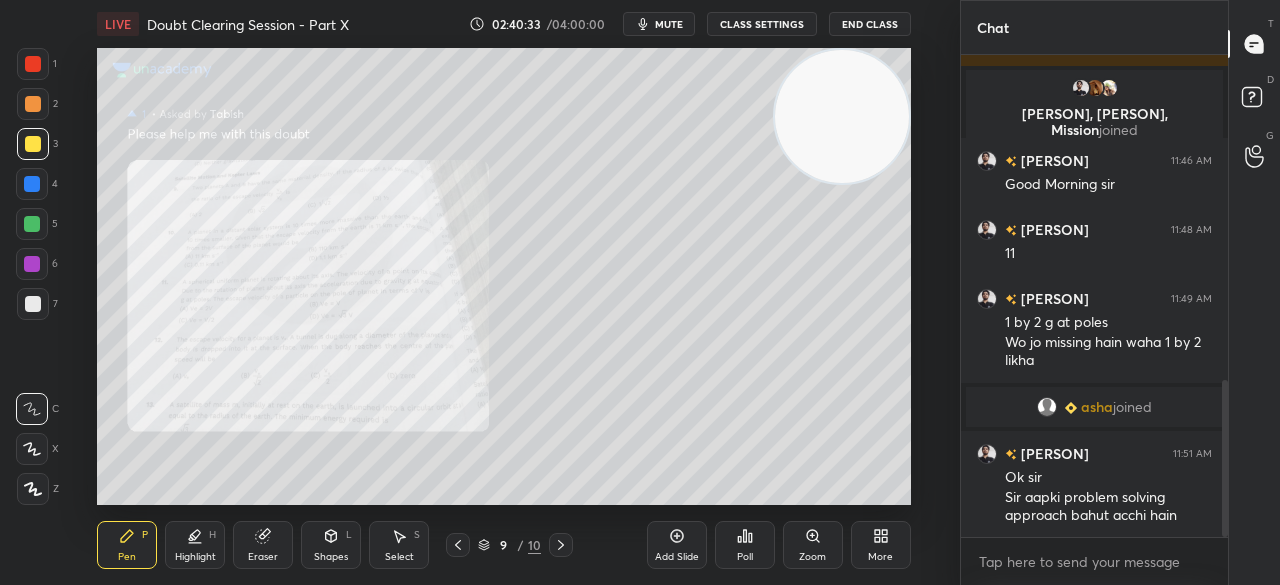 click 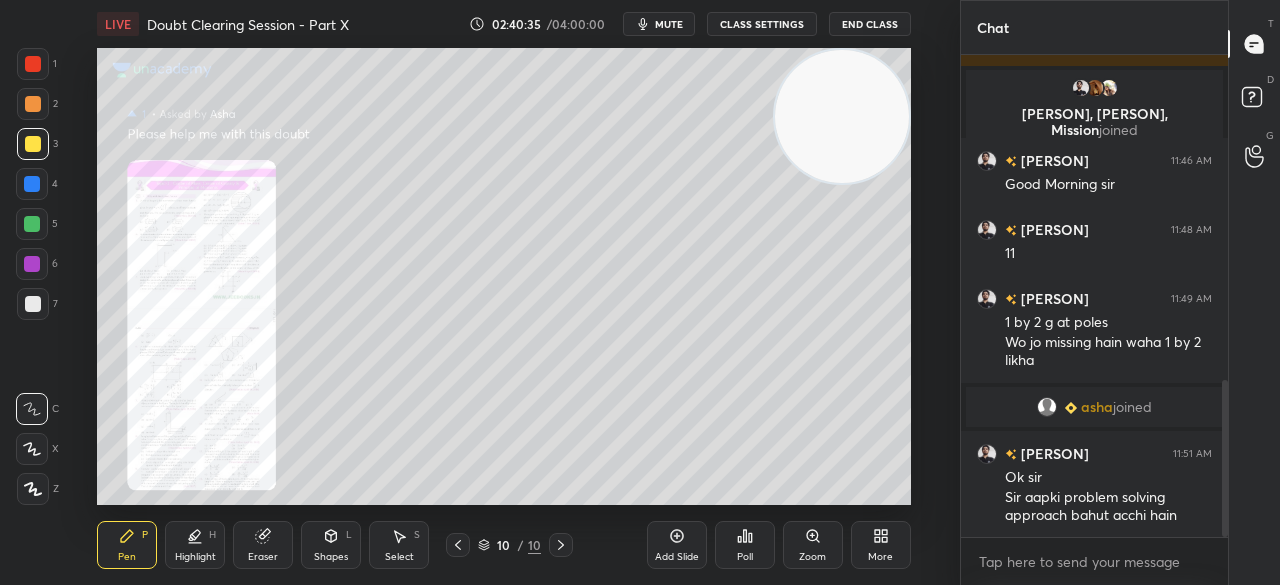 click at bounding box center [33, 64] 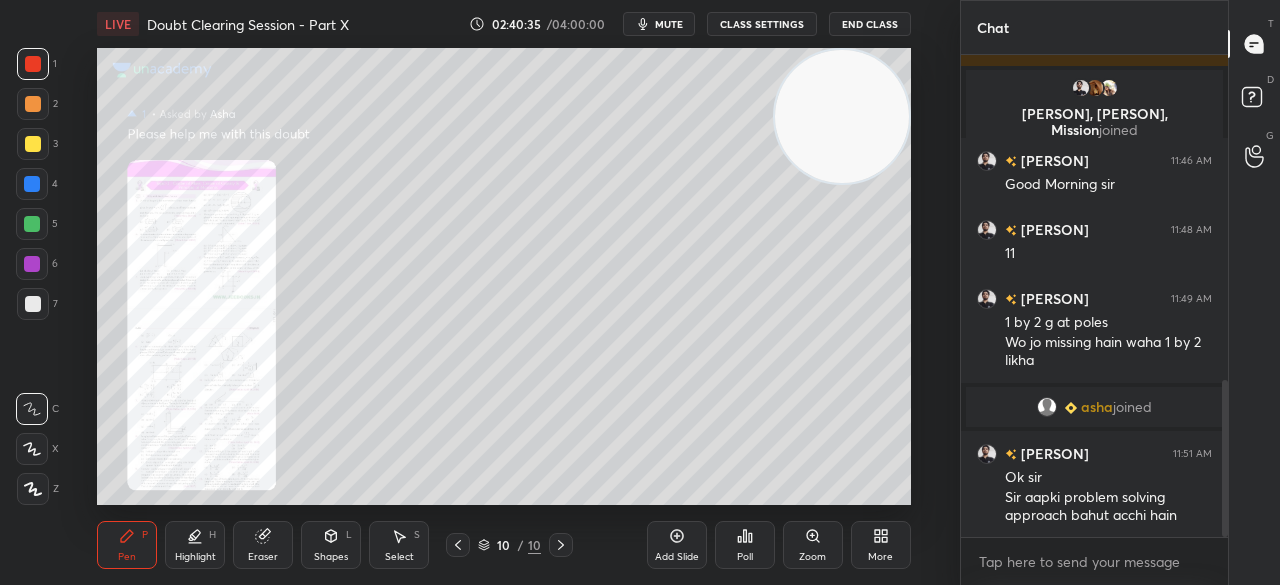 click at bounding box center [33, 64] 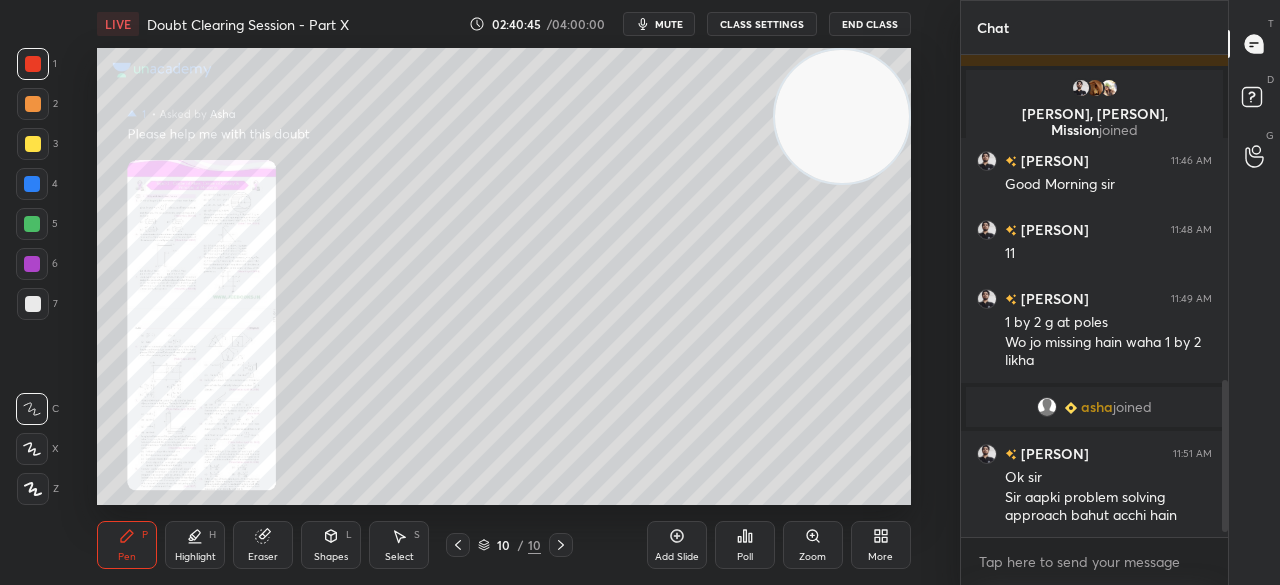 scroll, scrollTop: 1082, scrollLeft: 0, axis: vertical 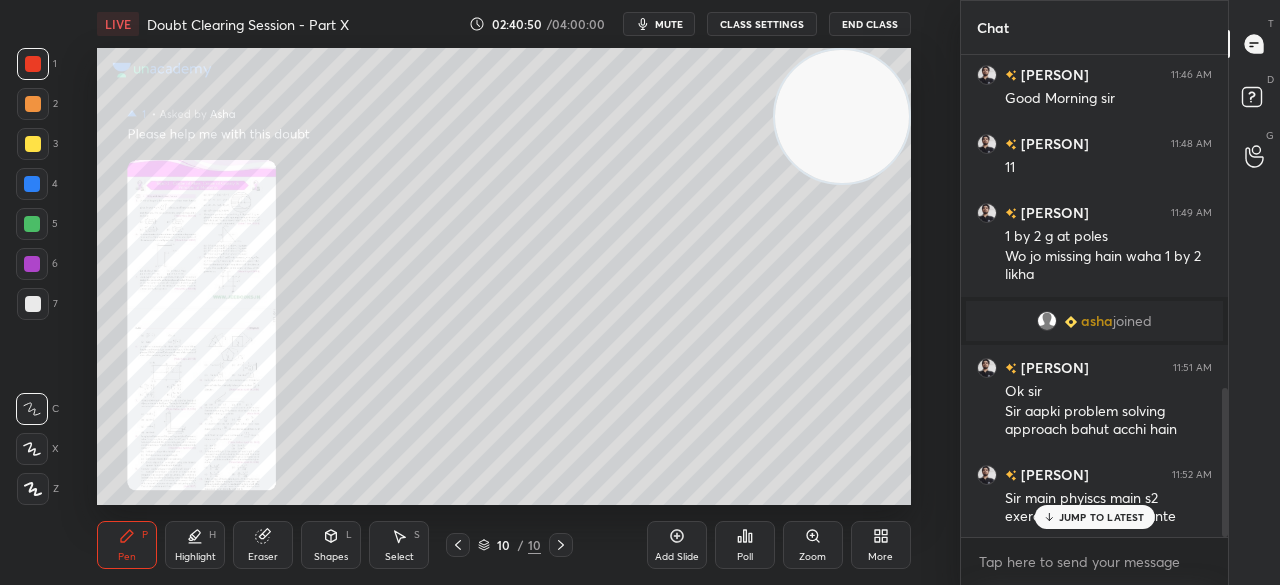 click 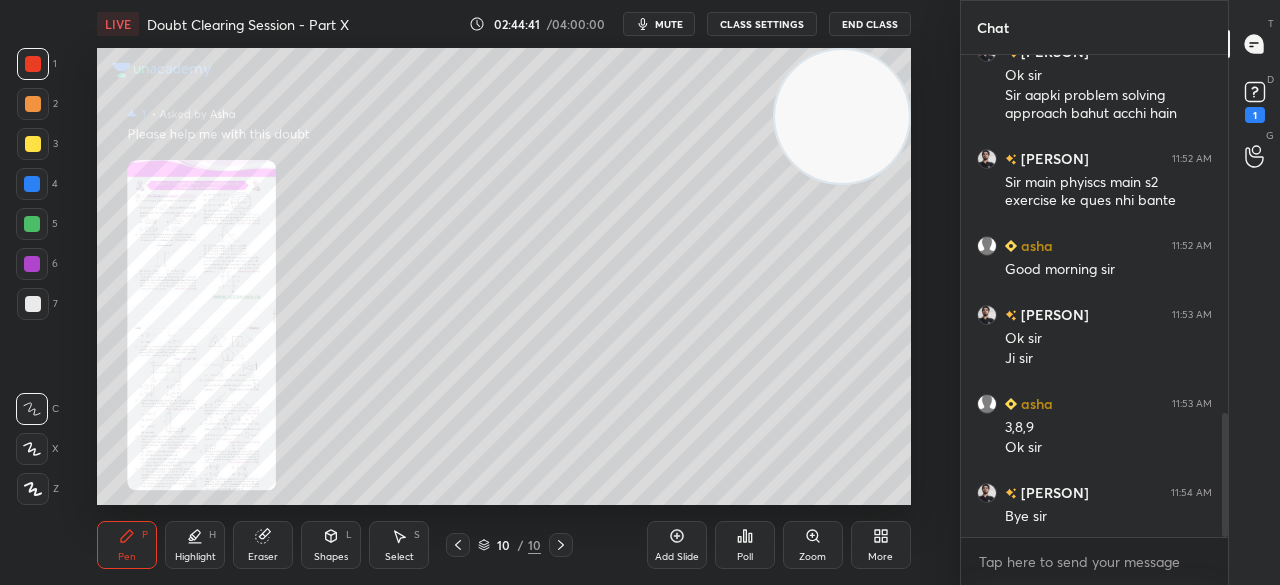 scroll, scrollTop: 1570, scrollLeft: 0, axis: vertical 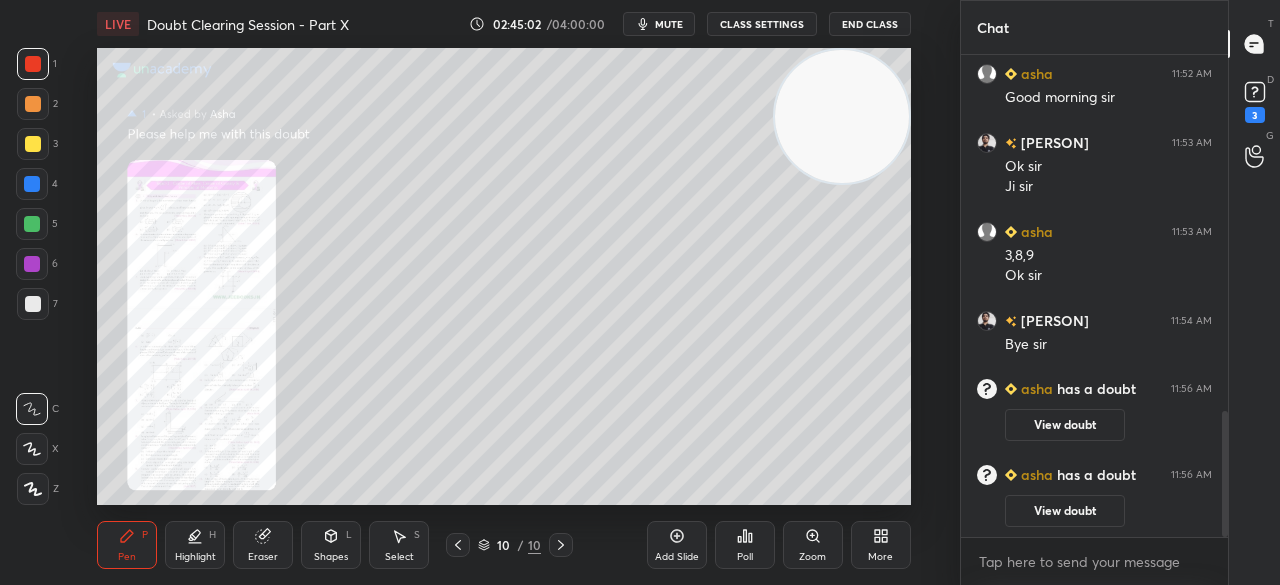 click on "3" at bounding box center (1255, 100) 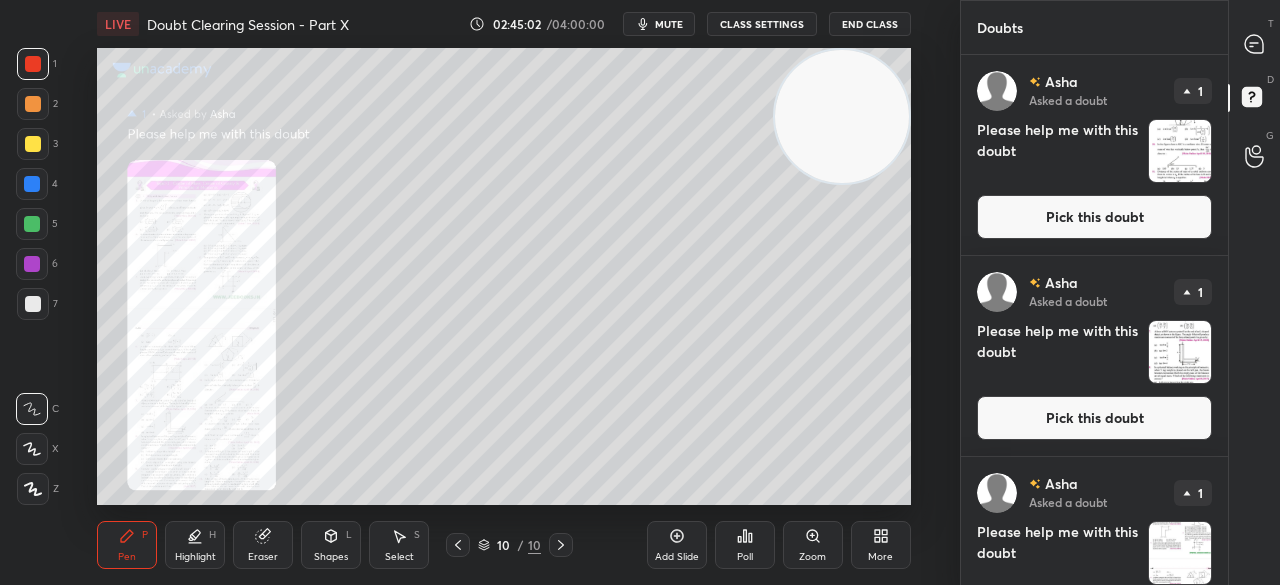 click on "Pick this doubt" at bounding box center (1094, 217) 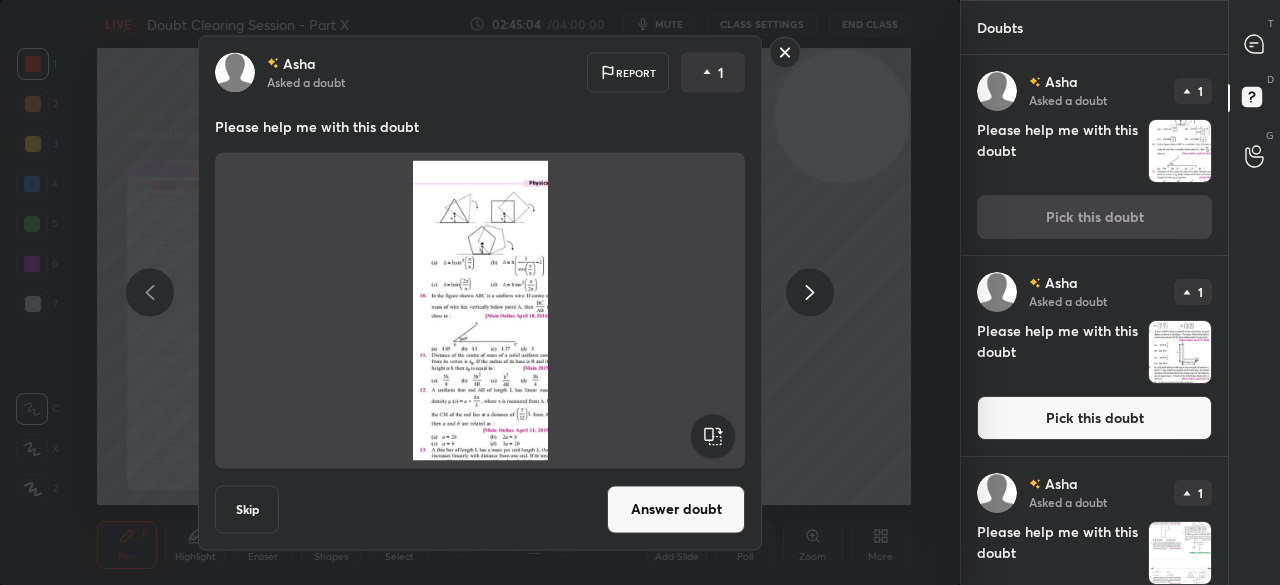 click on "Answer doubt" at bounding box center (676, 509) 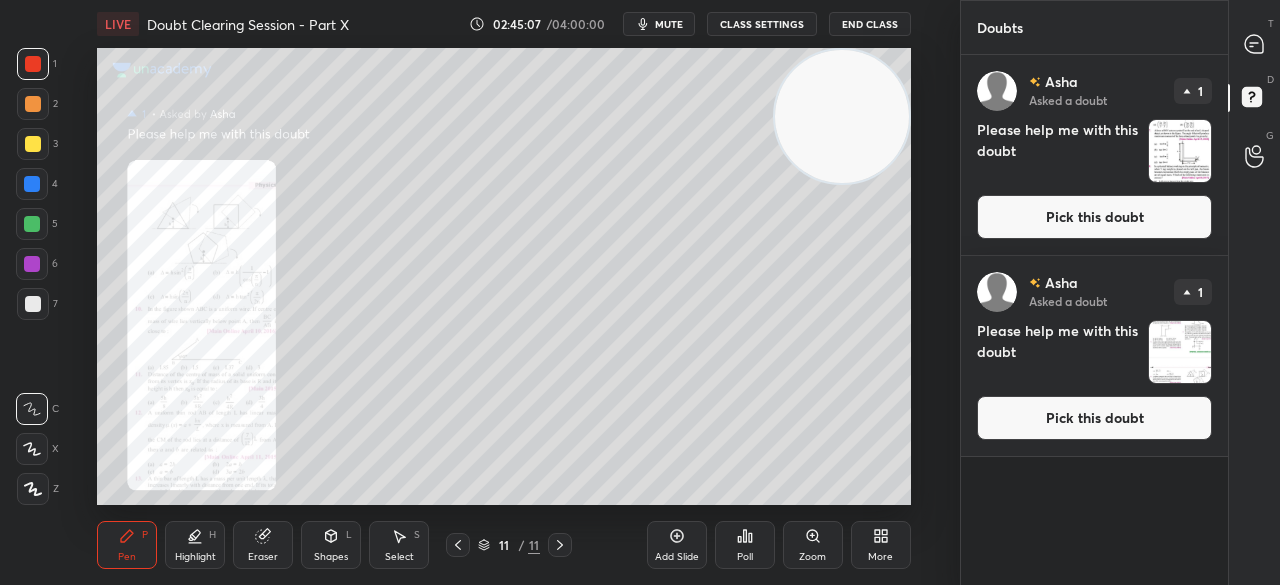 click on "Pick this doubt" at bounding box center [1094, 217] 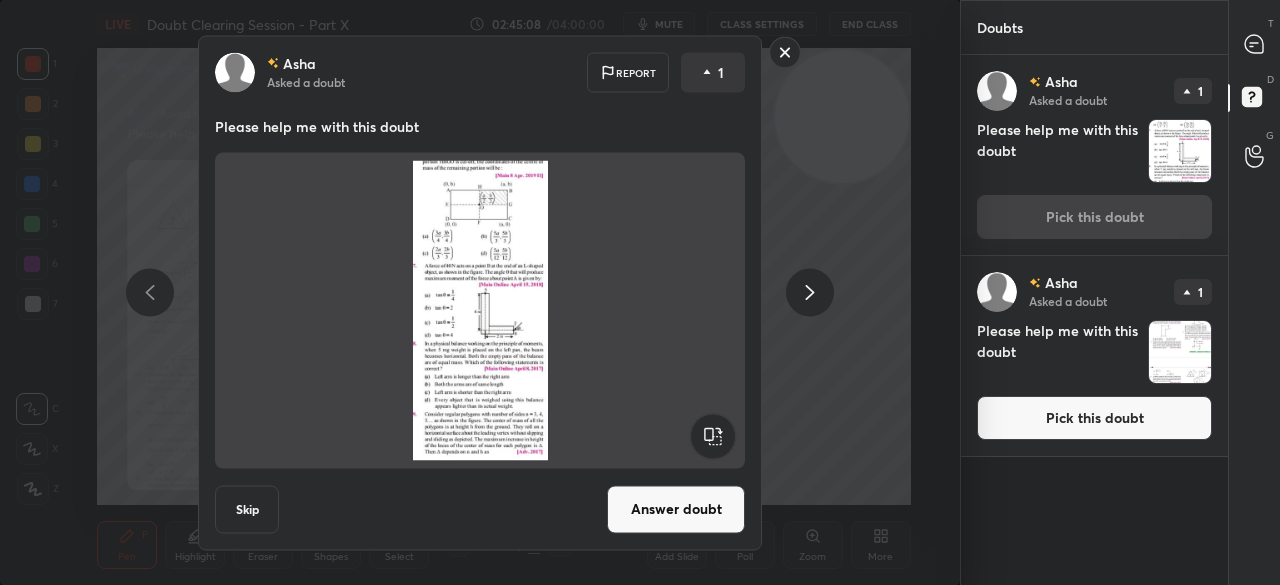 click on "Answer doubt" at bounding box center [676, 509] 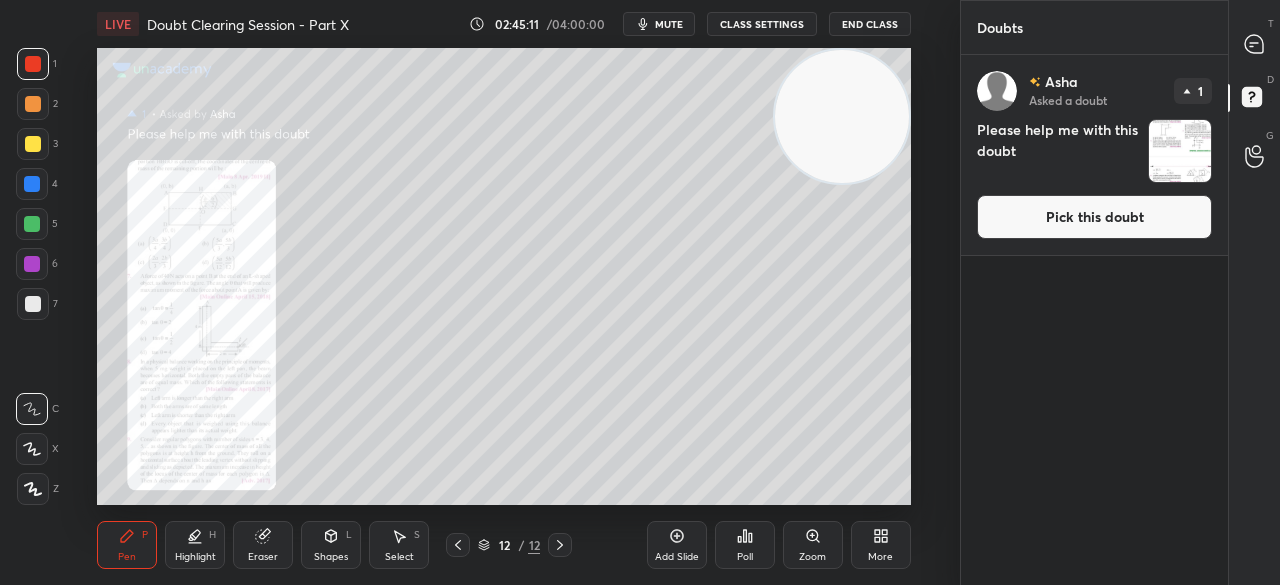 click on "Pick this doubt" at bounding box center (1094, 217) 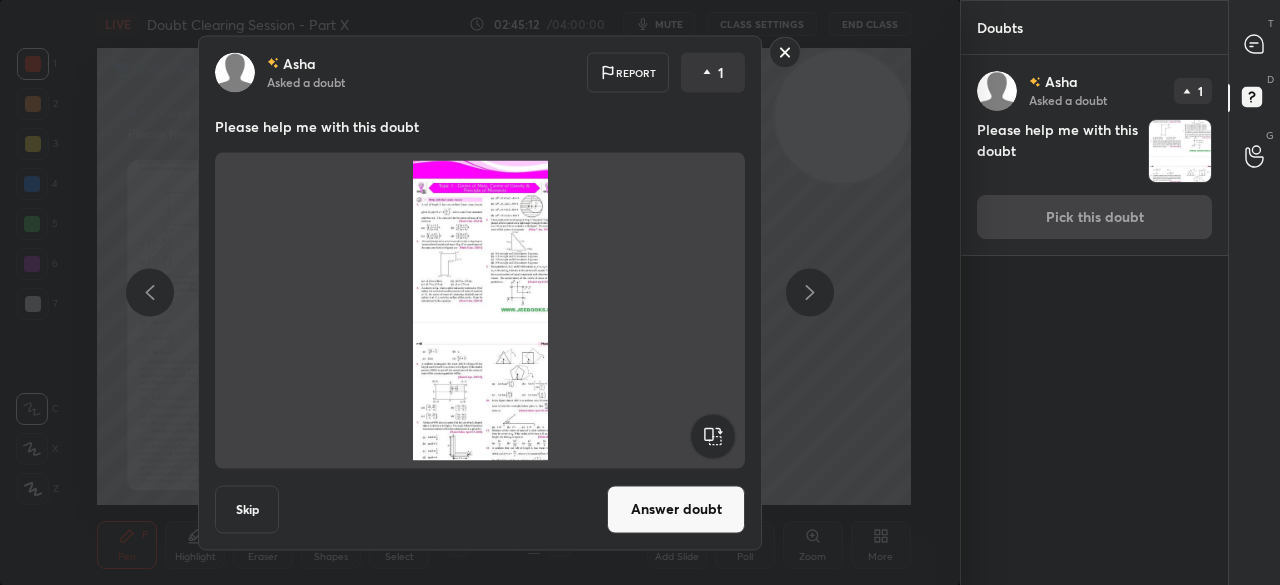 click on "Answer doubt" at bounding box center [676, 509] 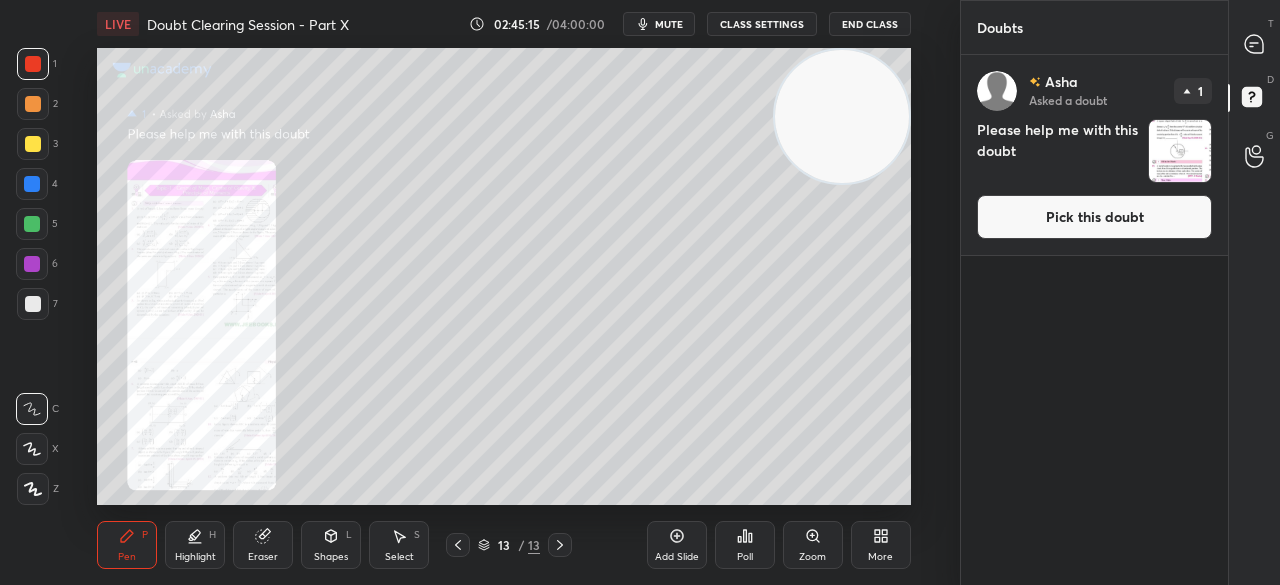 click on "Pick this doubt" at bounding box center (1094, 217) 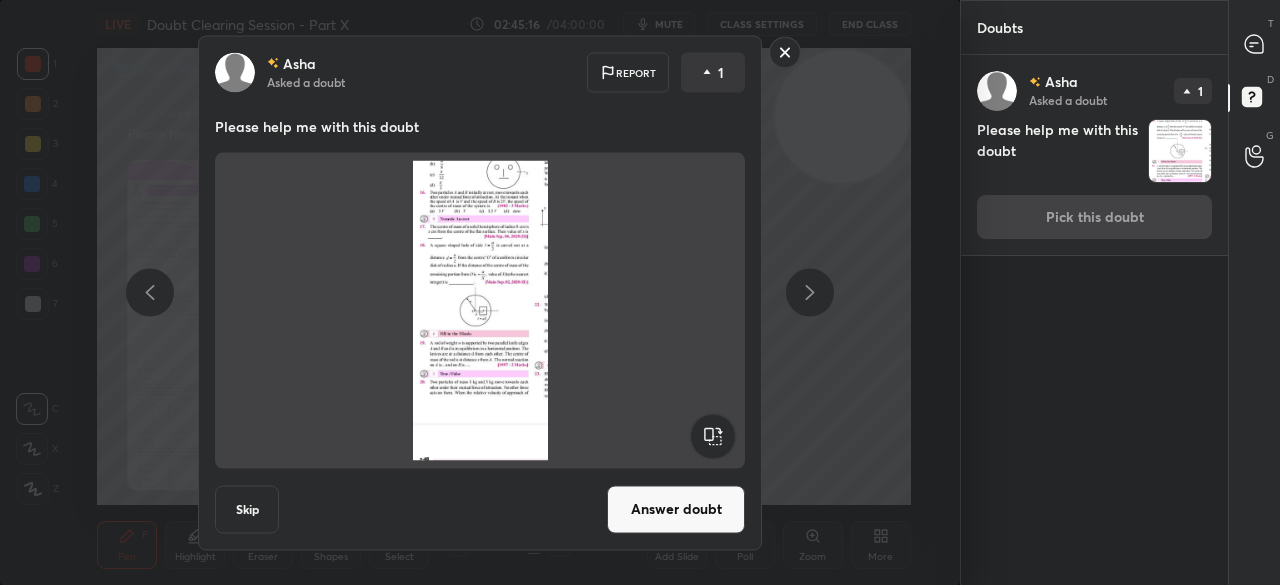click on "Answer doubt" at bounding box center (676, 509) 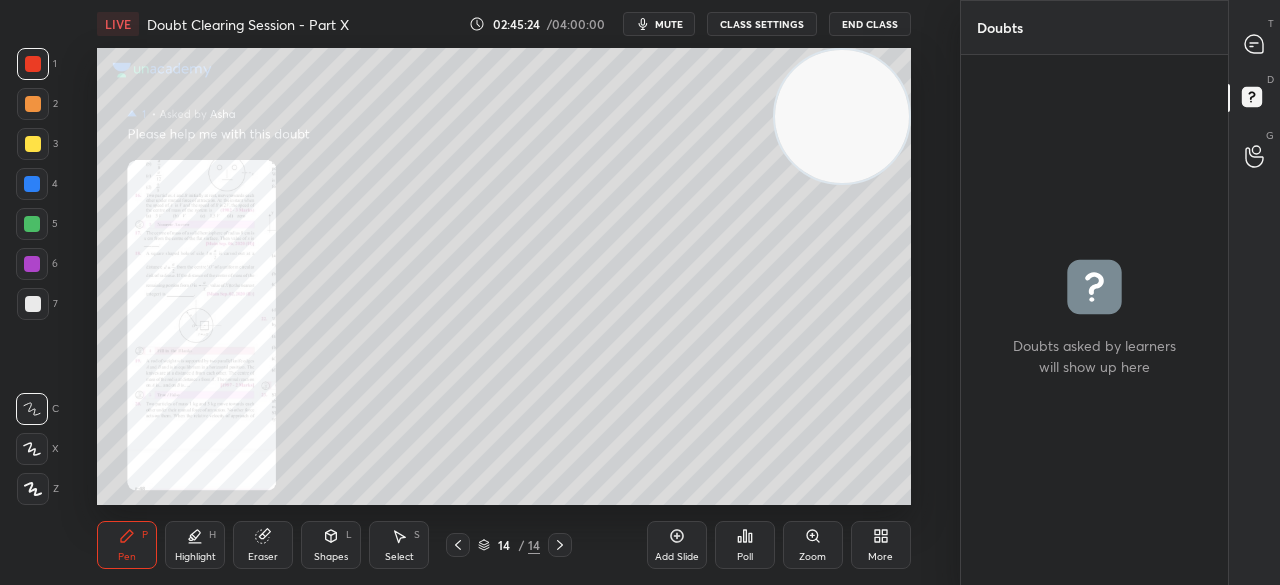 click at bounding box center [1255, 44] 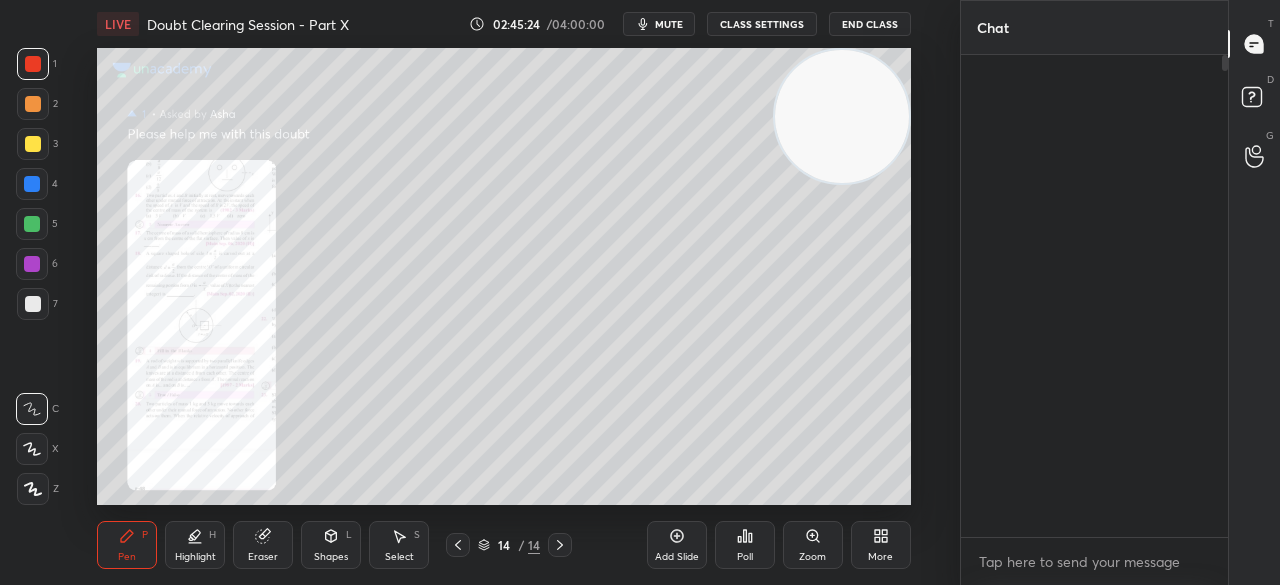 scroll, scrollTop: 1398, scrollLeft: 0, axis: vertical 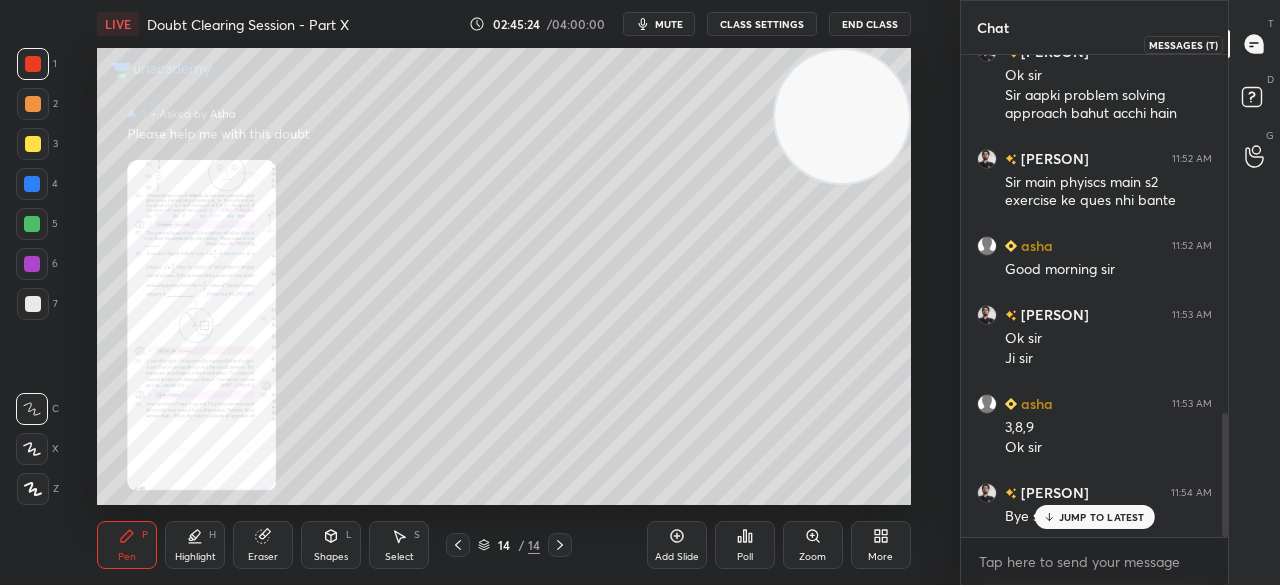 click at bounding box center (1255, 44) 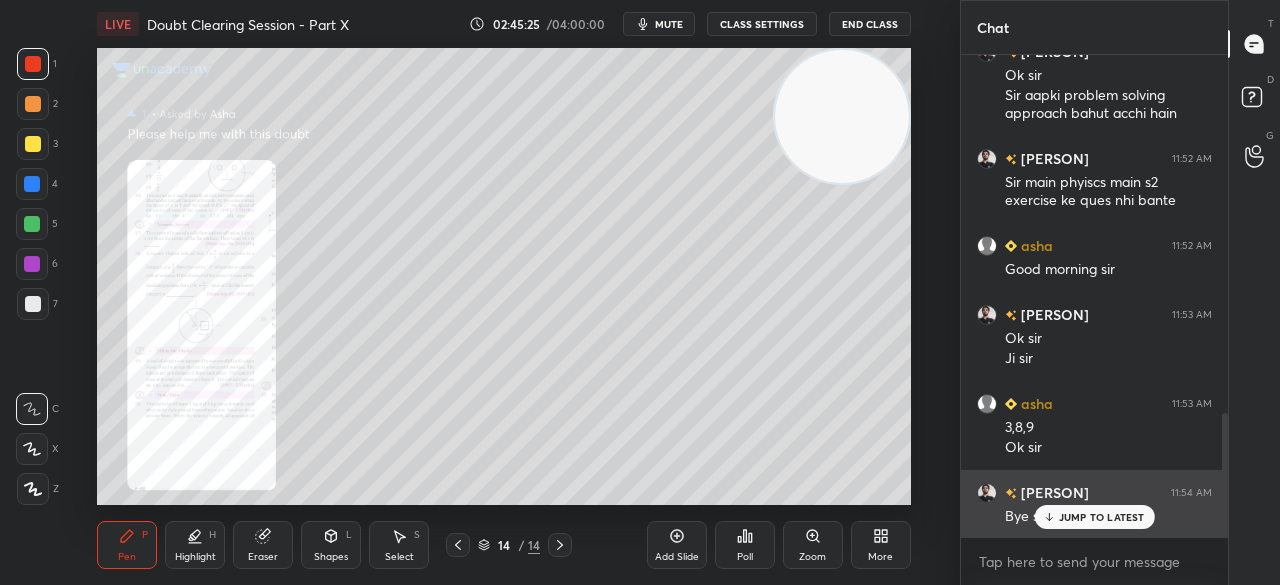 click on "JUMP TO LATEST" at bounding box center [1102, 517] 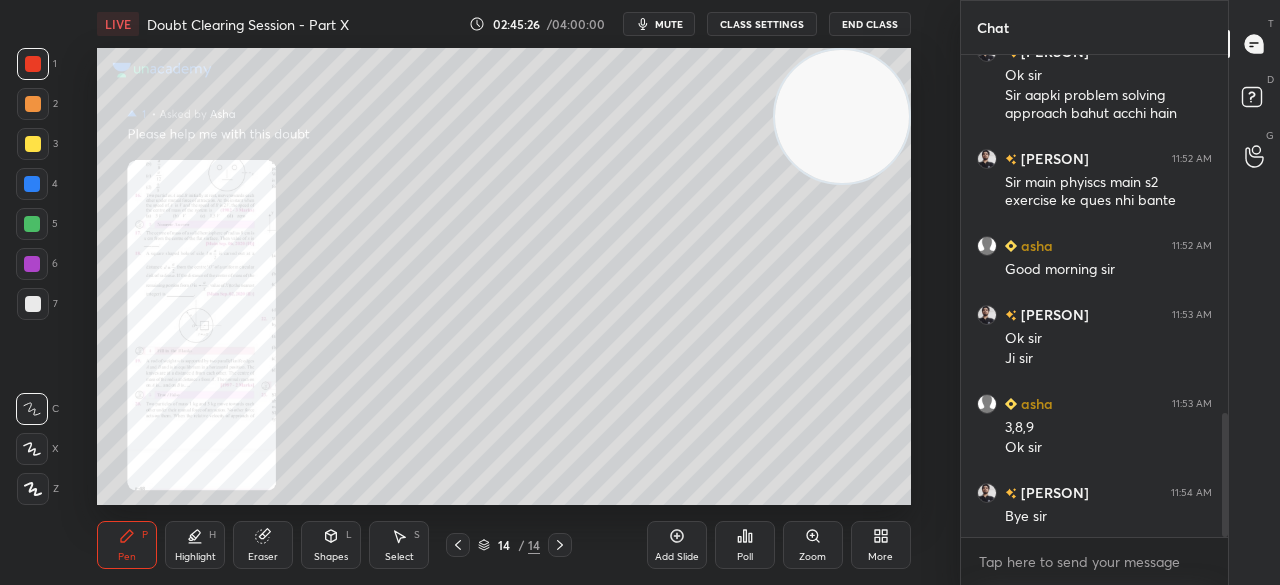 click on "Zoom" at bounding box center (812, 557) 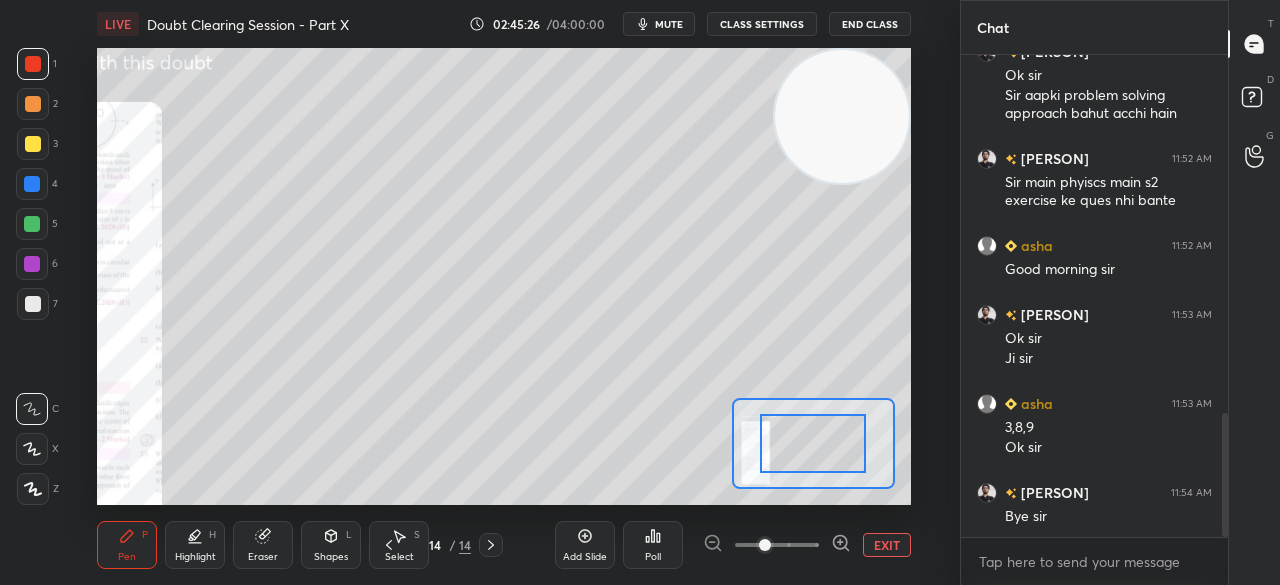 click at bounding box center [765, 545] 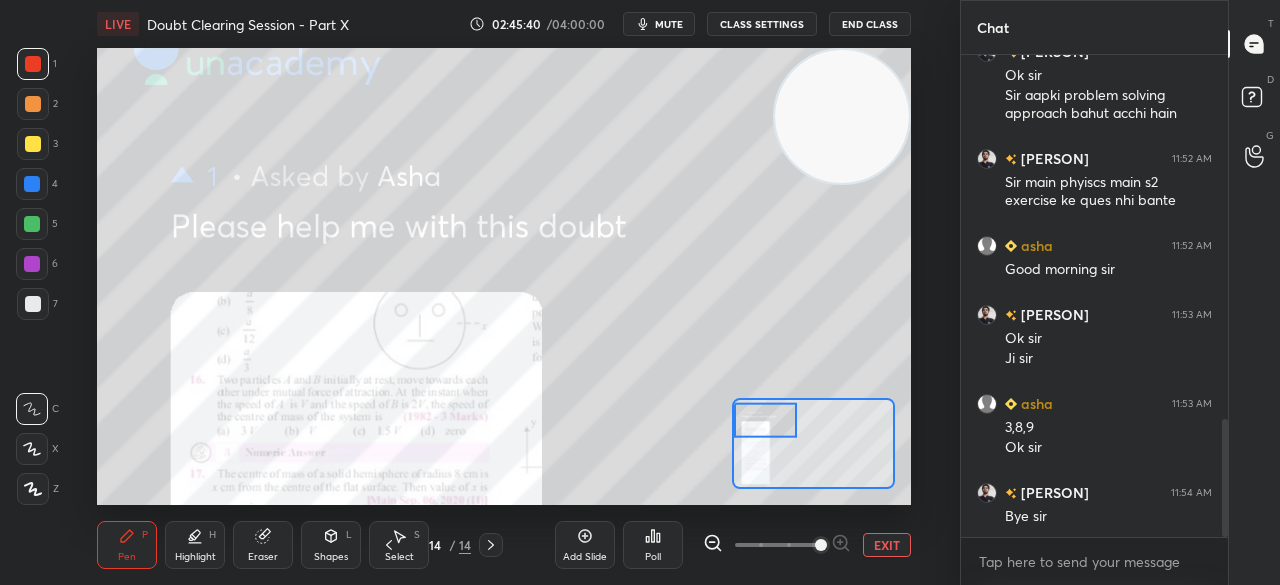 scroll, scrollTop: 1486, scrollLeft: 0, axis: vertical 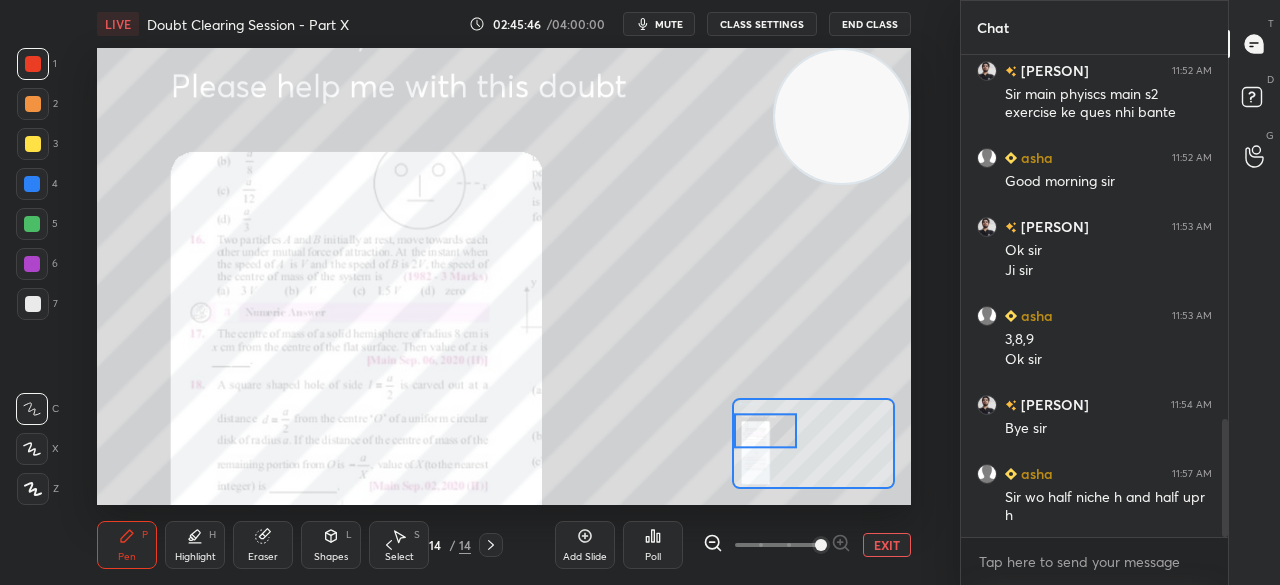 click 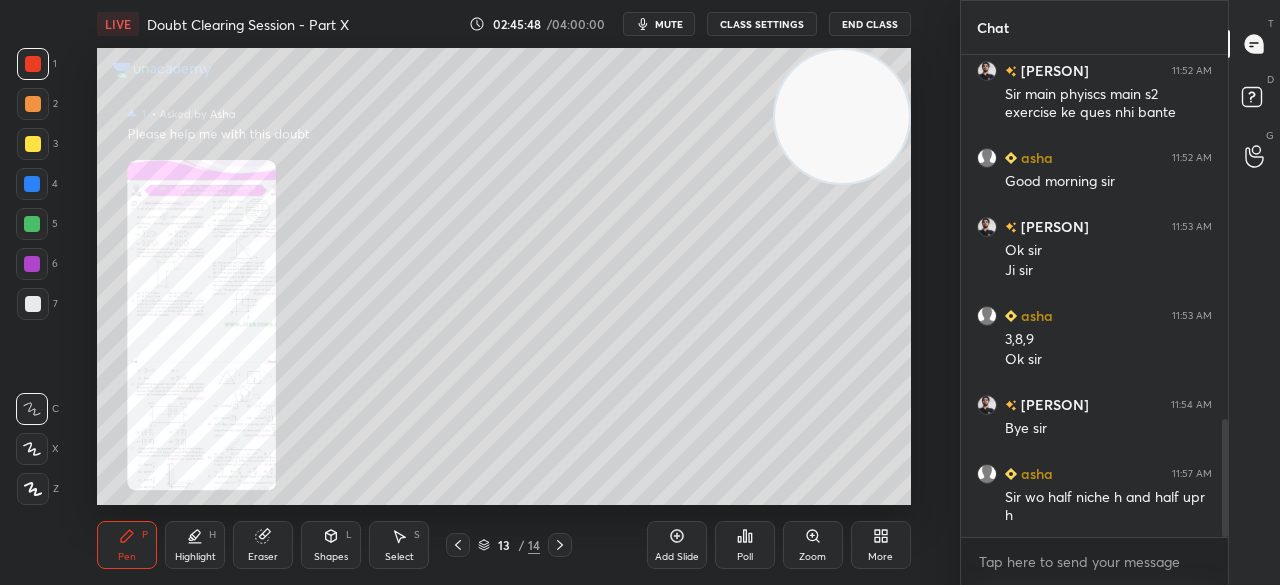 click on "Zoom" at bounding box center (812, 557) 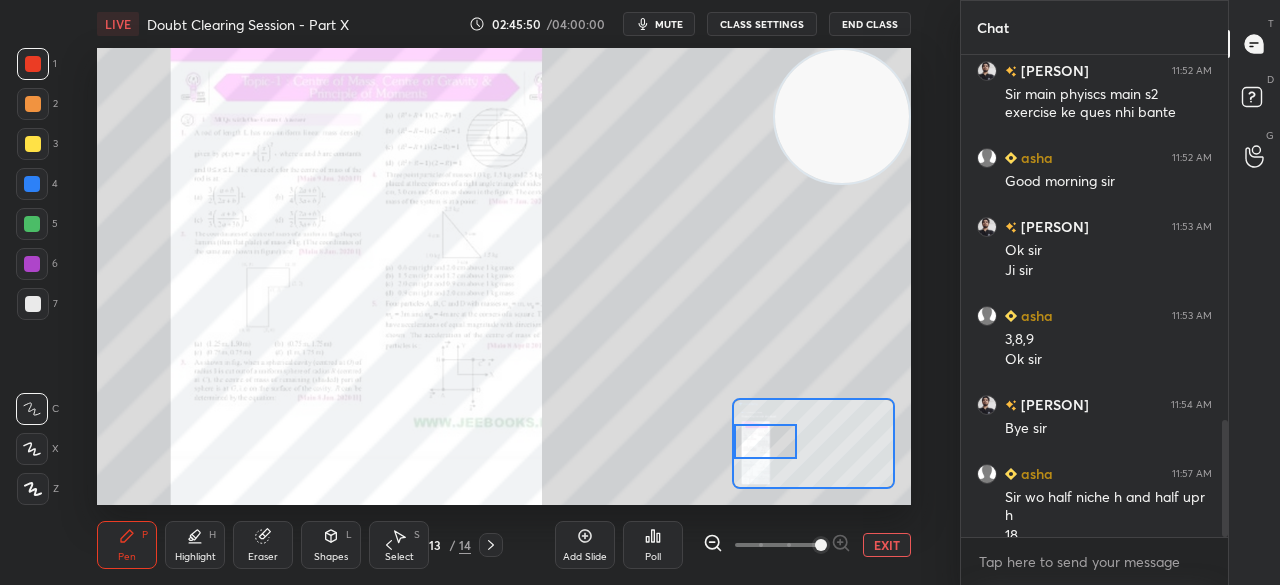 scroll, scrollTop: 1506, scrollLeft: 0, axis: vertical 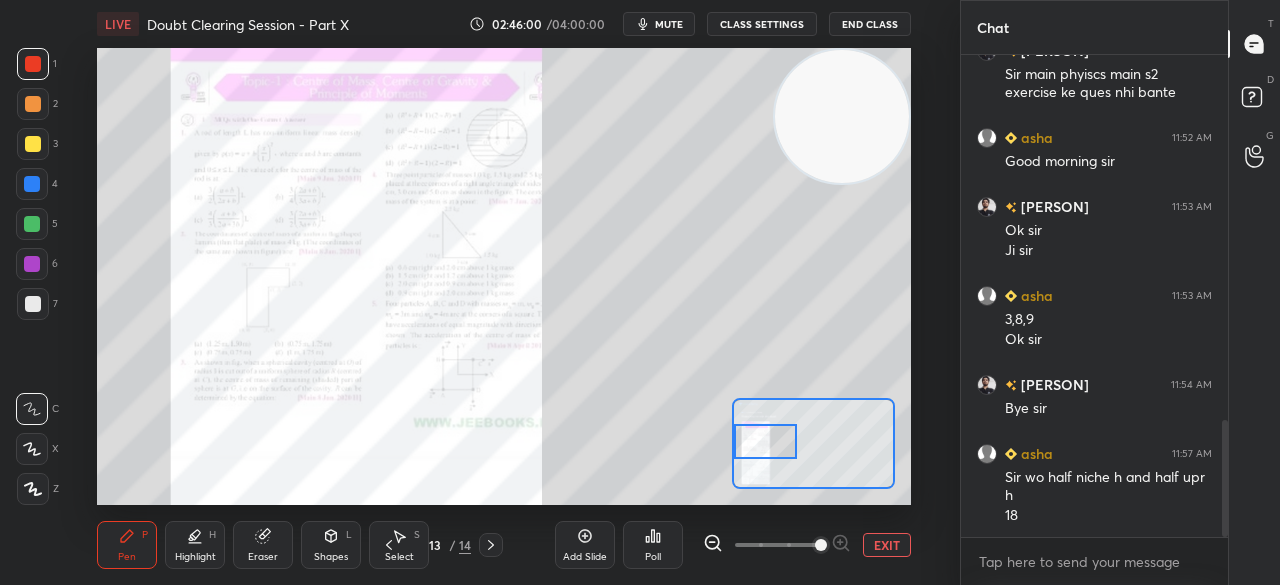click 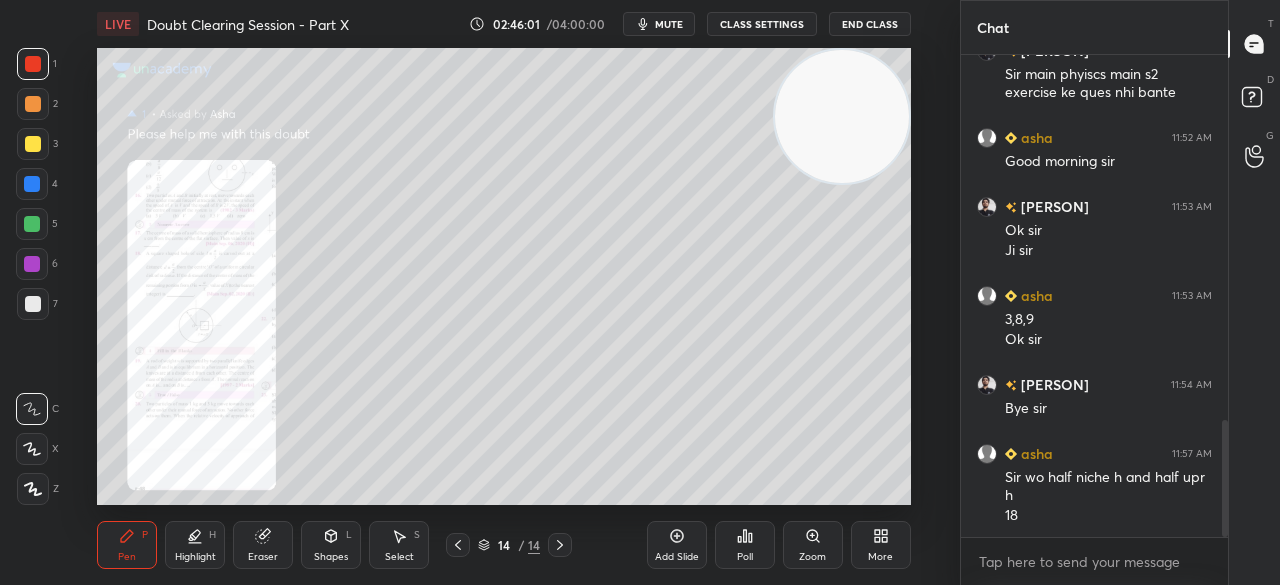 click 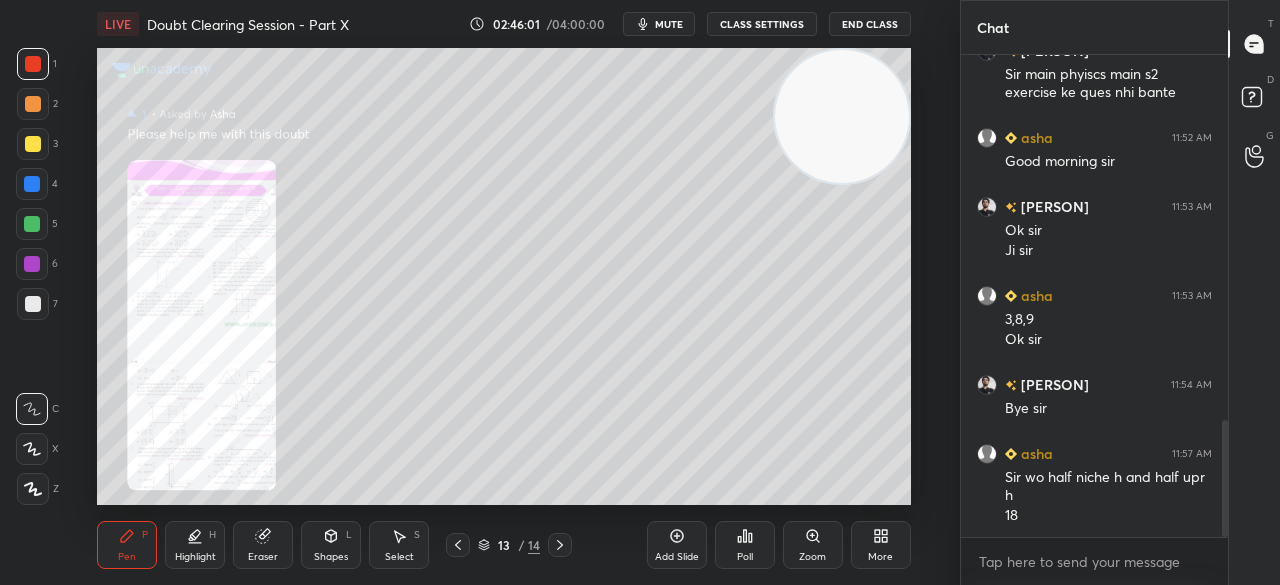 click 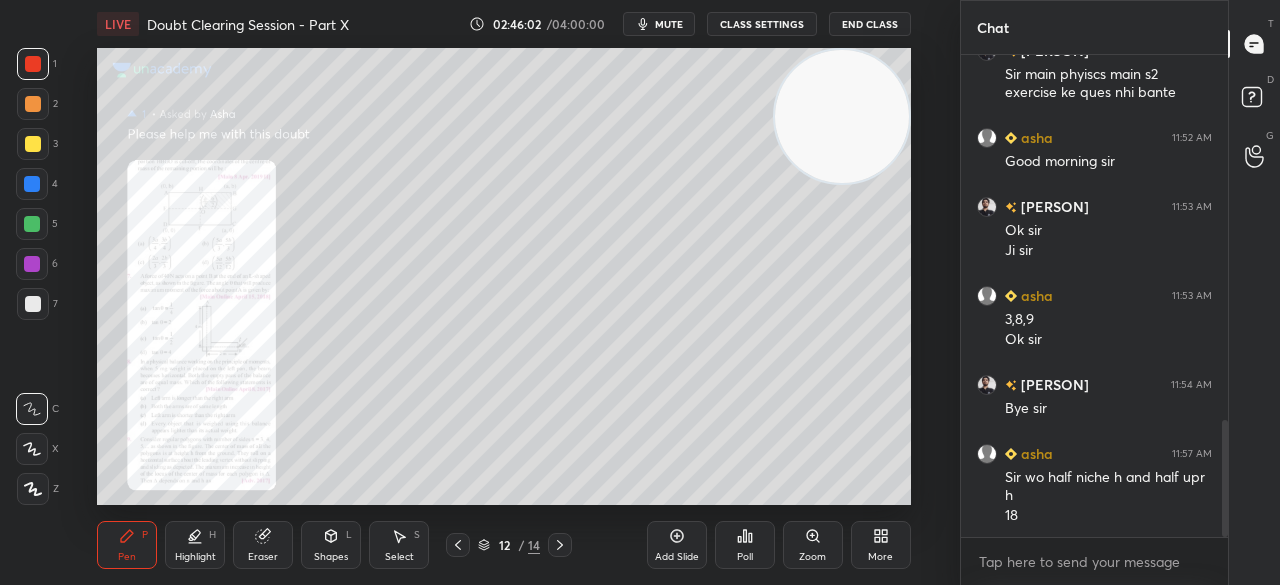 scroll, scrollTop: 1526, scrollLeft: 0, axis: vertical 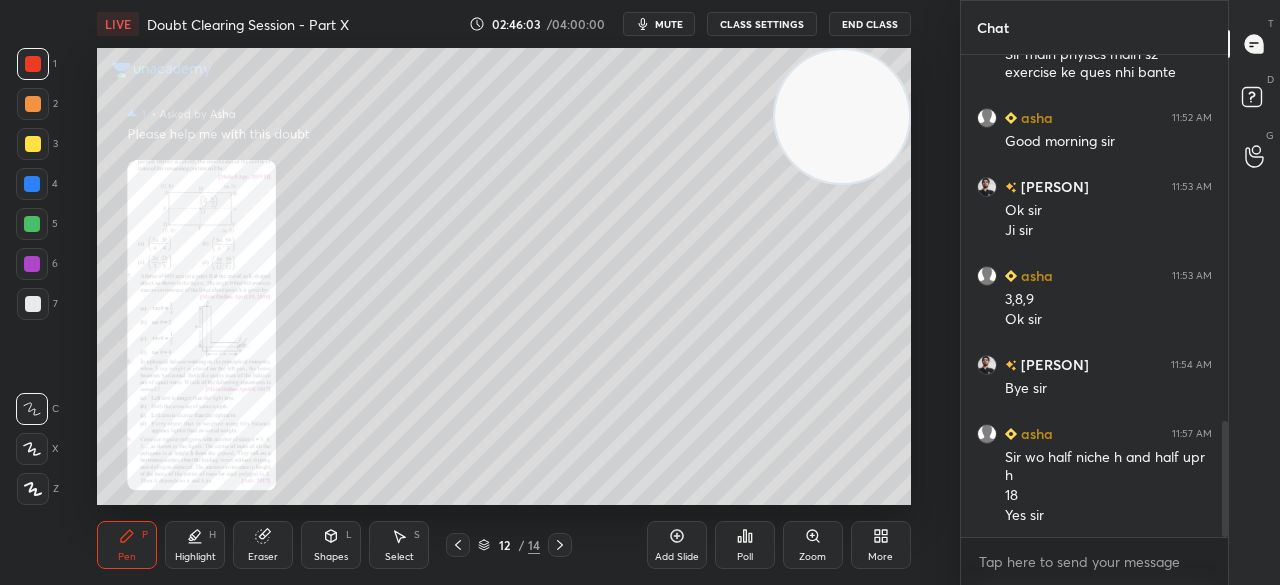 click on "Zoom" at bounding box center [812, 557] 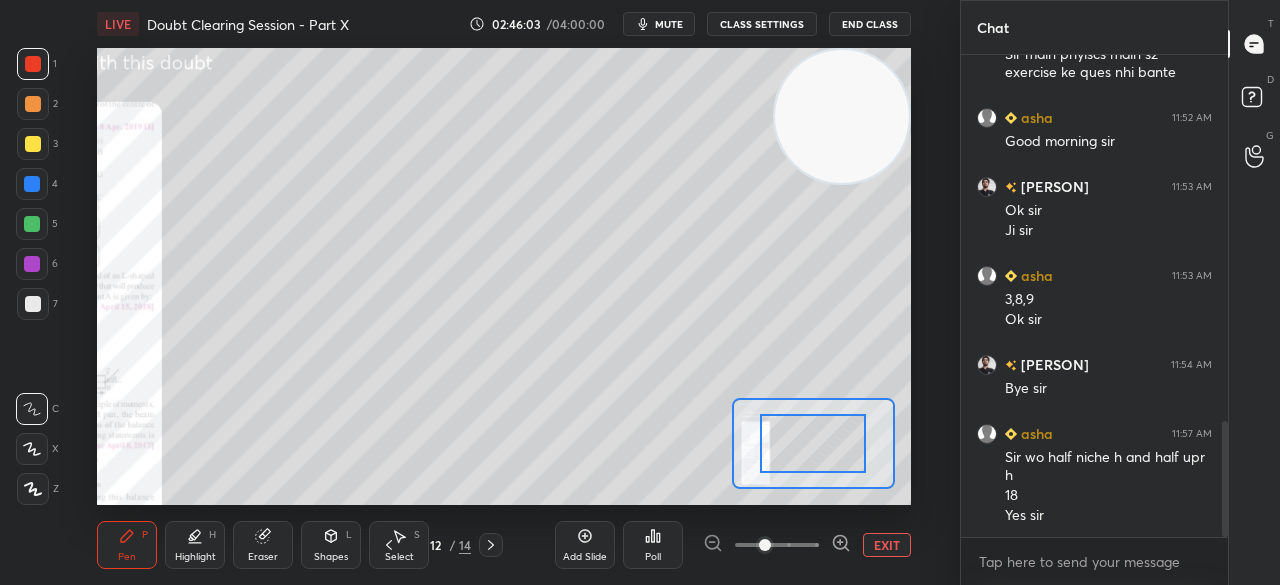 click on "Add Slide Poll EXIT" at bounding box center [733, 545] 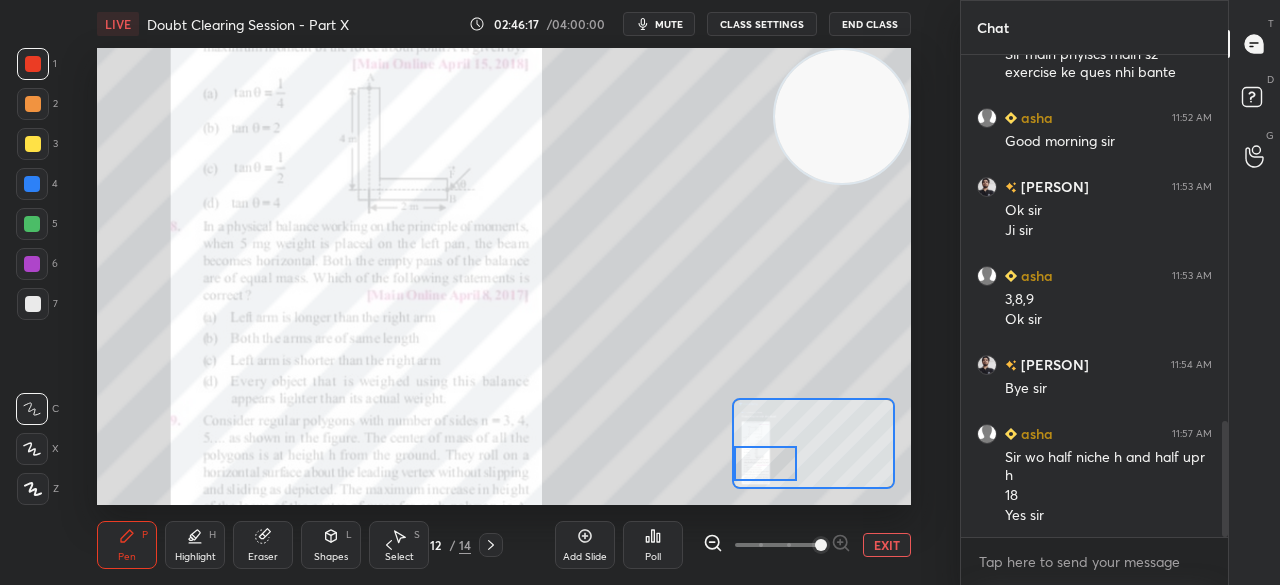 scroll, scrollTop: 1594, scrollLeft: 0, axis: vertical 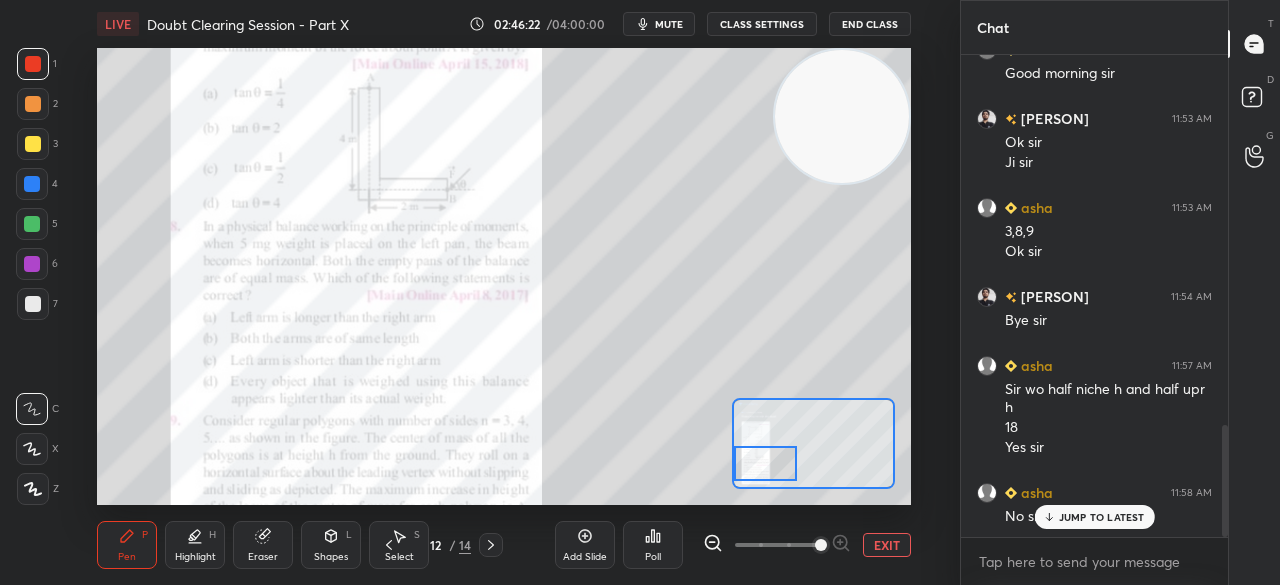 click on "JUMP TO LATEST" at bounding box center (1102, 517) 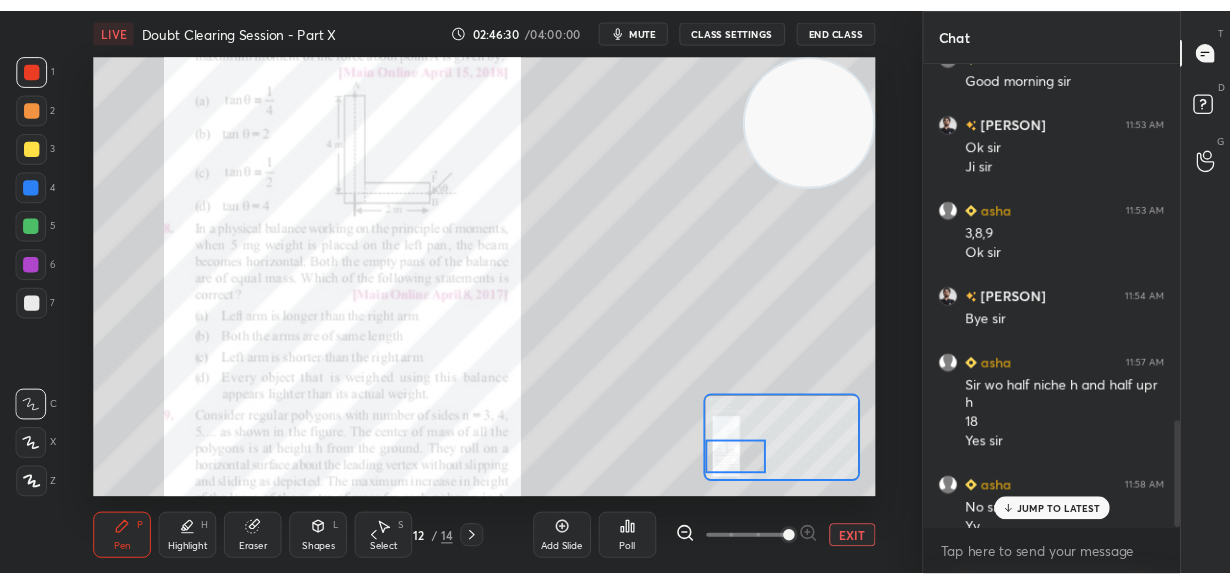 scroll, scrollTop: 1614, scrollLeft: 0, axis: vertical 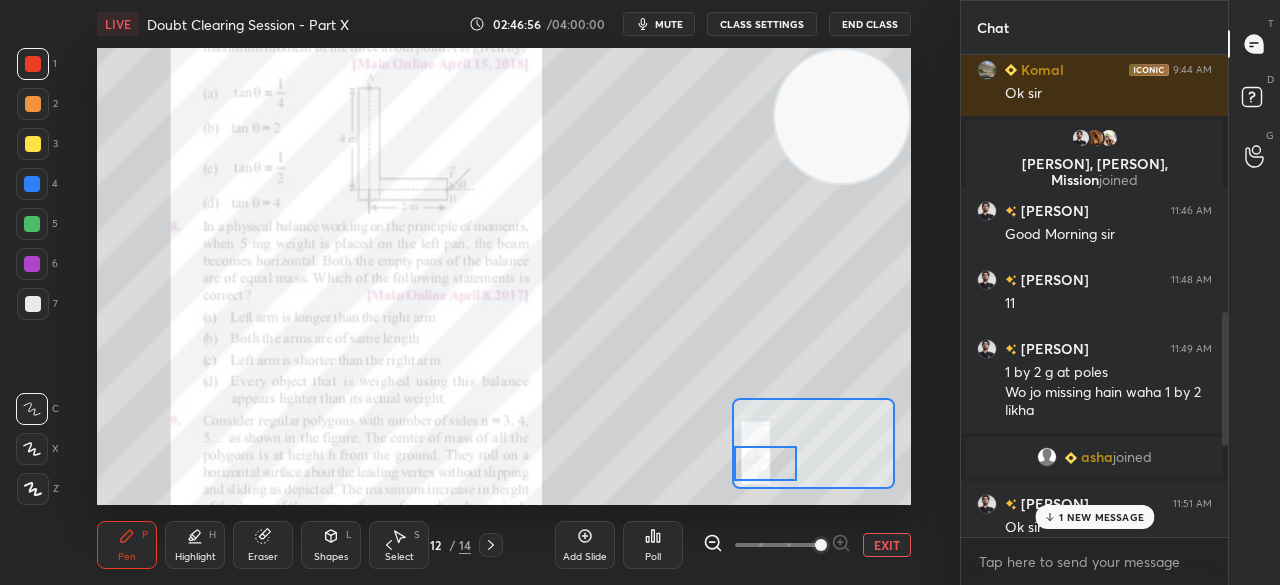click on "1 NEW MESSAGE" at bounding box center [1101, 517] 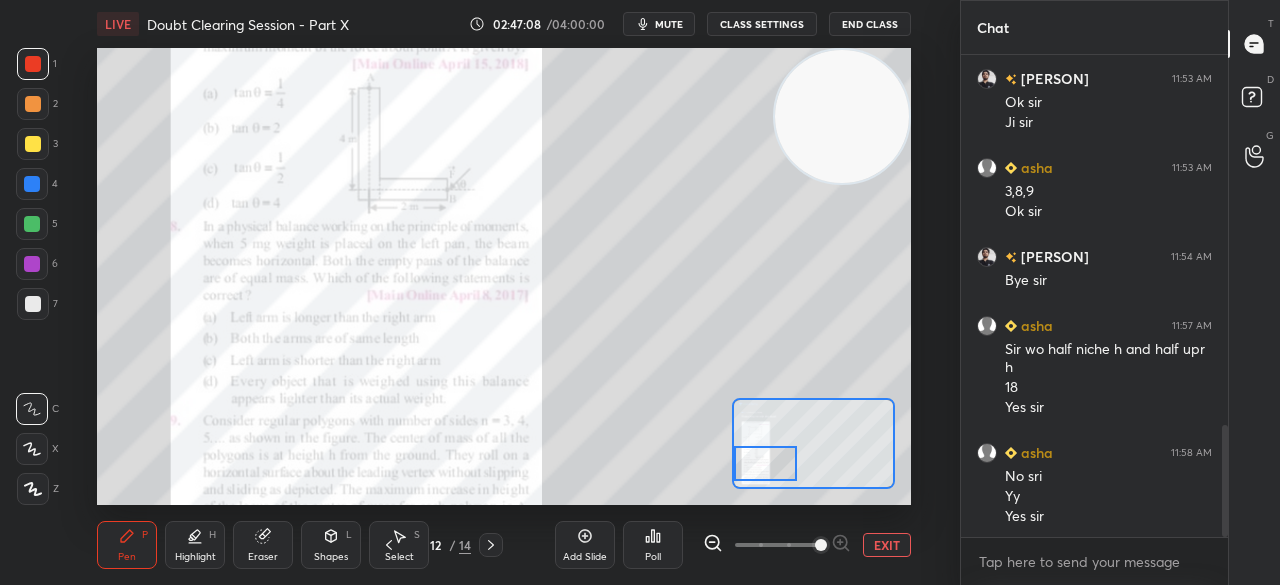 click at bounding box center [33, 144] 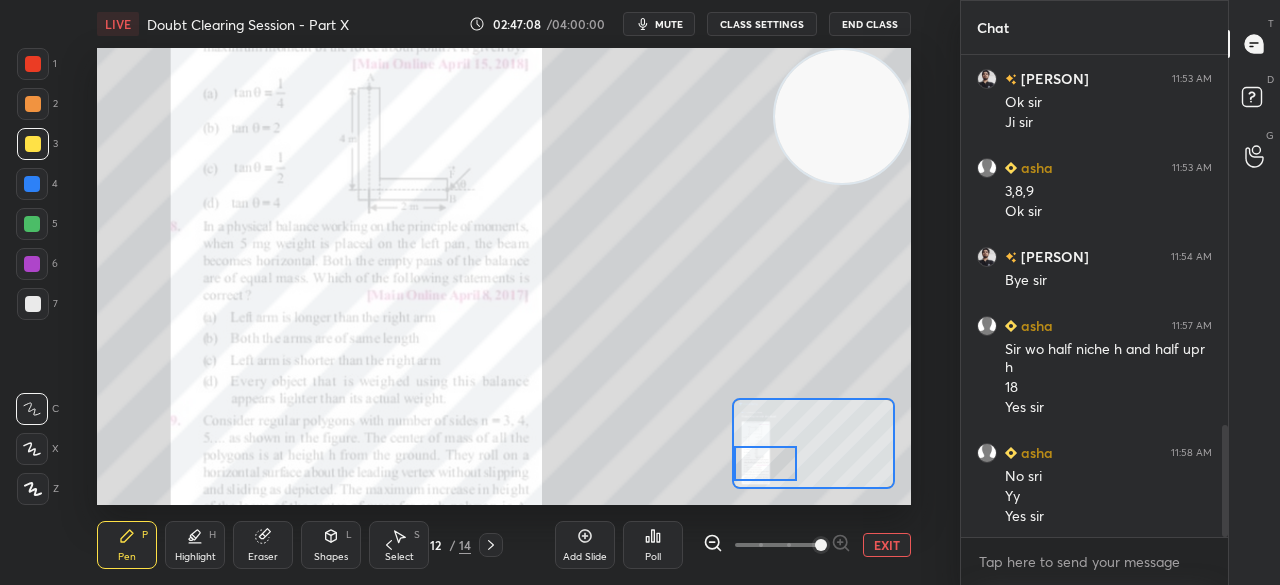click at bounding box center (33, 144) 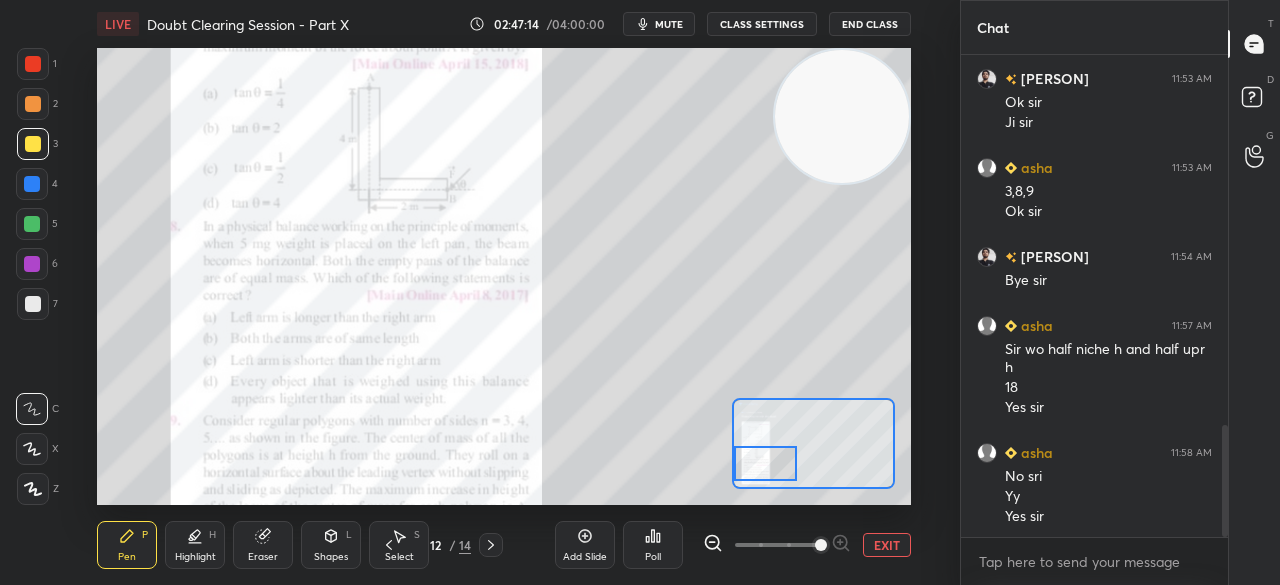 click at bounding box center (33, 64) 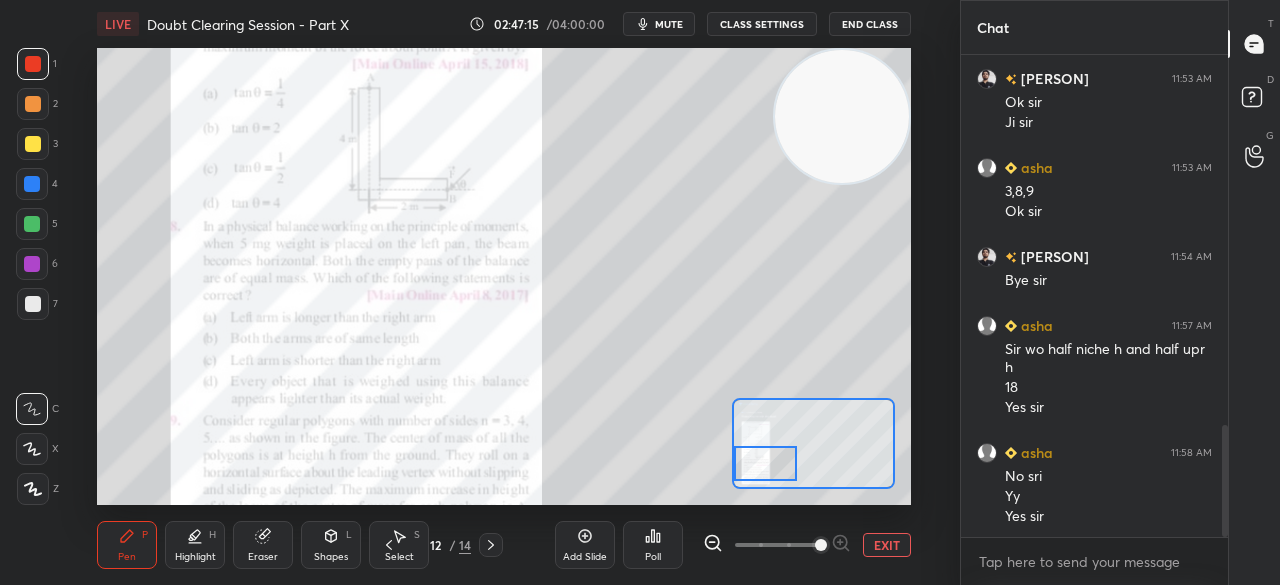 click at bounding box center (33, 64) 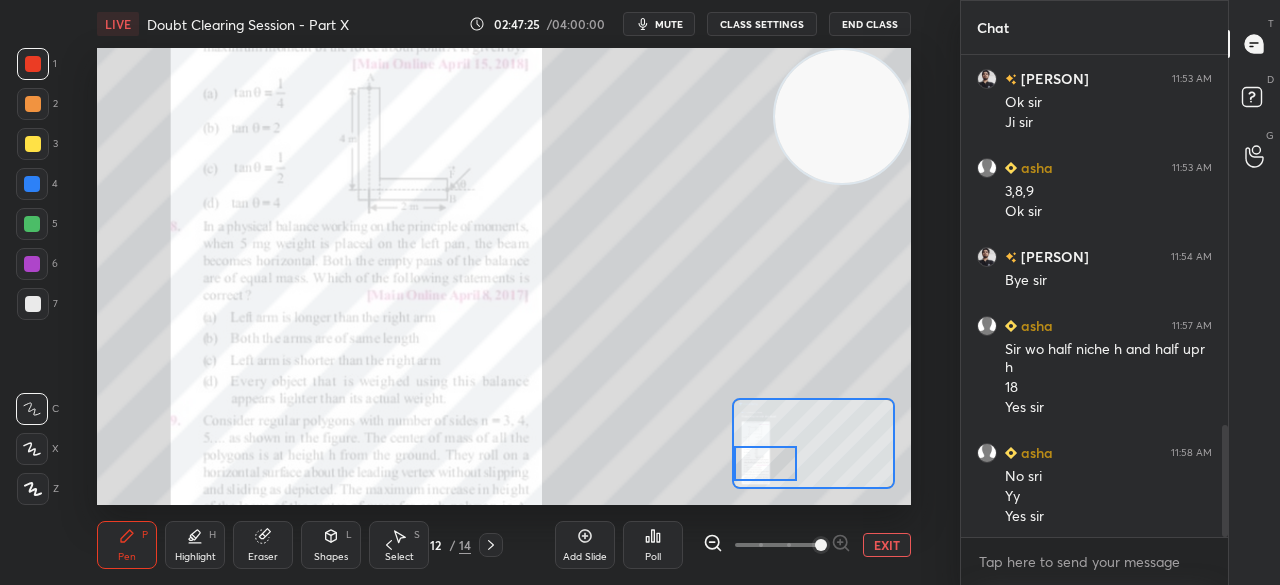 click at bounding box center [33, 144] 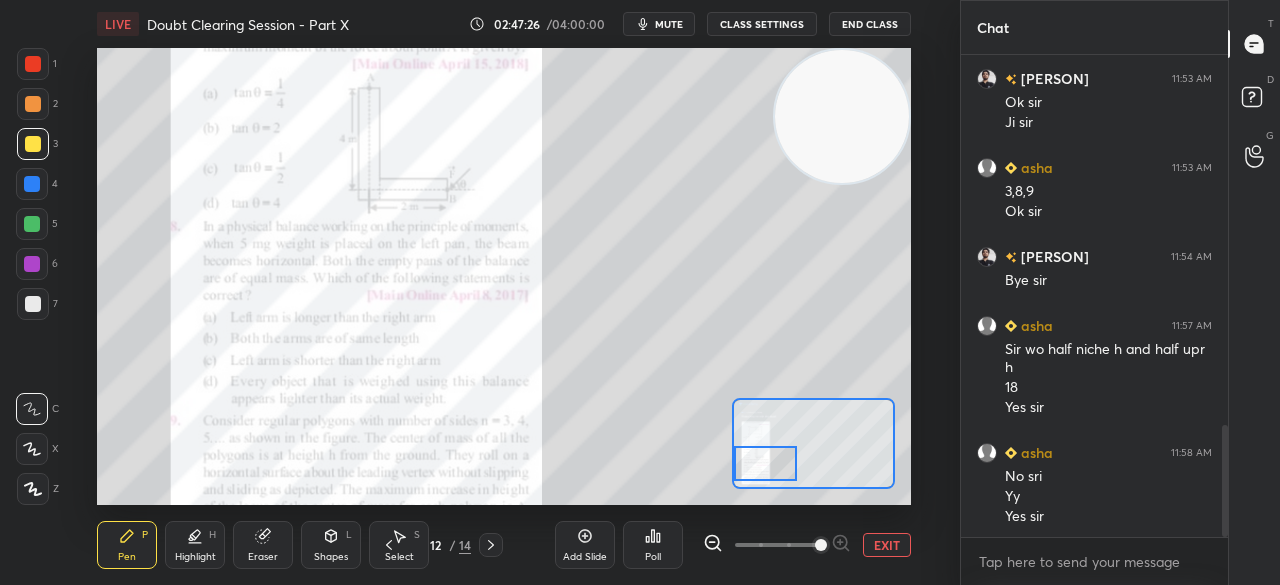 click at bounding box center (33, 144) 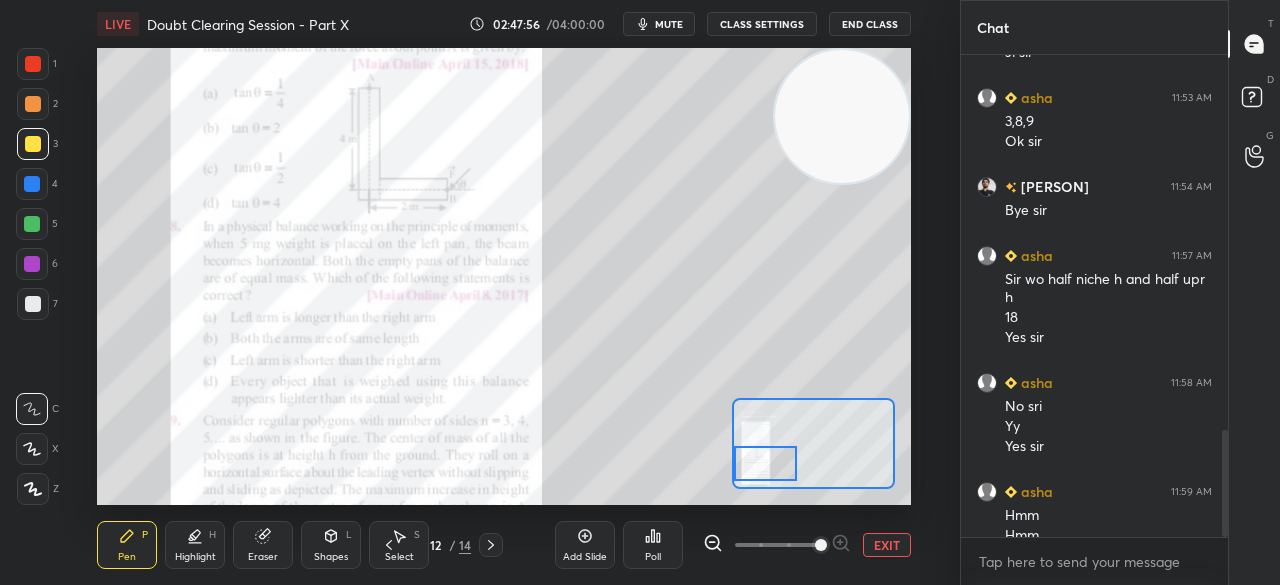 scroll, scrollTop: 1694, scrollLeft: 0, axis: vertical 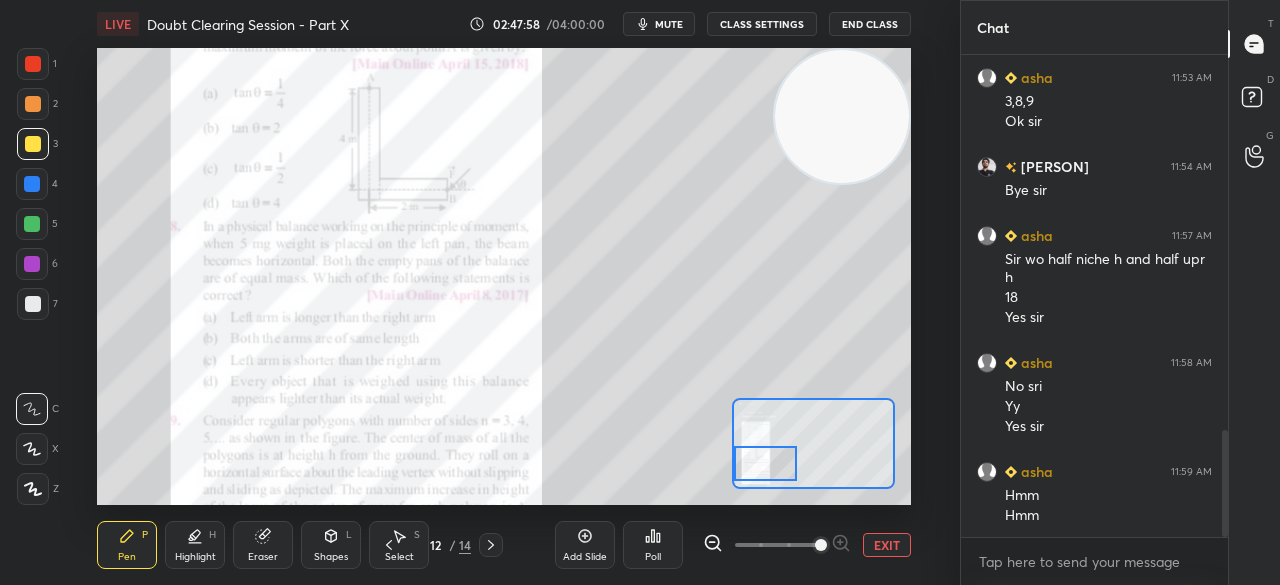 click at bounding box center (32, 224) 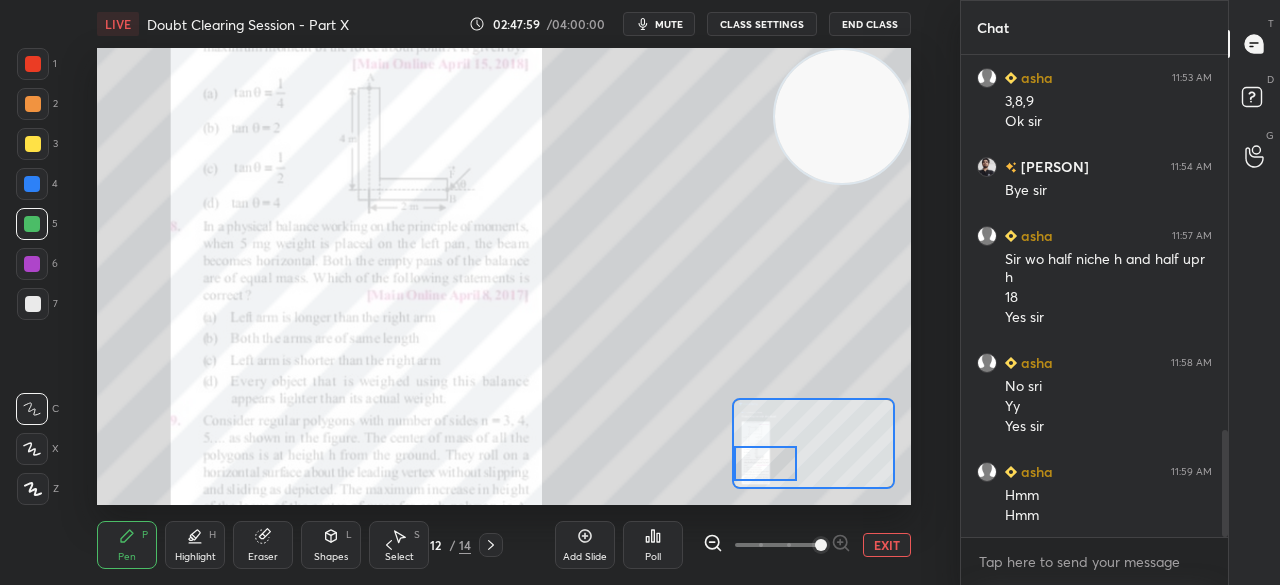 click at bounding box center [33, 64] 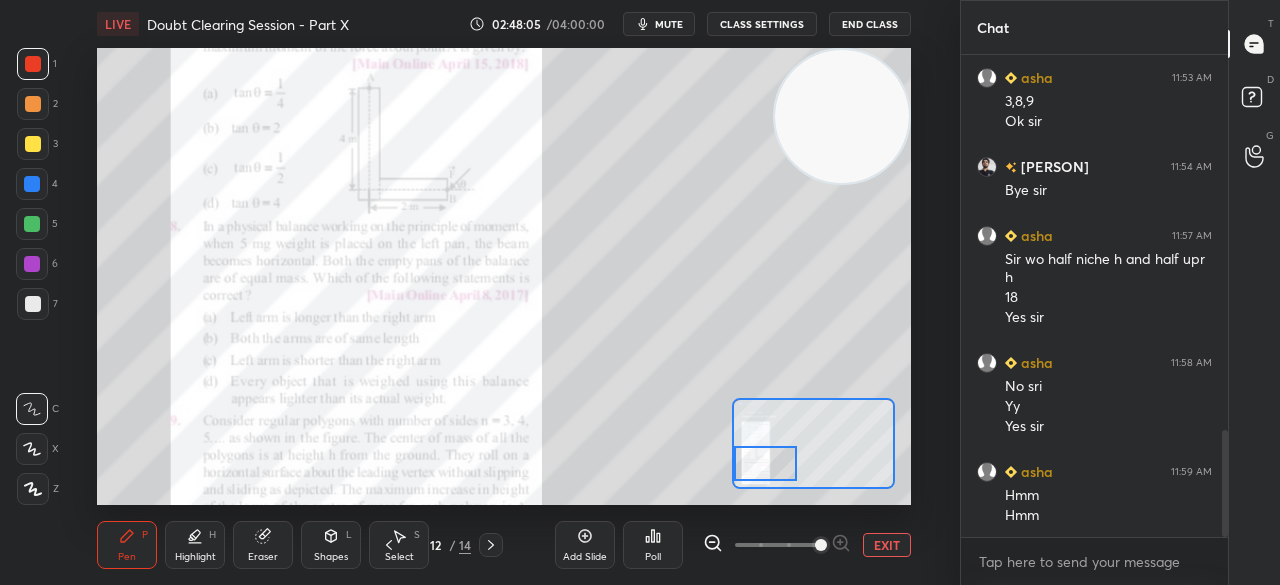 click at bounding box center [32, 184] 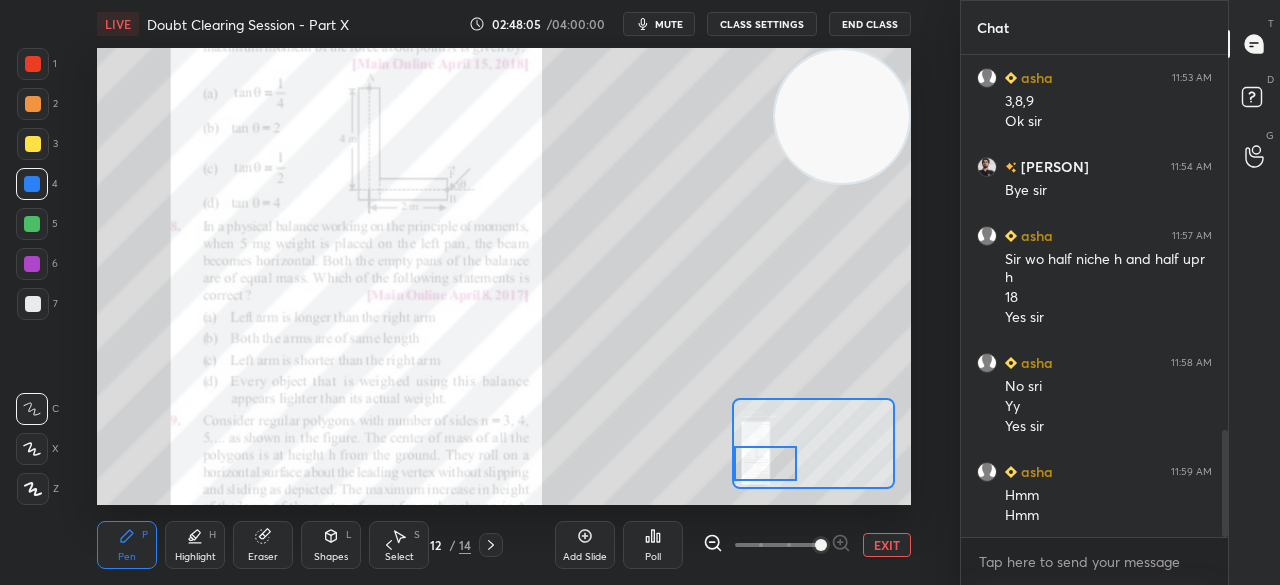 click at bounding box center [33, 144] 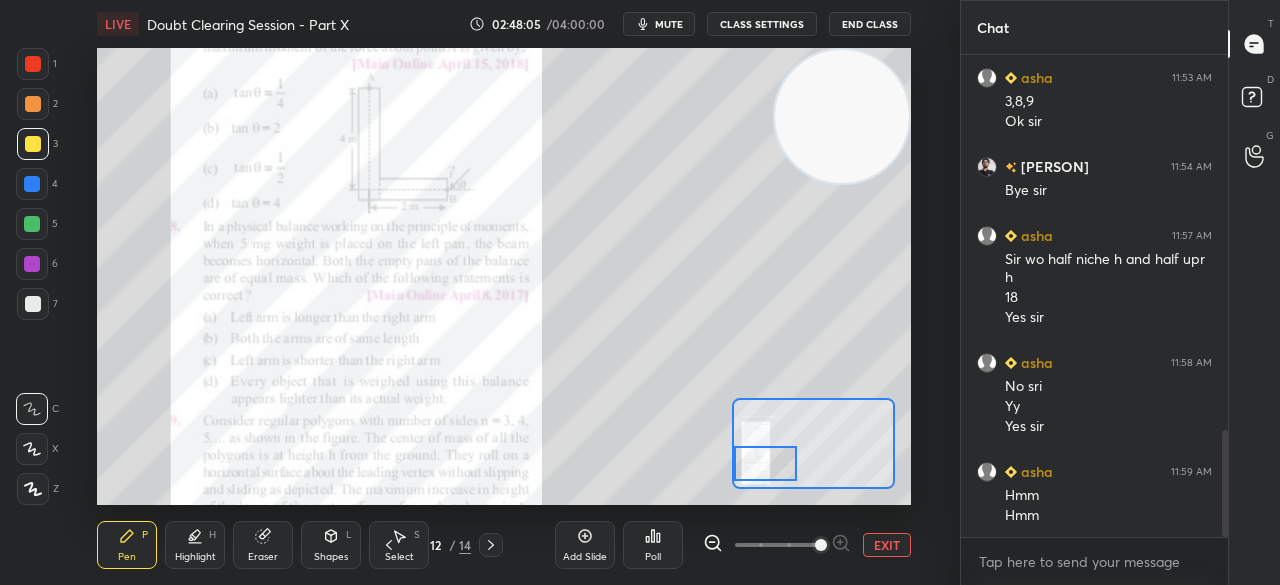 click at bounding box center (33, 104) 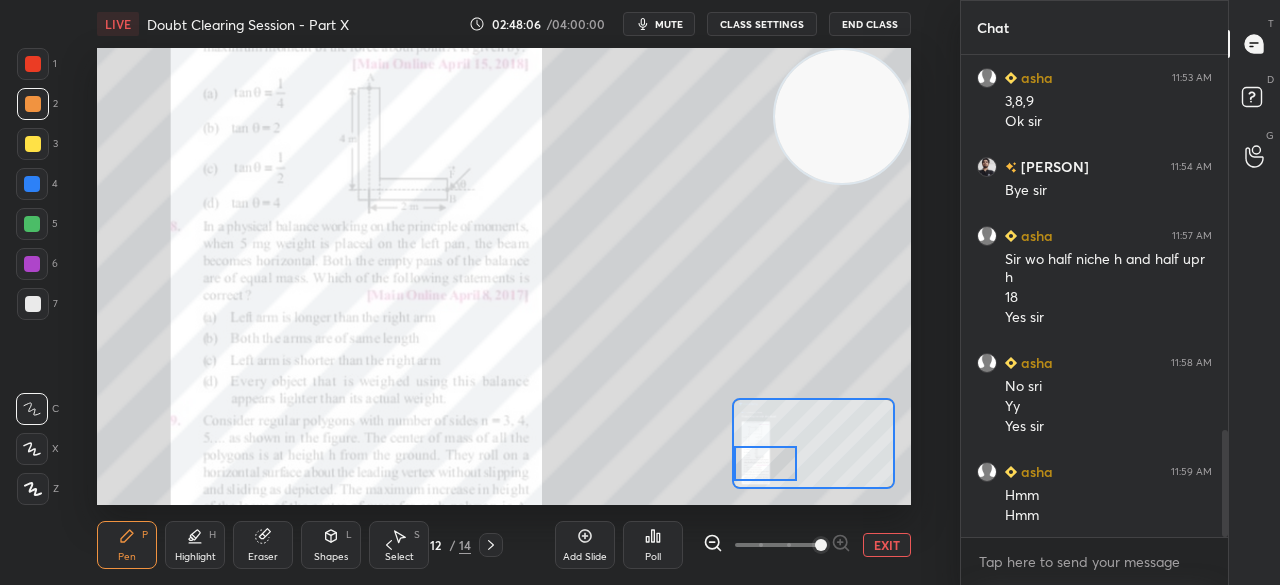 click at bounding box center (33, 64) 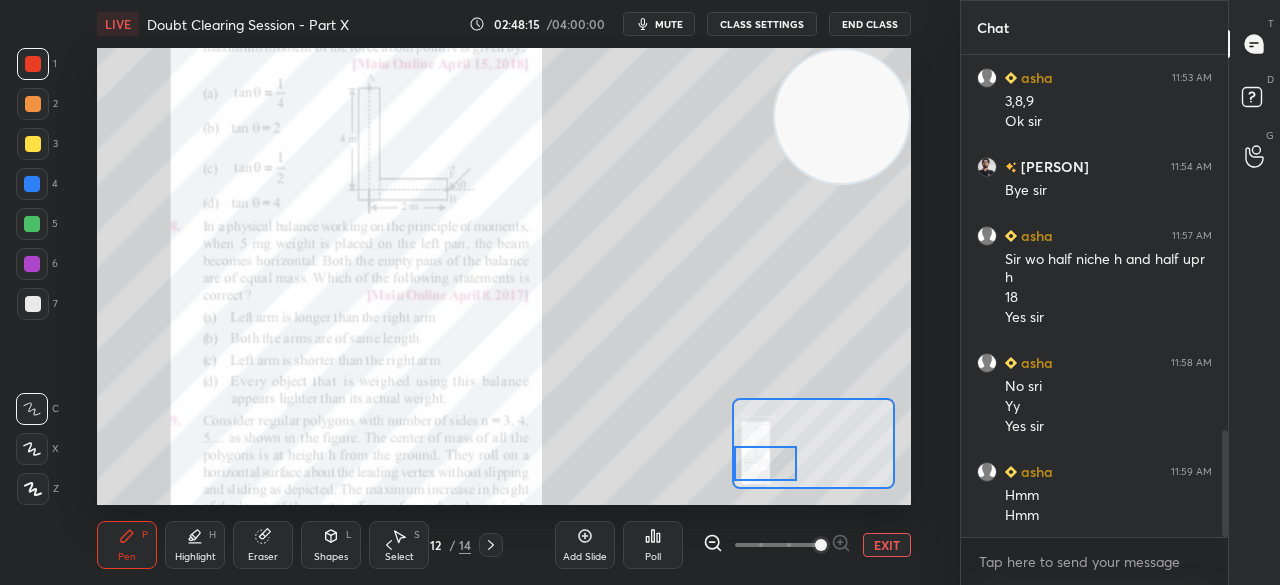 click 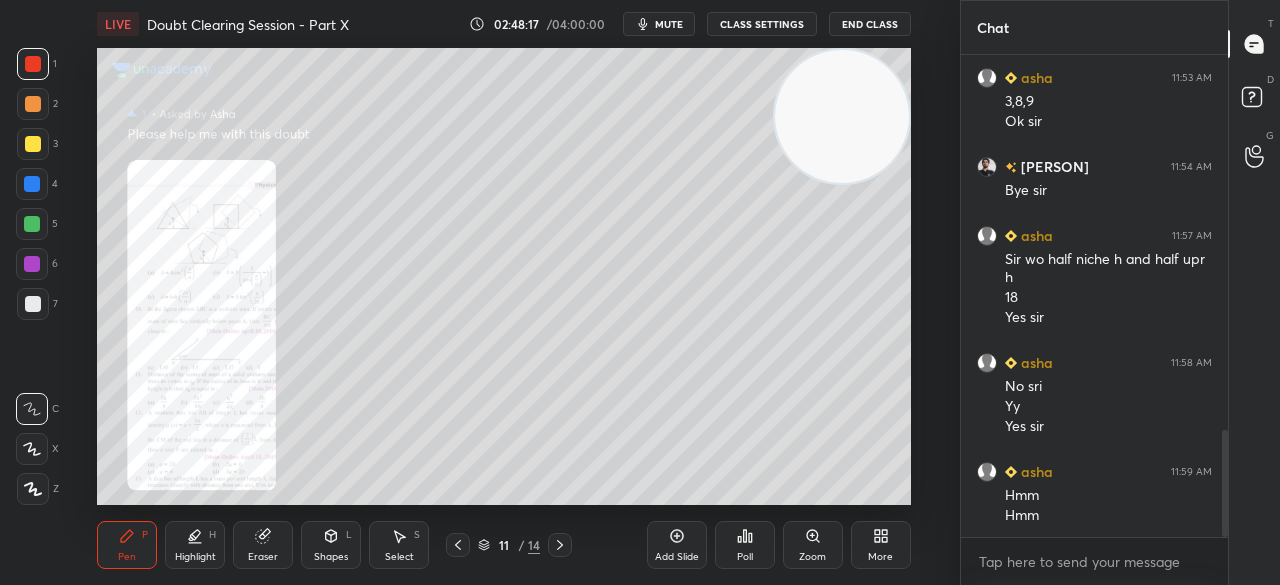click on "Zoom" at bounding box center (812, 557) 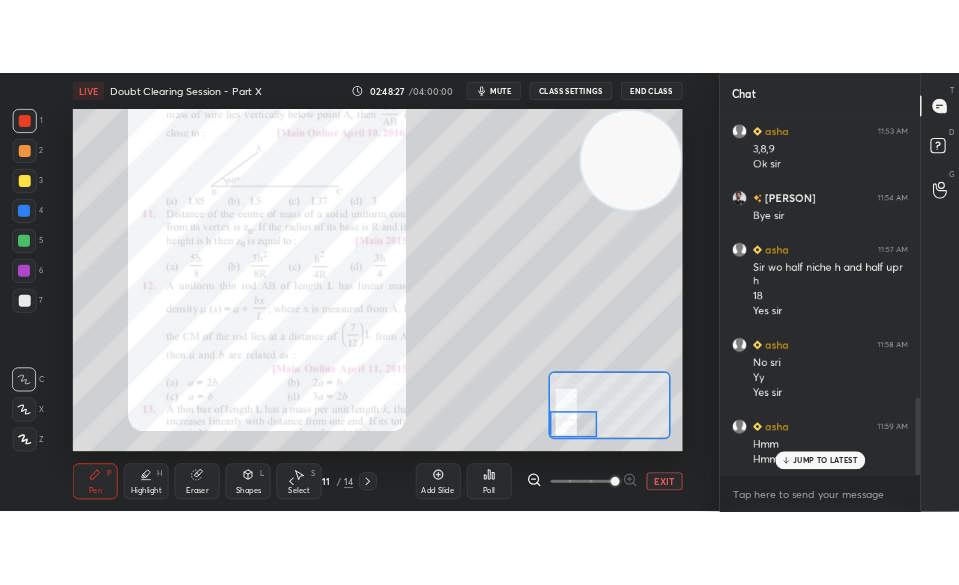 scroll, scrollTop: 1762, scrollLeft: 0, axis: vertical 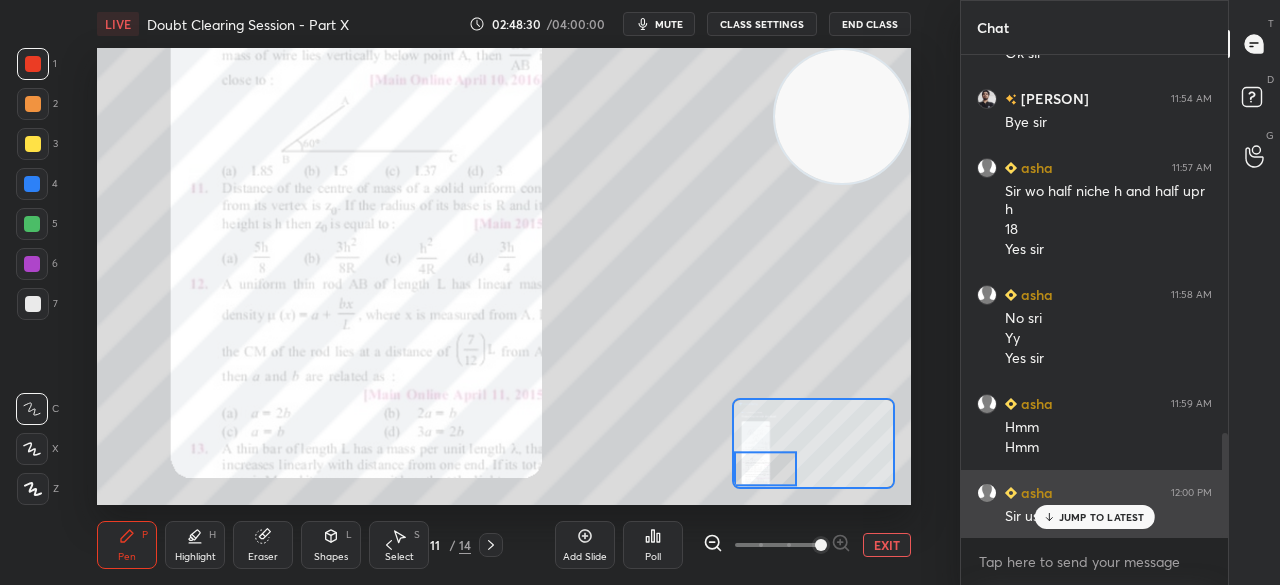 click on "JUMP TO LATEST" at bounding box center (1094, 517) 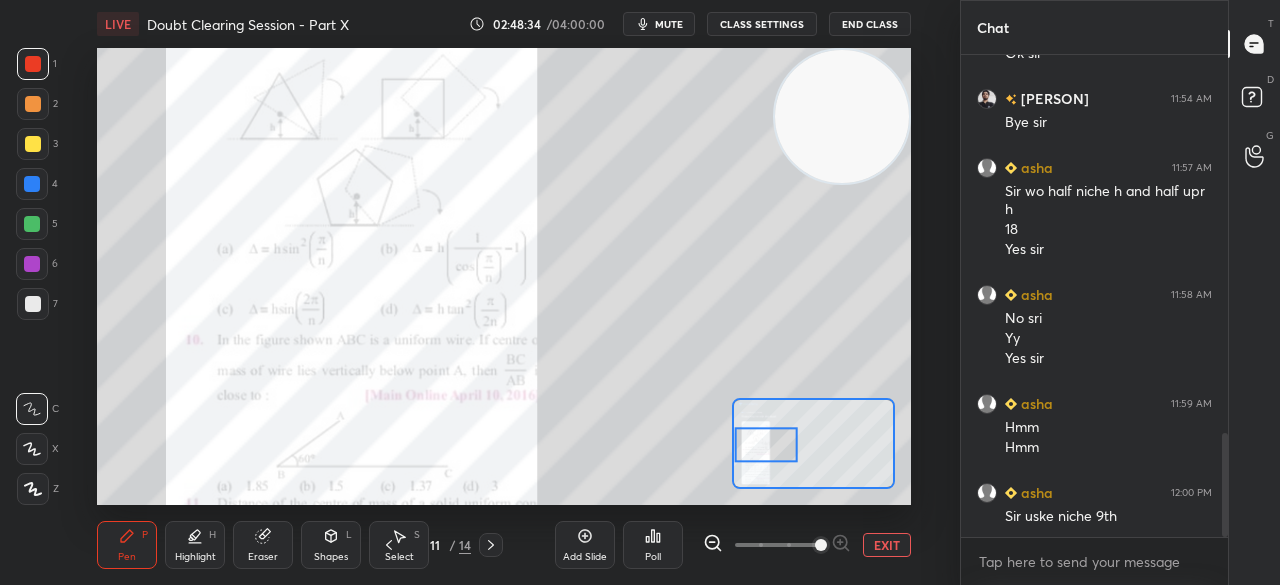 click 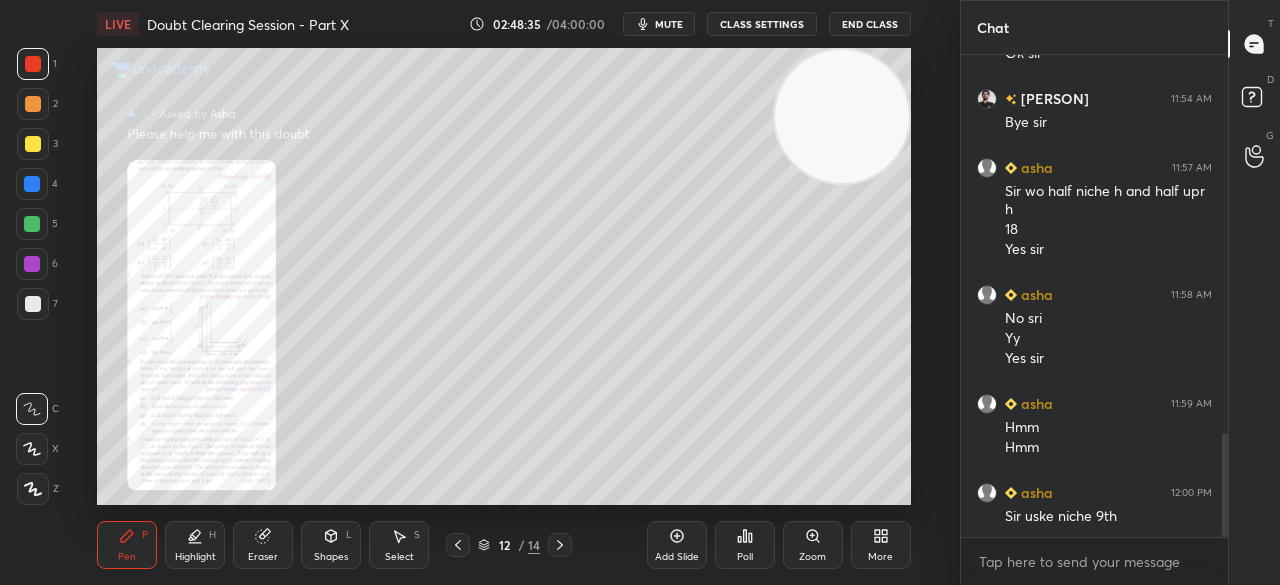click on "Zoom" at bounding box center [812, 557] 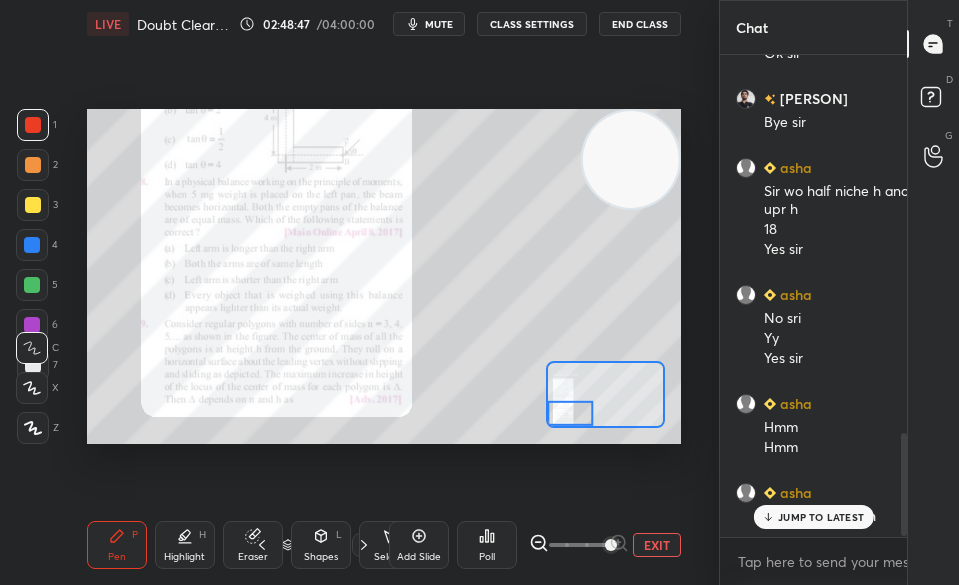 scroll, scrollTop: 457, scrollLeft: 604, axis: both 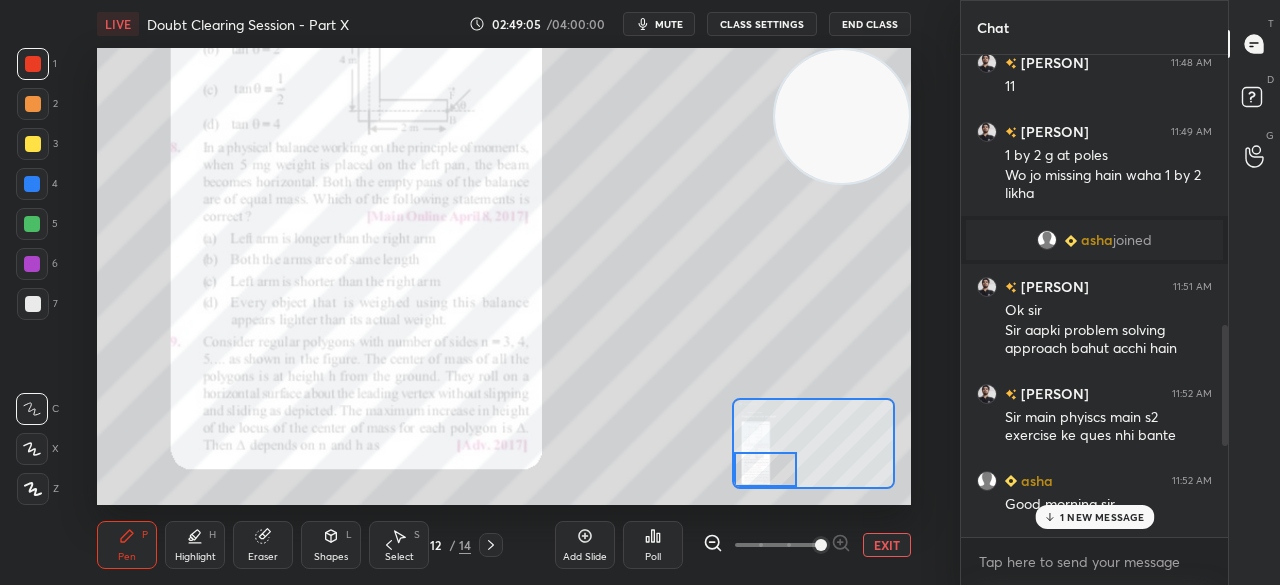 click on "1 NEW MESSAGE" at bounding box center (1101, 517) 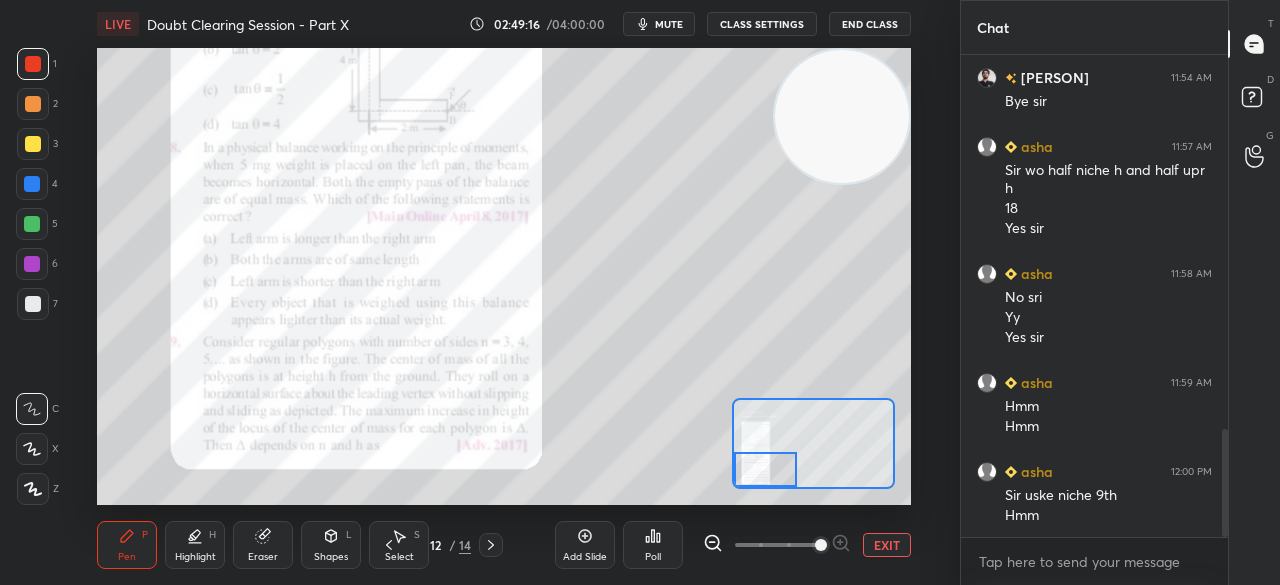 click 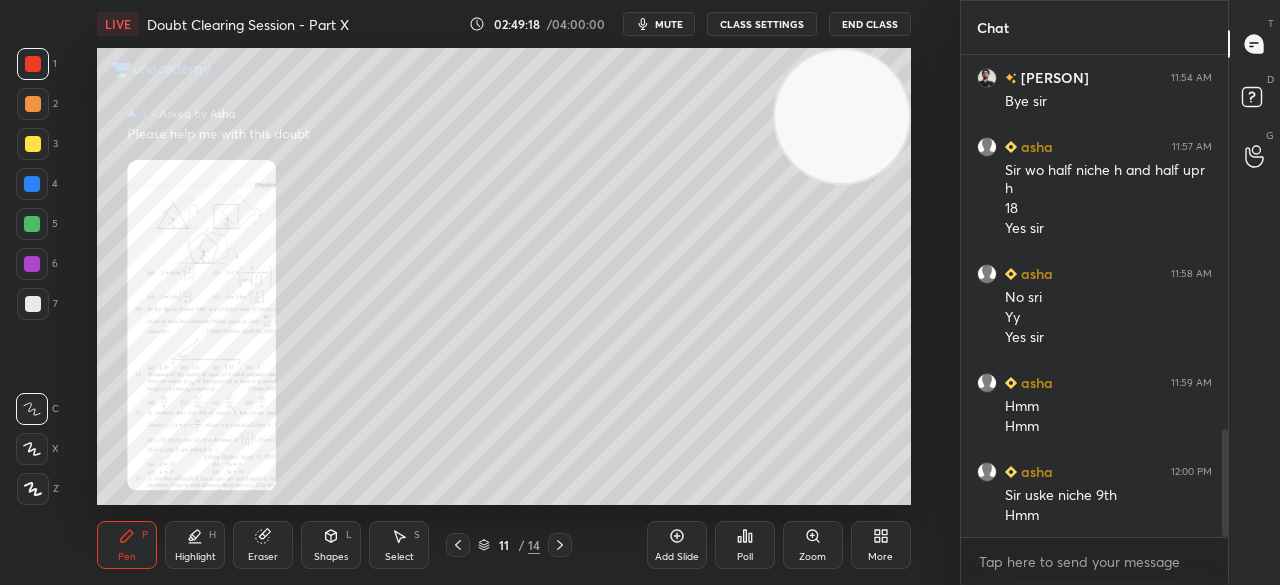 click on "3" at bounding box center (37, 148) 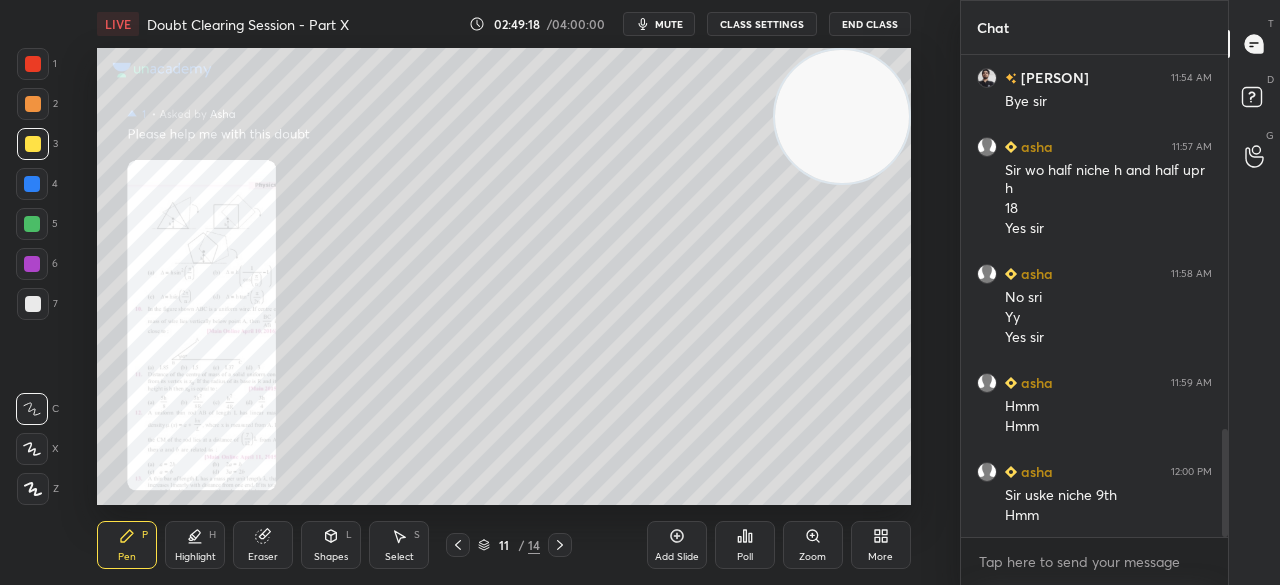 click at bounding box center [33, 144] 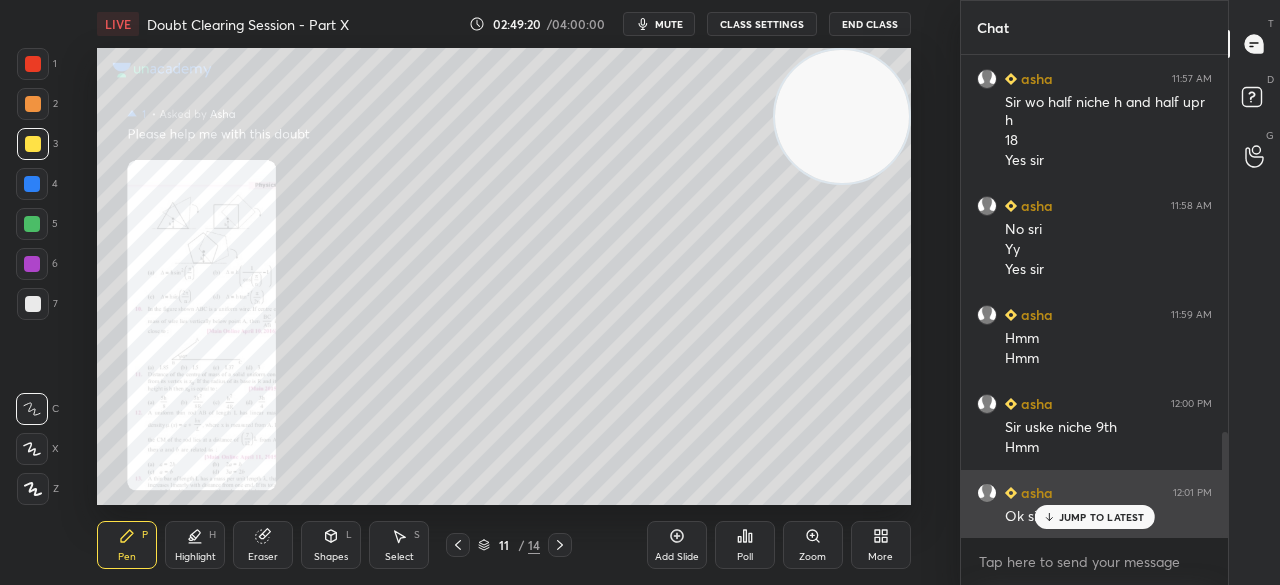 click on "JUMP TO LATEST" at bounding box center [1102, 517] 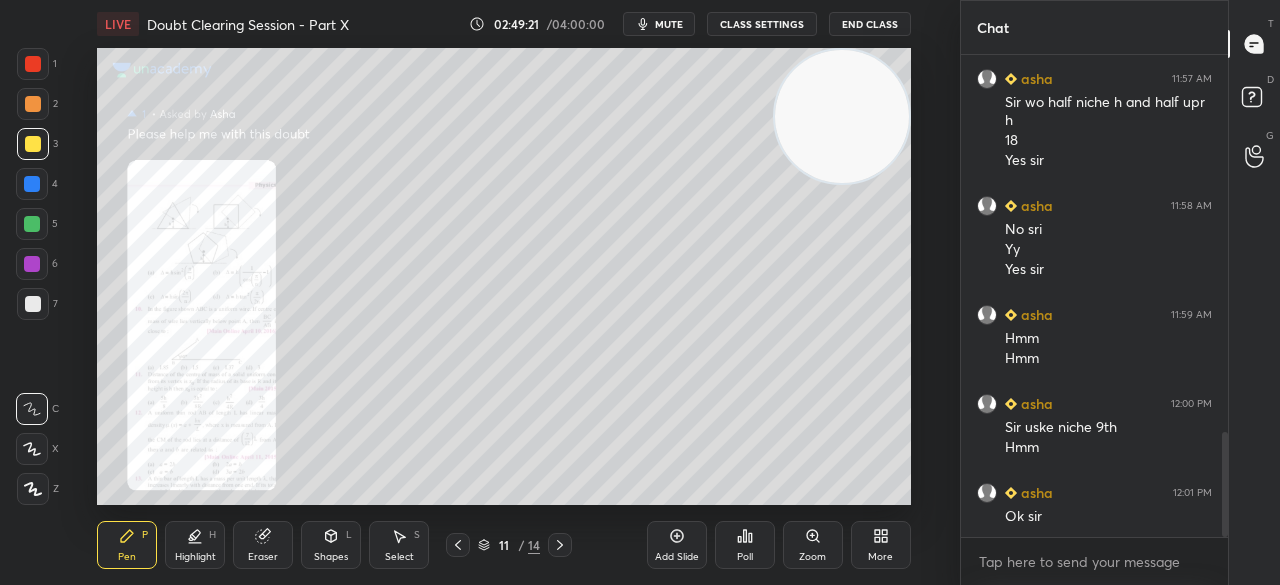 click 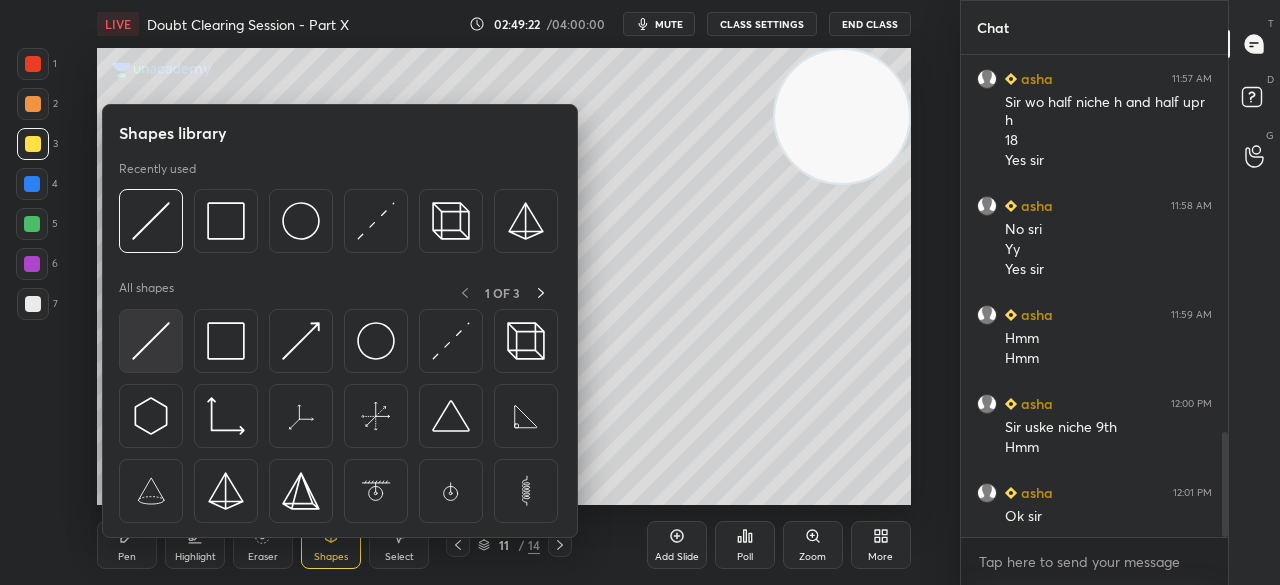 click at bounding box center (151, 341) 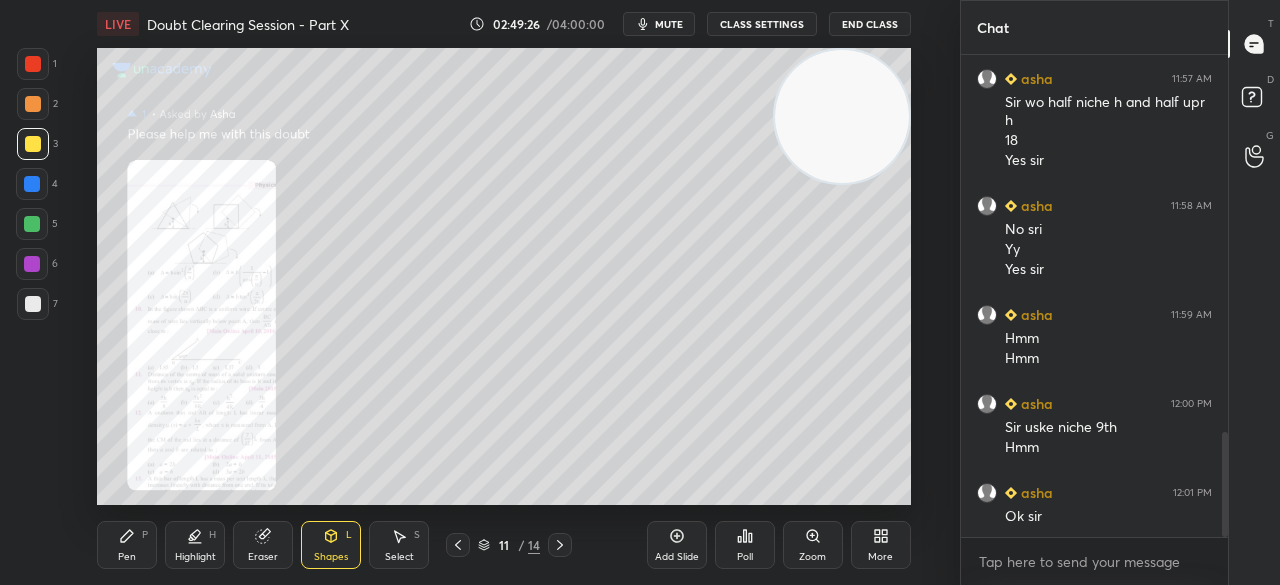 click on "Pen" at bounding box center (127, 557) 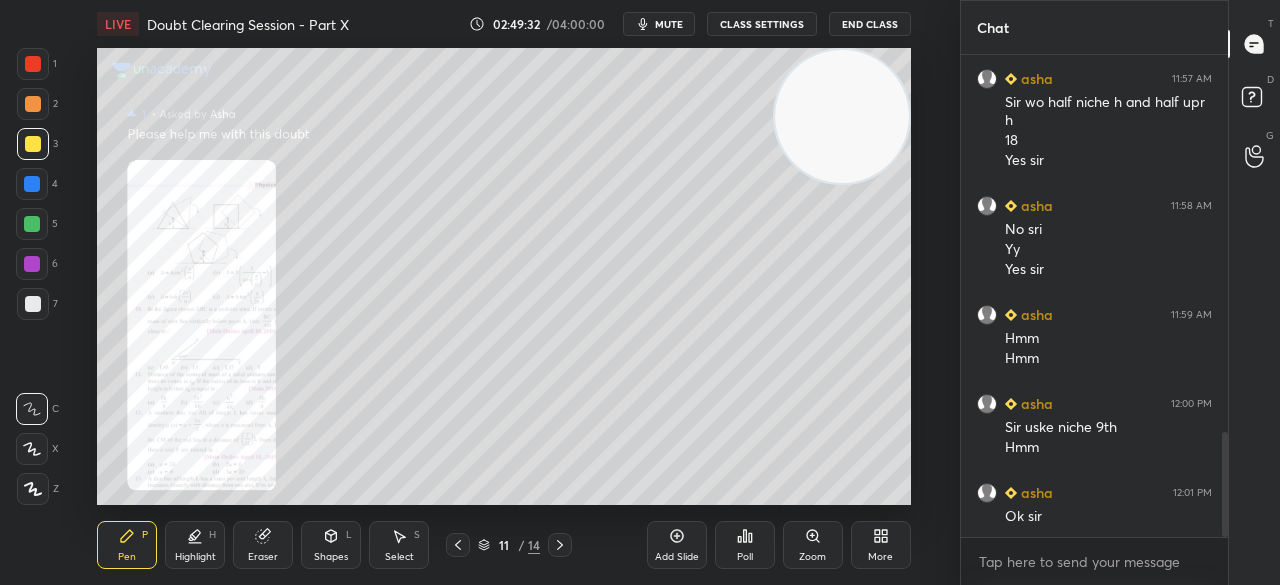 click at bounding box center [33, 64] 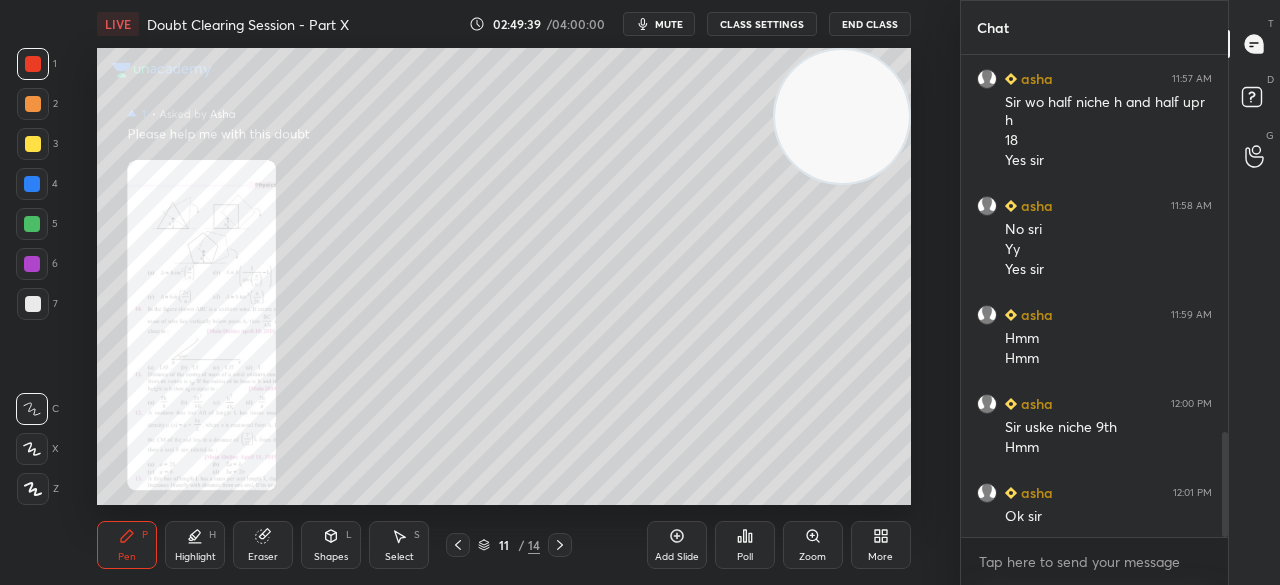 click at bounding box center (33, 144) 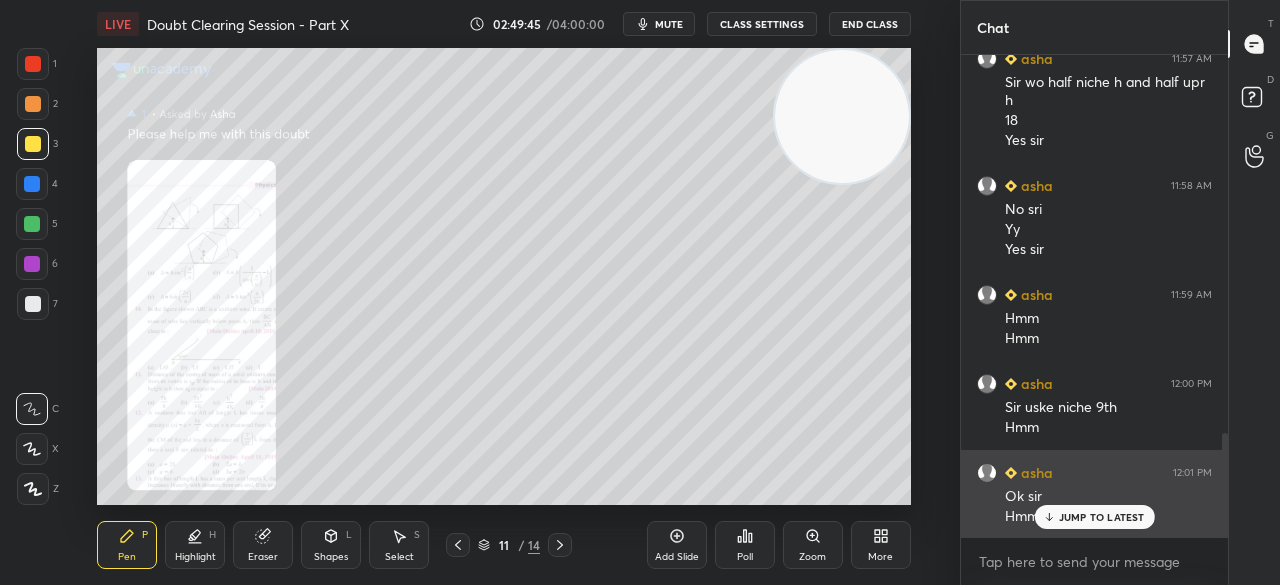 click on "JUMP TO LATEST" at bounding box center (1102, 517) 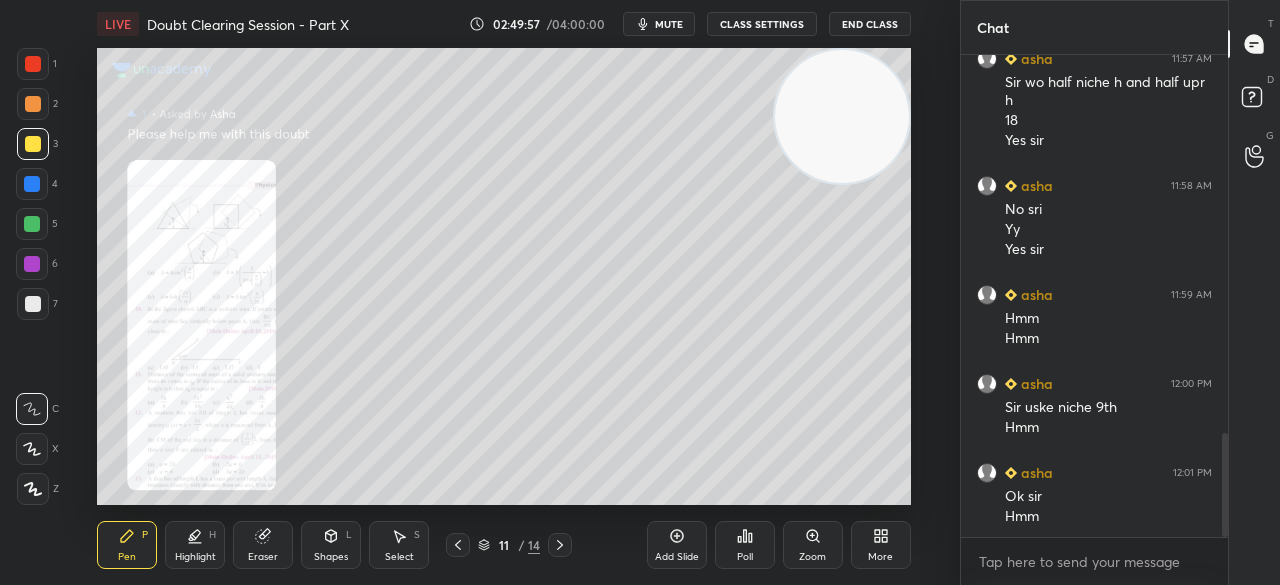 click on "4" at bounding box center [37, 188] 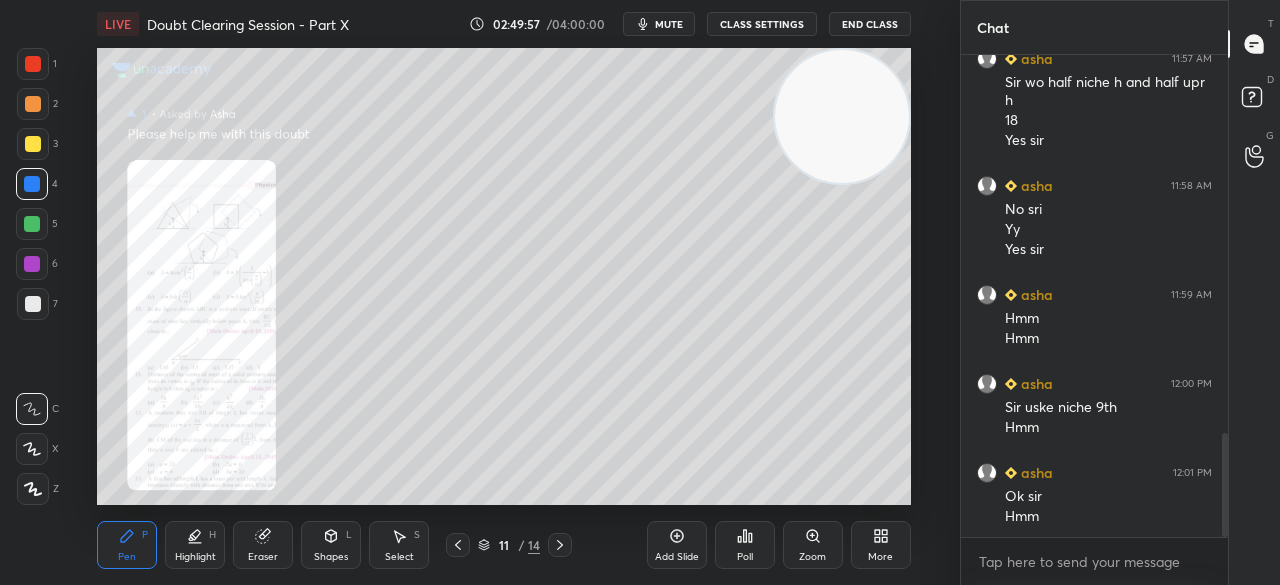 click at bounding box center (32, 184) 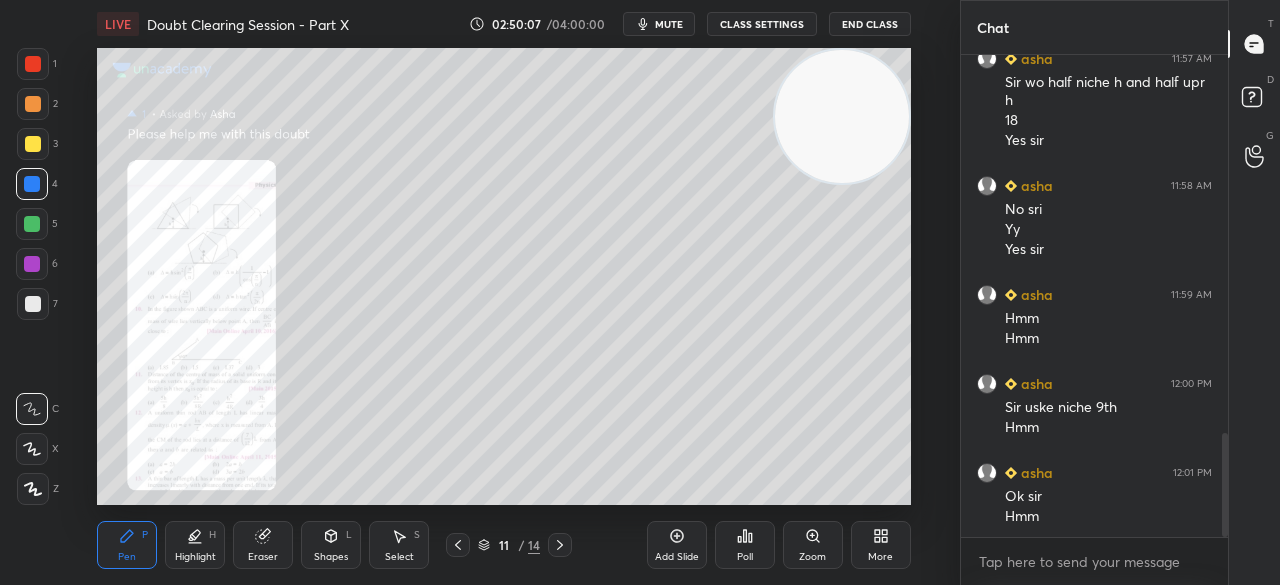 scroll, scrollTop: 1774, scrollLeft: 0, axis: vertical 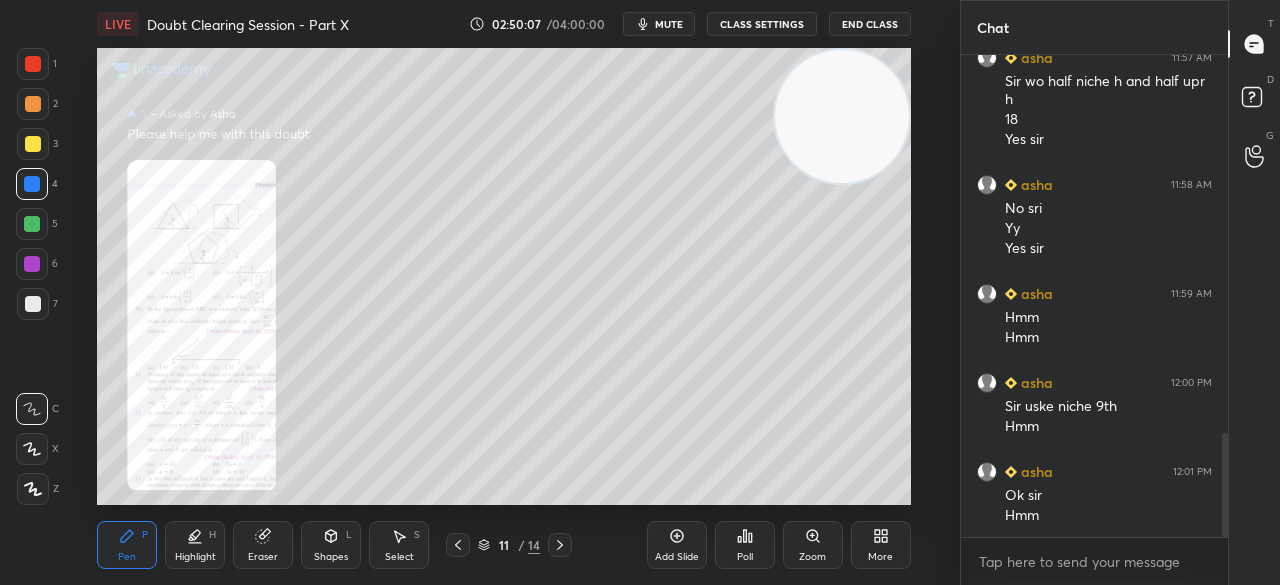click at bounding box center (33, 144) 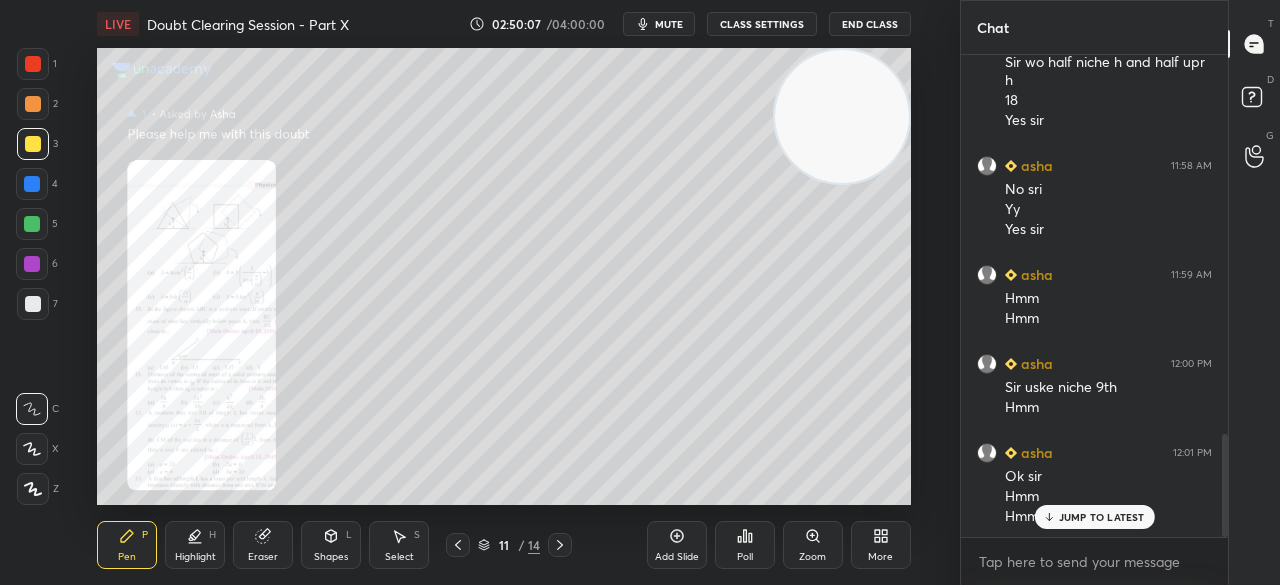 click at bounding box center (33, 144) 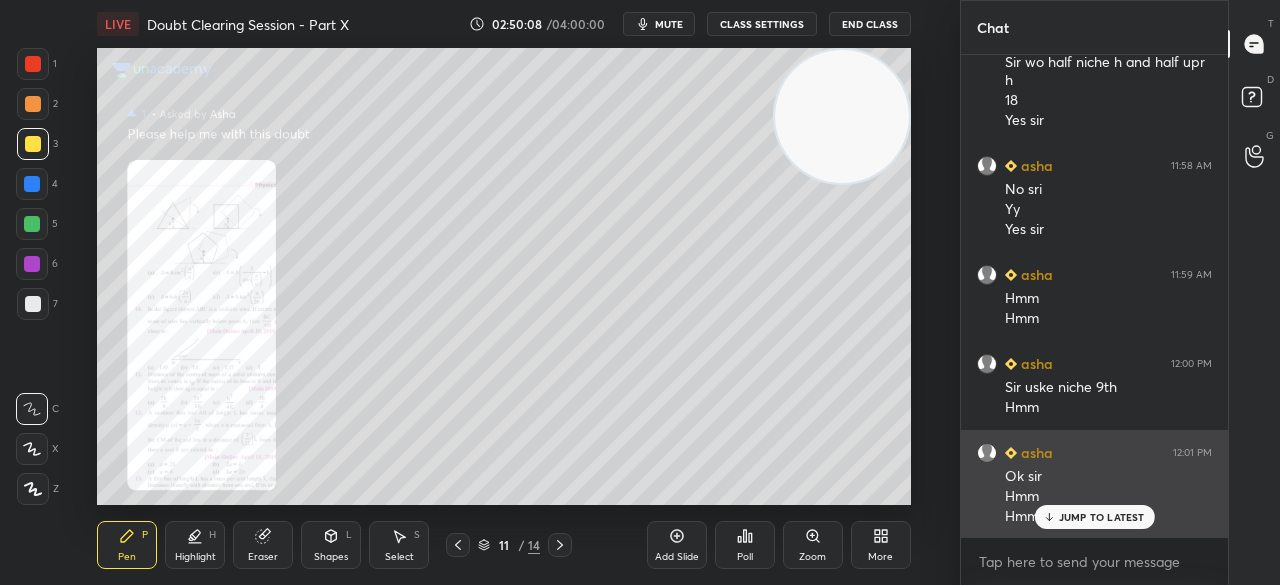 click on "JUMP TO LATEST" at bounding box center (1102, 517) 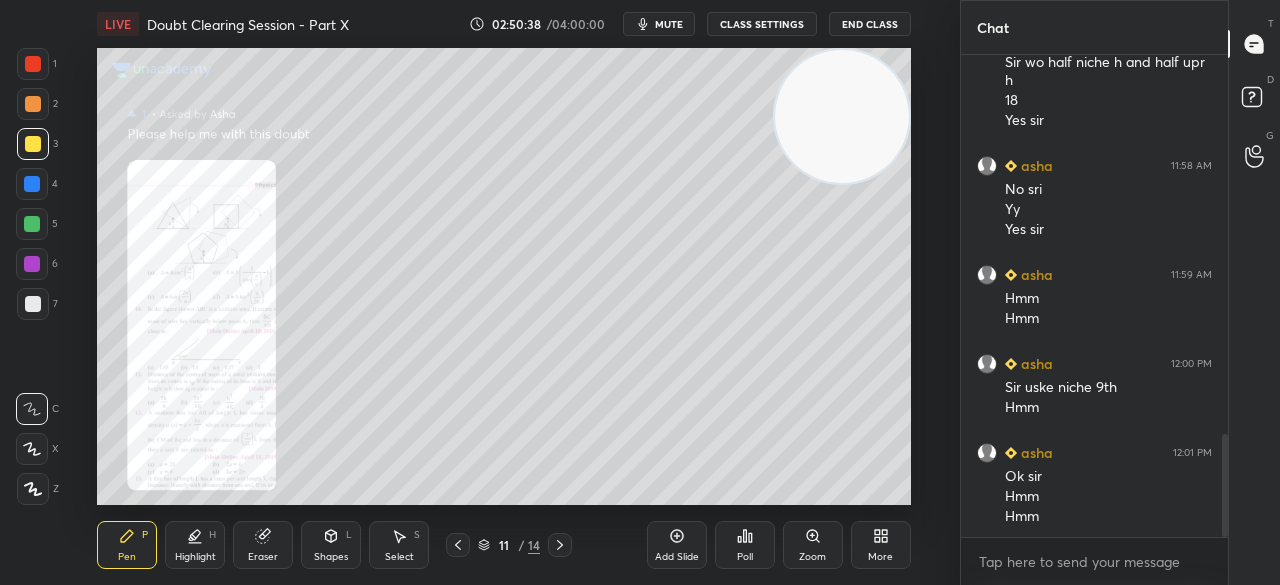 click at bounding box center (32, 184) 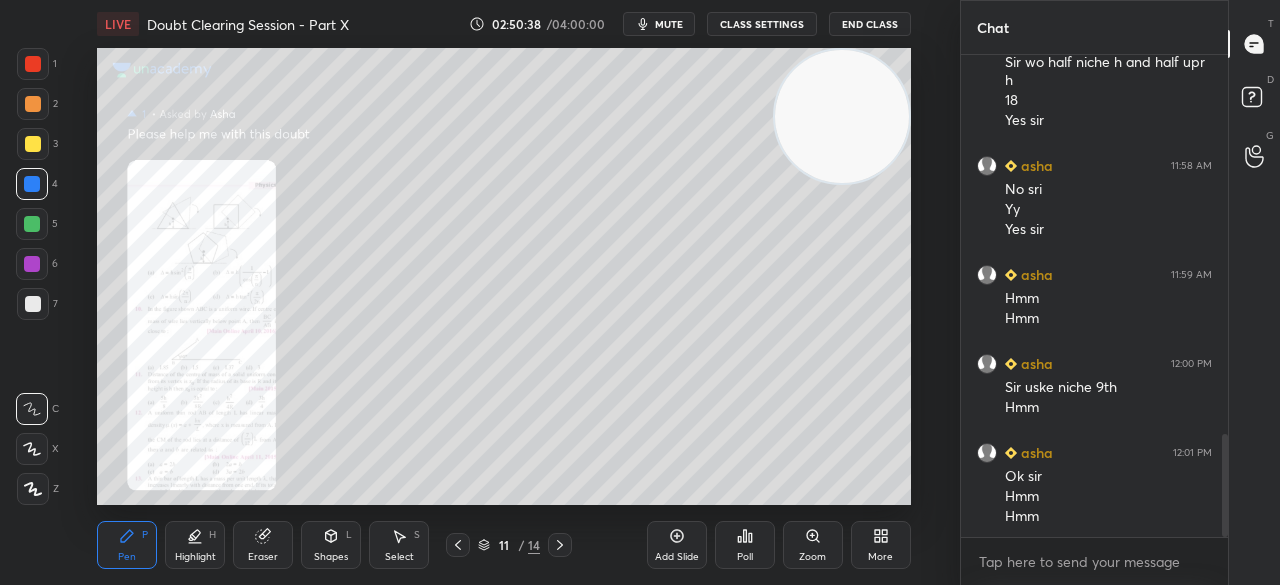 click at bounding box center [32, 184] 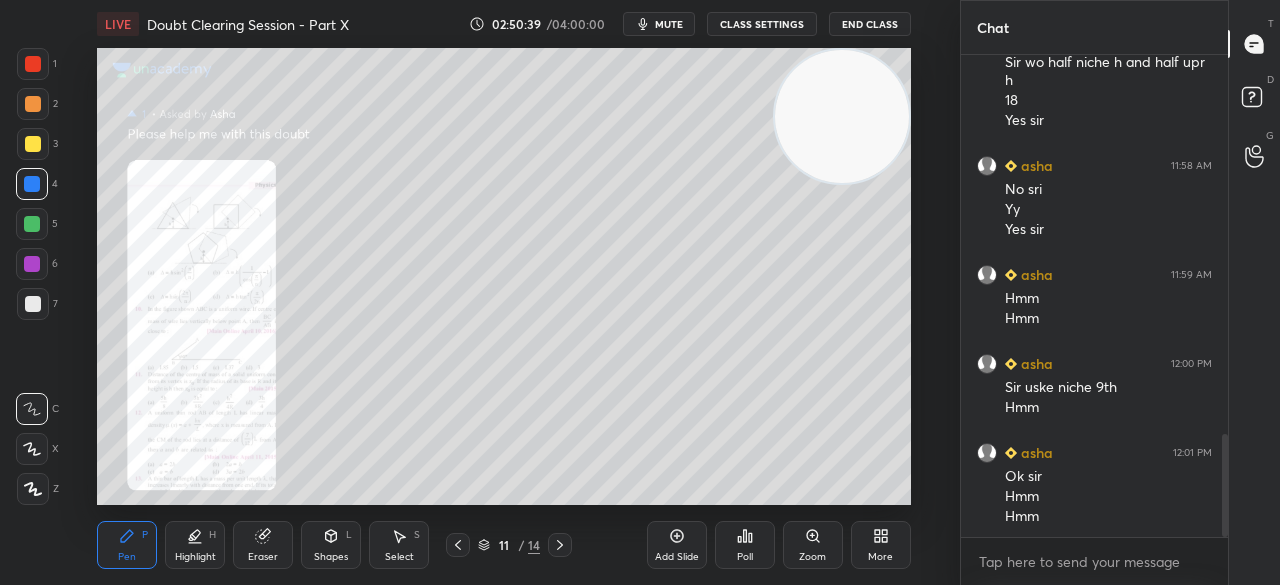 click at bounding box center (33, 304) 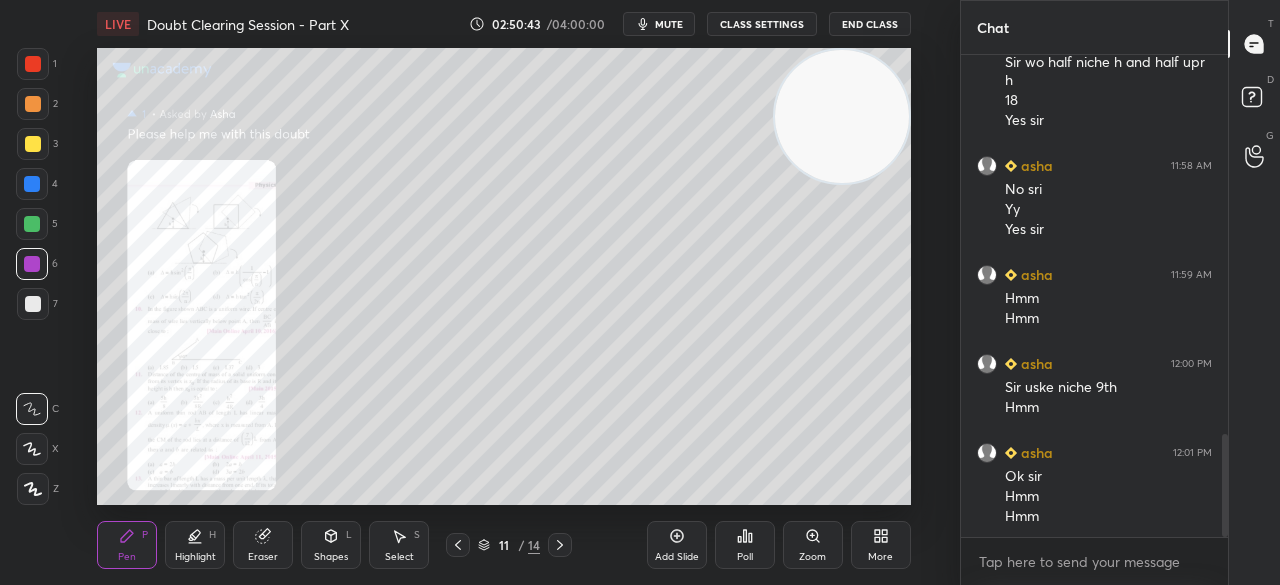 click at bounding box center [33, 304] 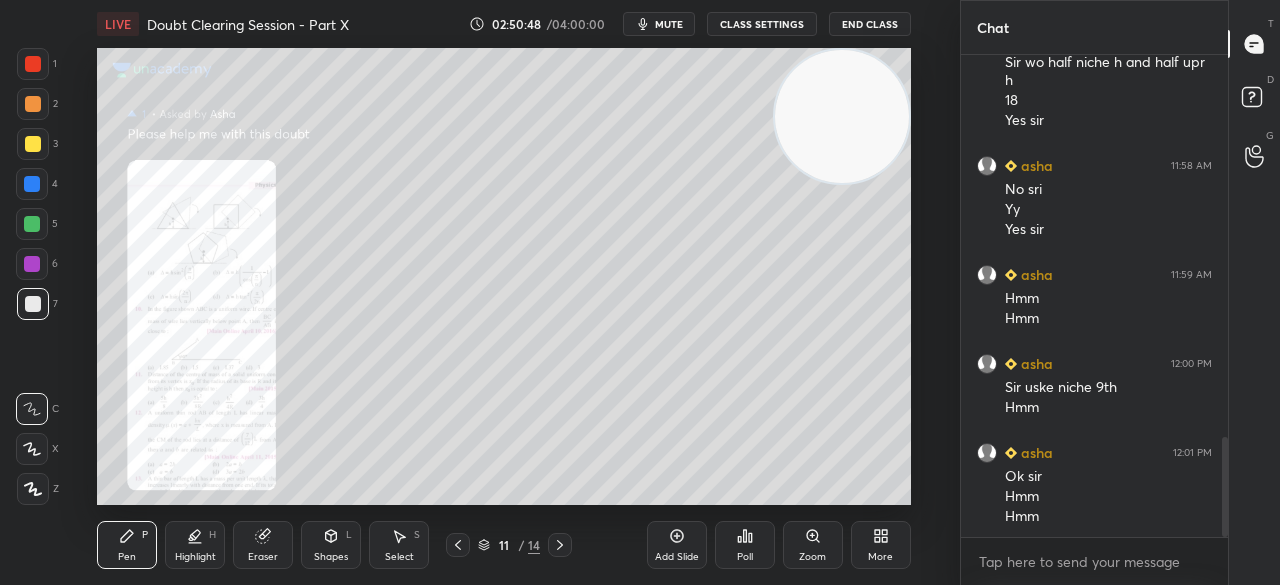 scroll, scrollTop: 1844, scrollLeft: 0, axis: vertical 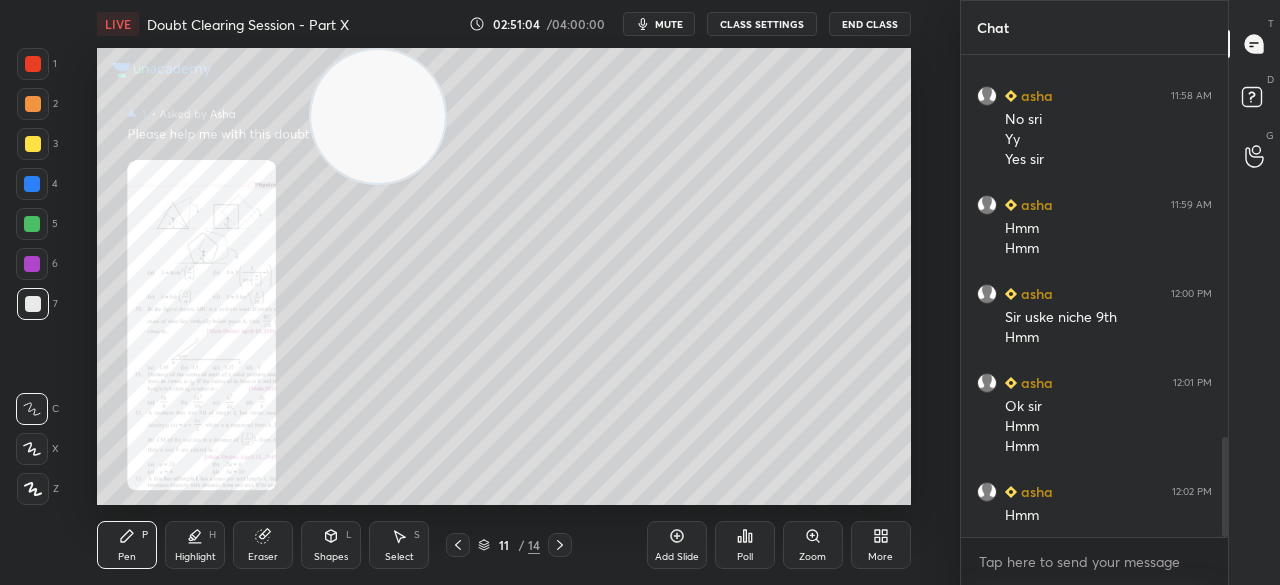 click at bounding box center [33, 304] 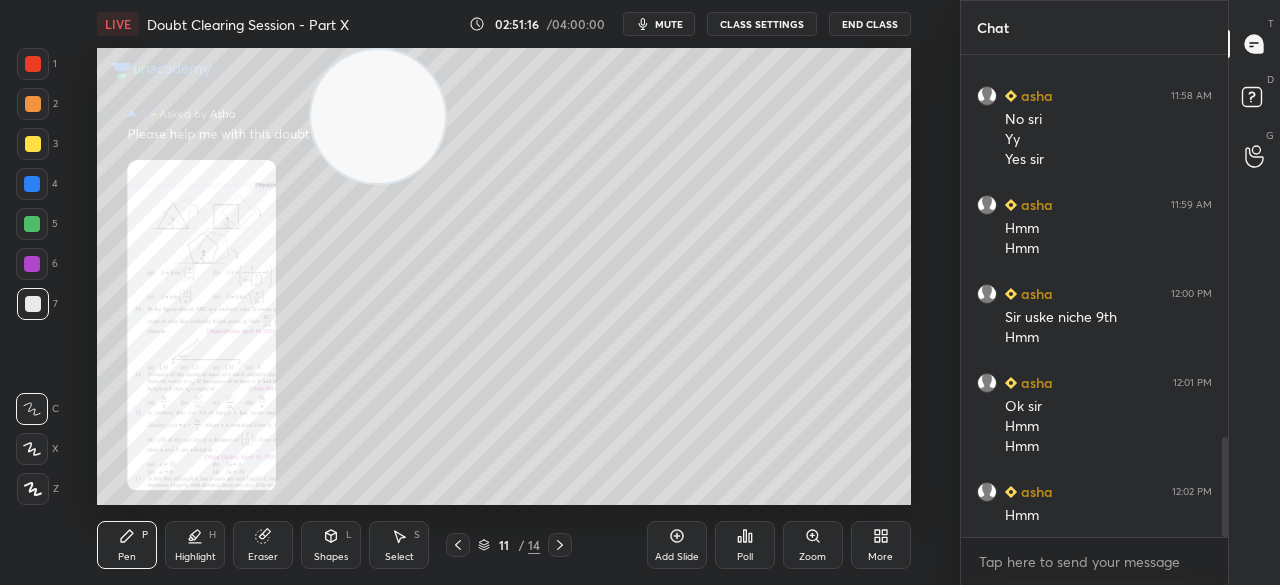 click at bounding box center (33, 144) 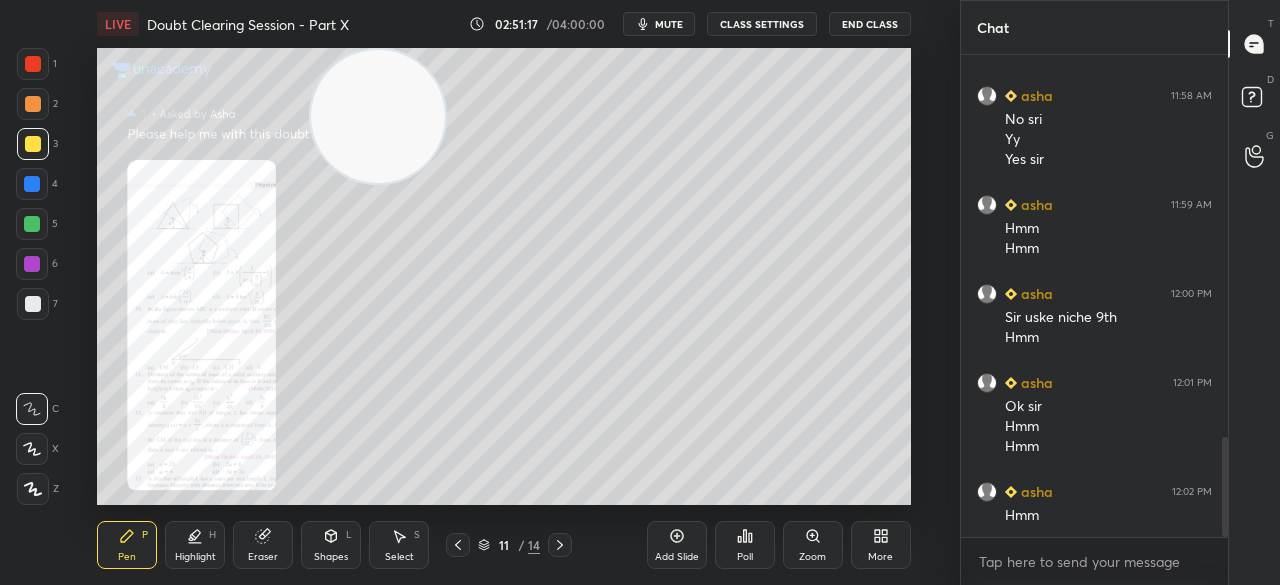 click at bounding box center (33, 144) 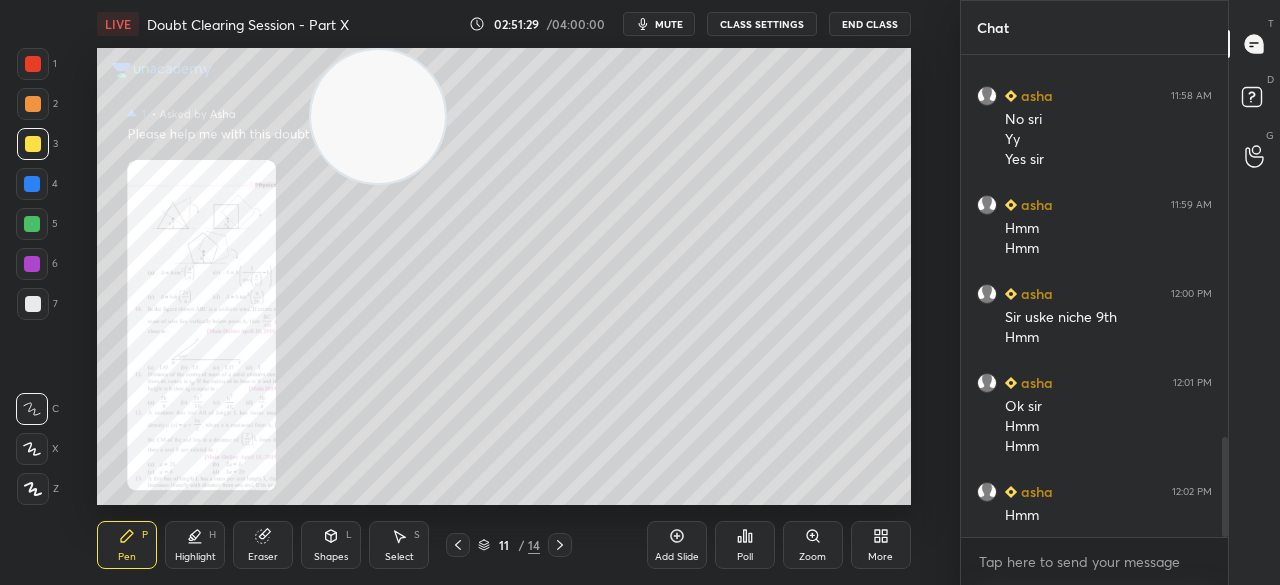 click on "Zoom" at bounding box center [813, 545] 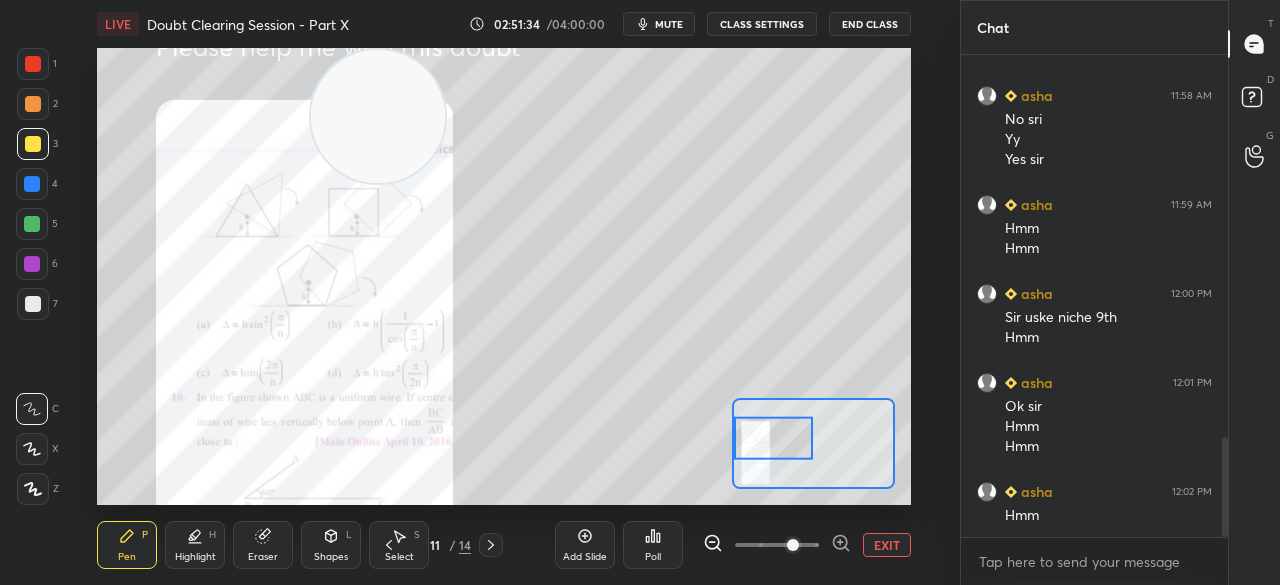 click at bounding box center [33, 104] 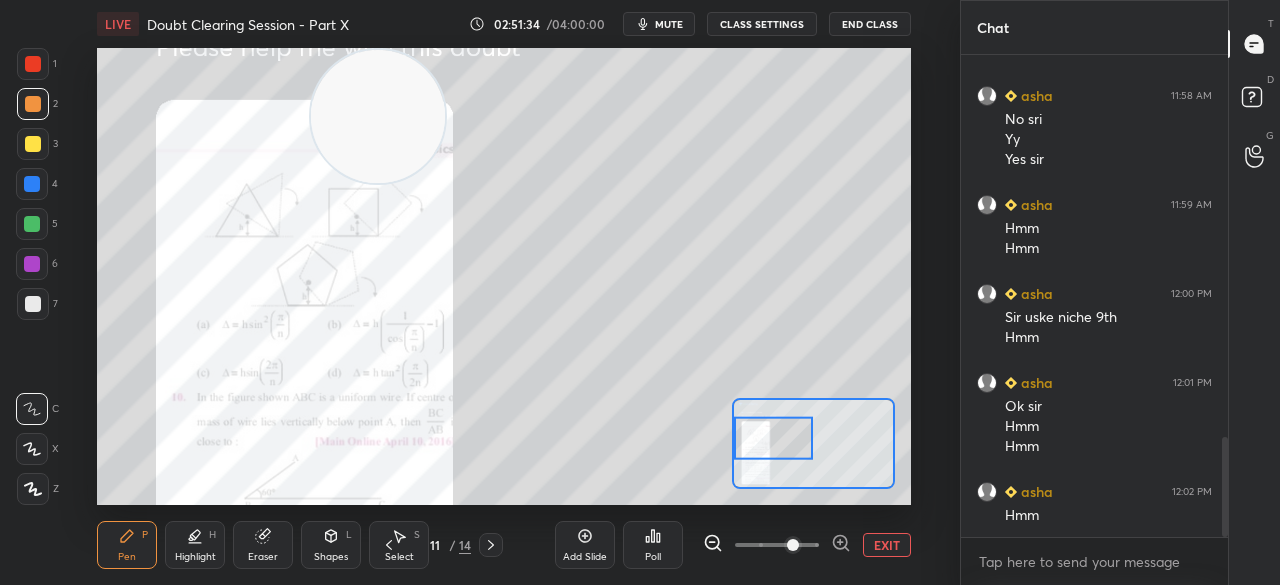 click at bounding box center (33, 64) 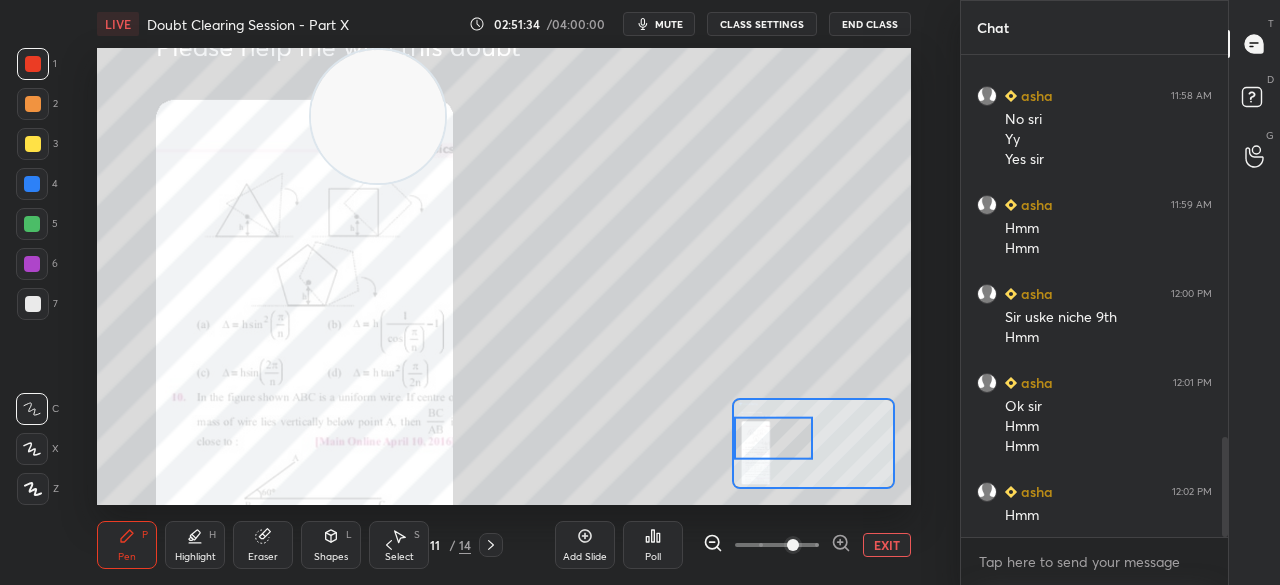 click at bounding box center (33, 64) 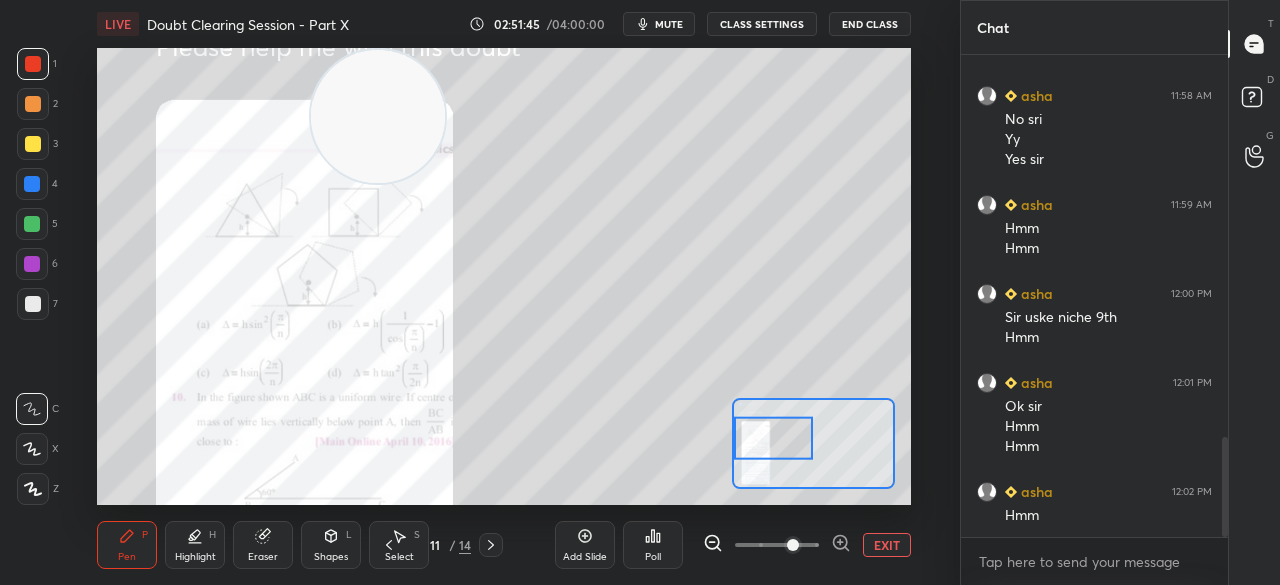 scroll, scrollTop: 1912, scrollLeft: 0, axis: vertical 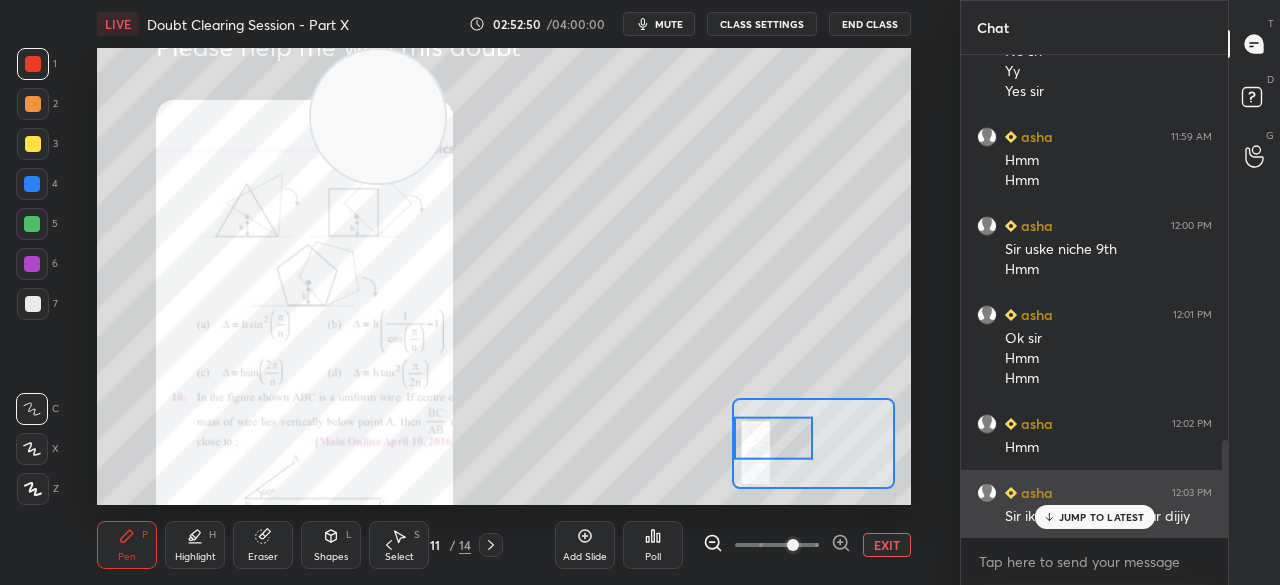 click on "[PERSON] 12:03 PM Sir ik bt frr se repeat kar dijiy" at bounding box center (1094, 504) 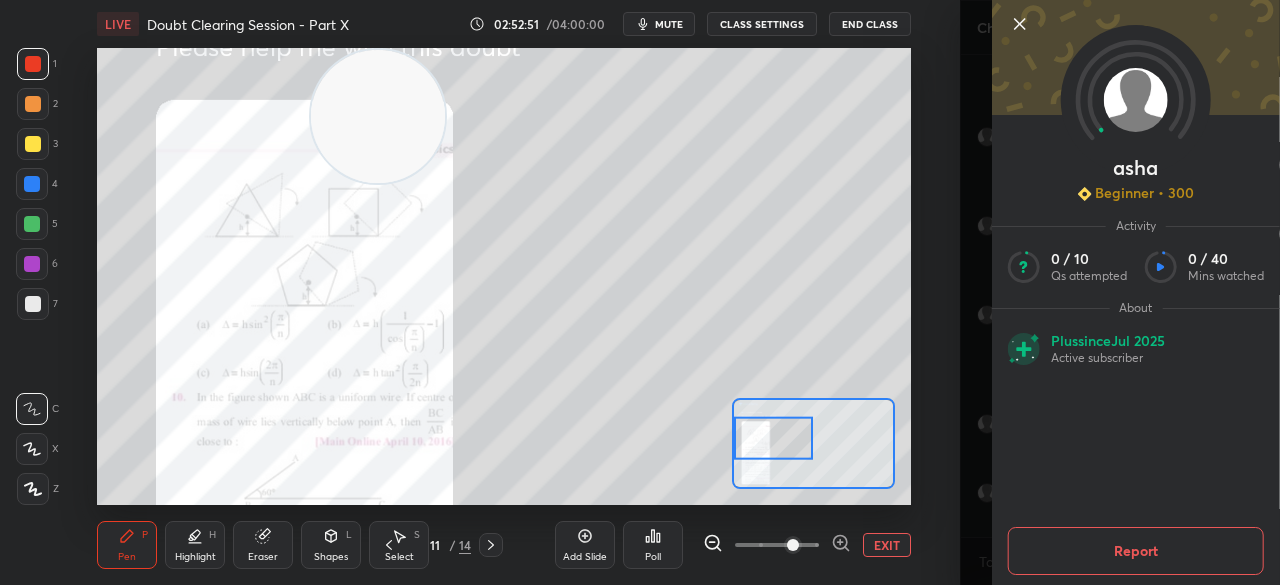 click 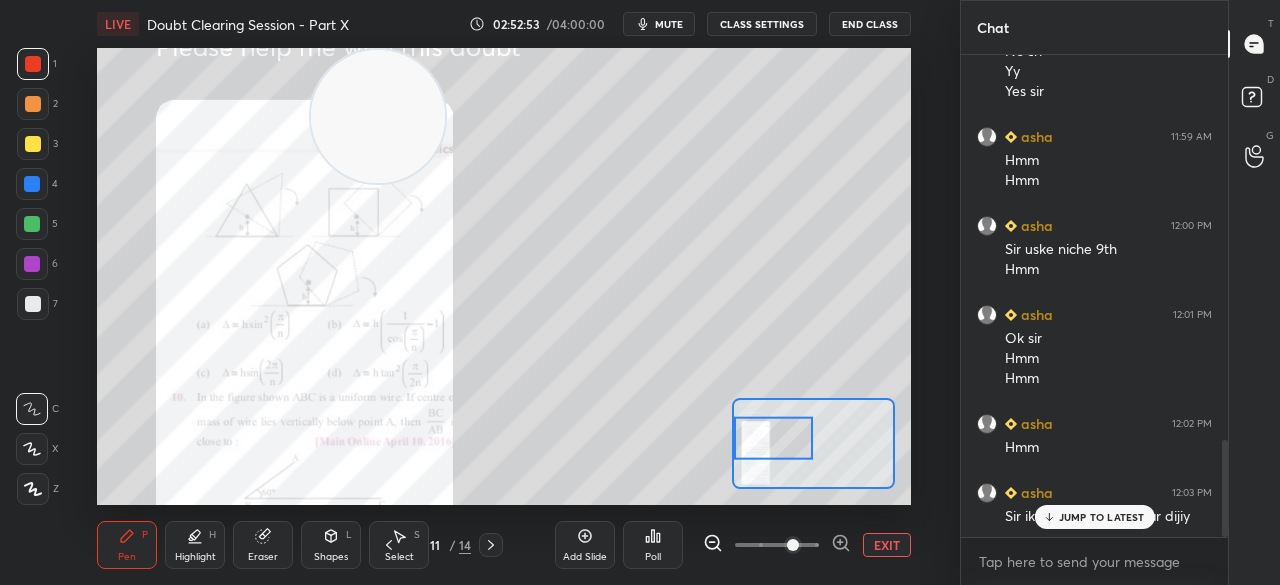 click on "JUMP TO LATEST" at bounding box center [1102, 517] 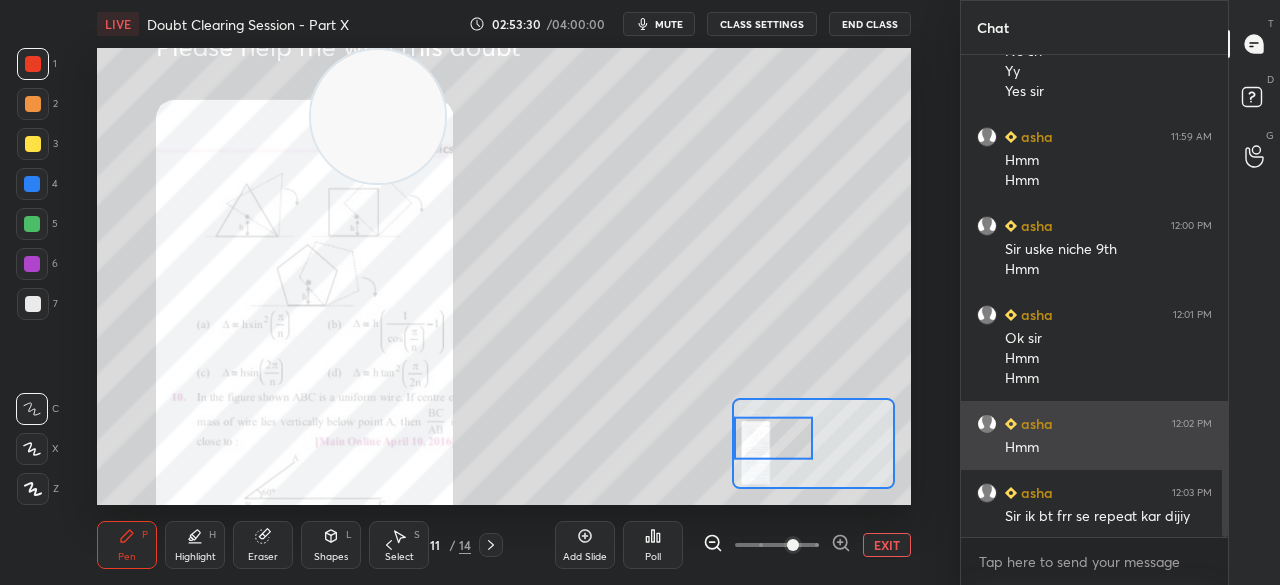 scroll, scrollTop: 1982, scrollLeft: 0, axis: vertical 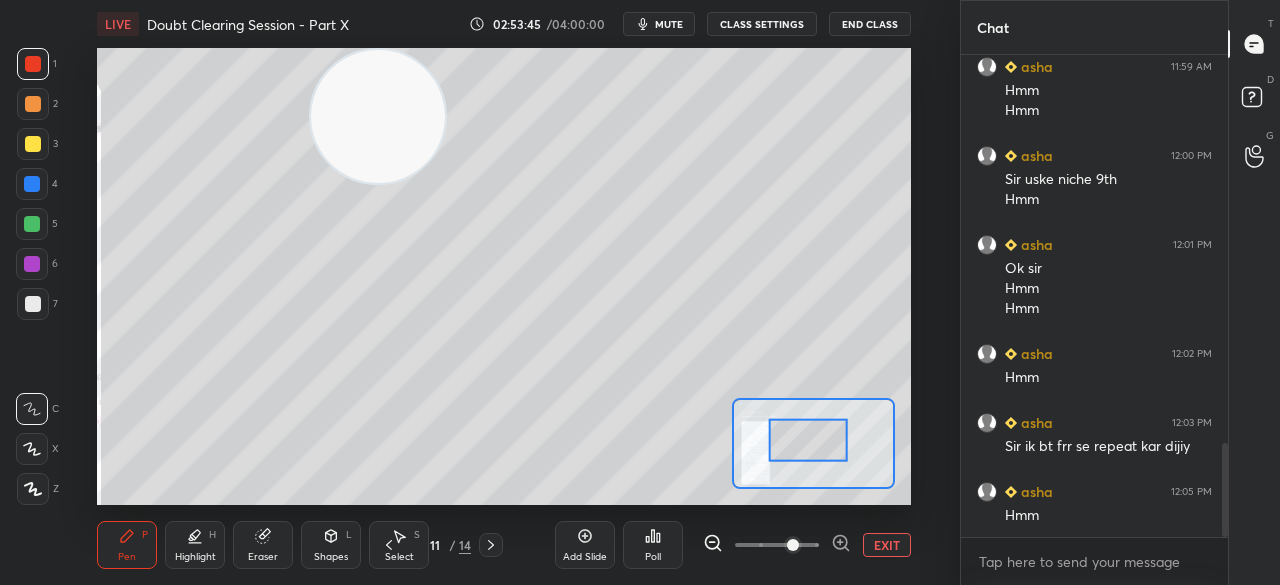 click on "EXIT" at bounding box center (887, 545) 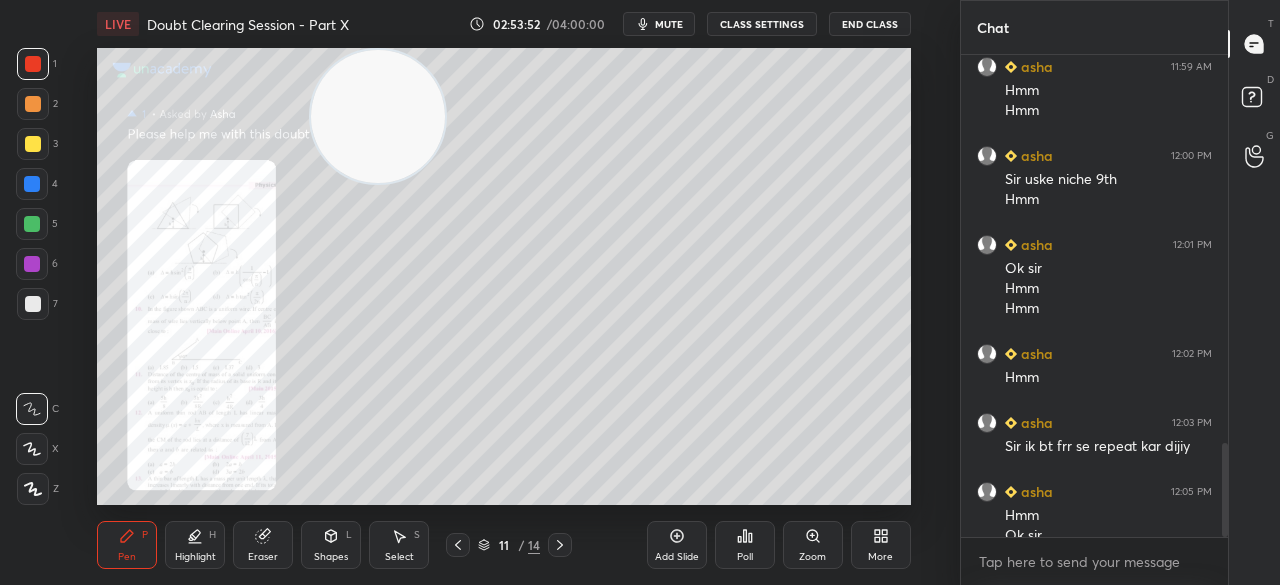 scroll, scrollTop: 2002, scrollLeft: 0, axis: vertical 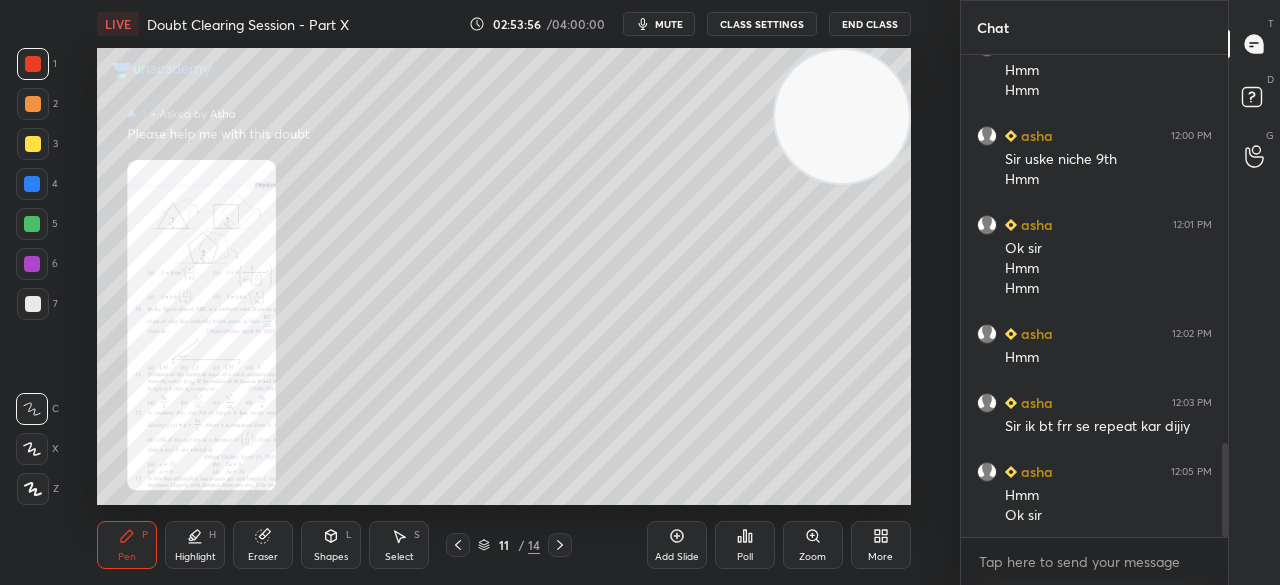 click at bounding box center (458, 545) 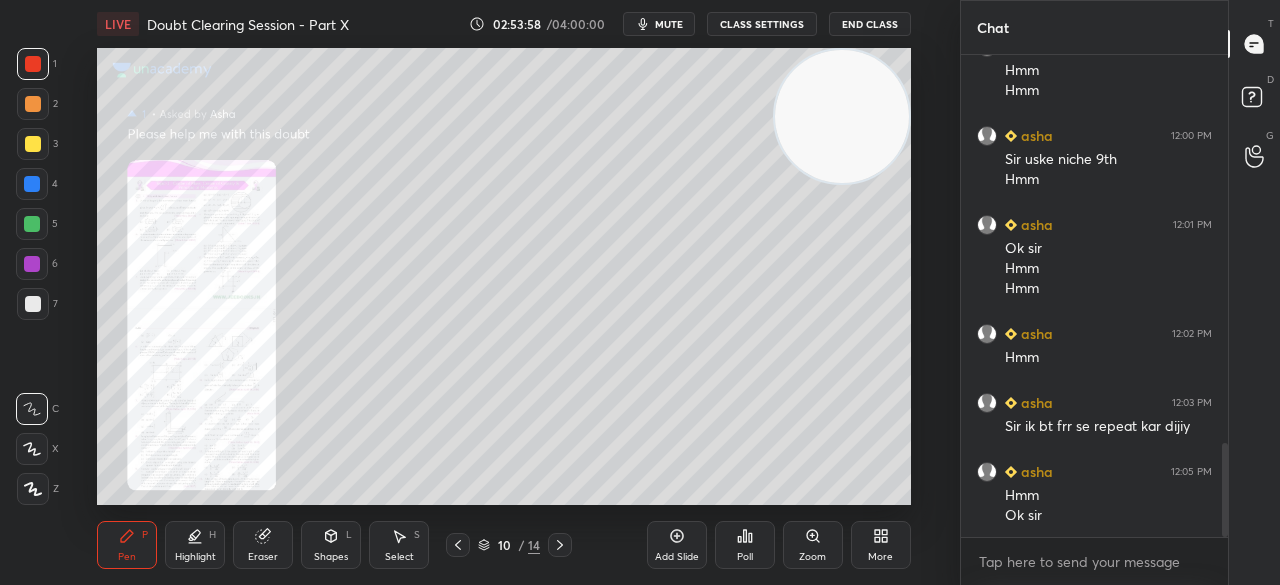 click 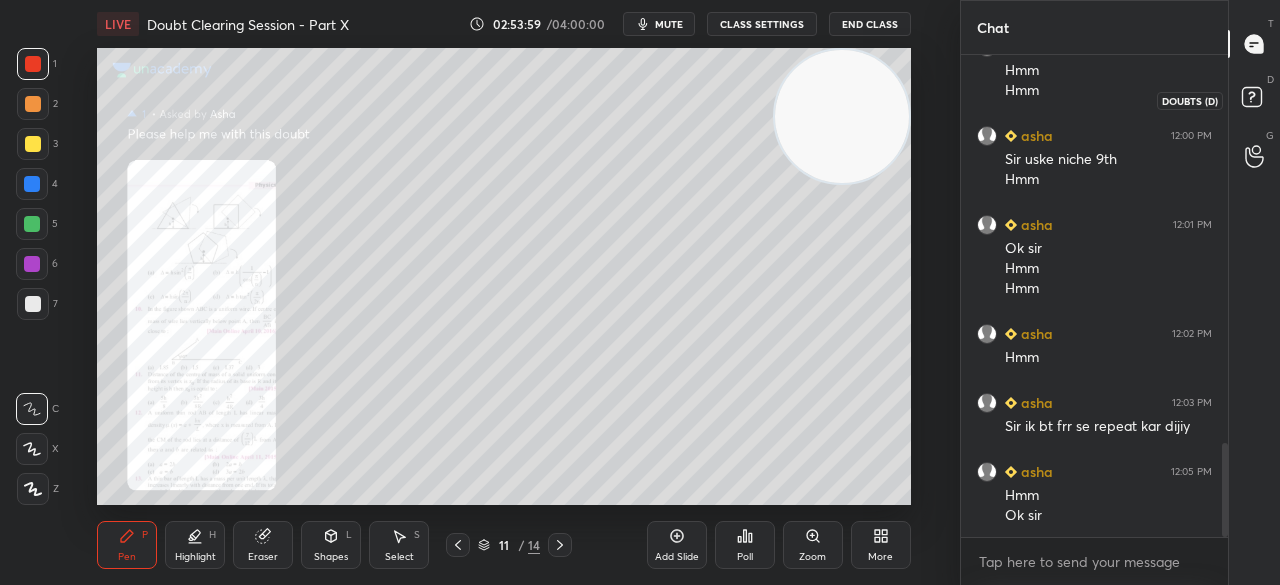 click 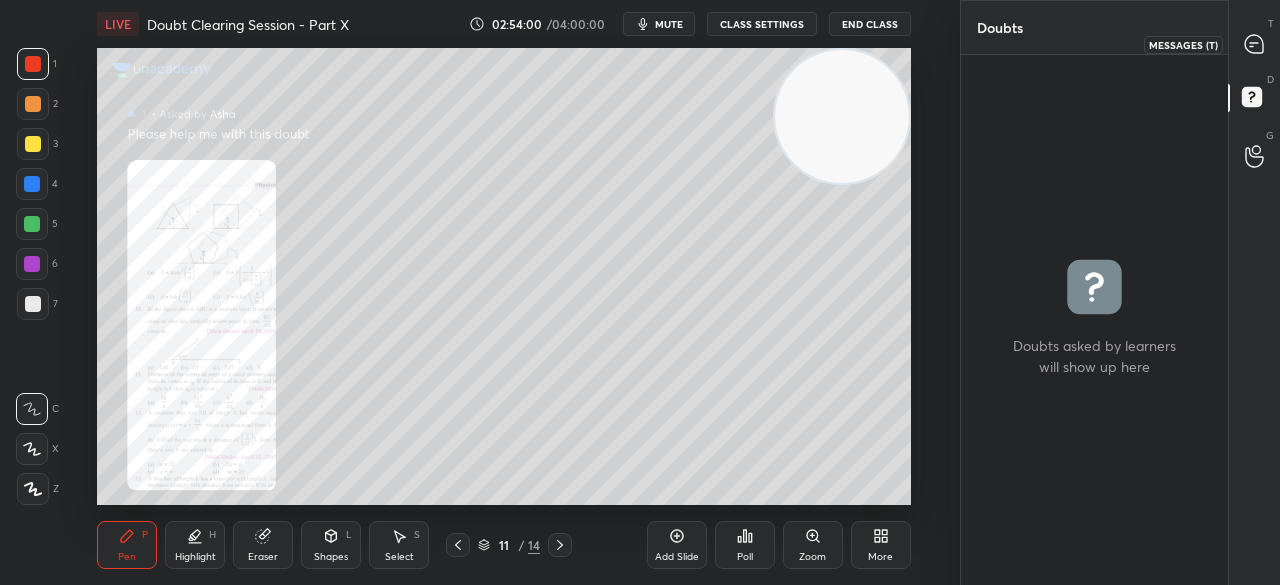 click 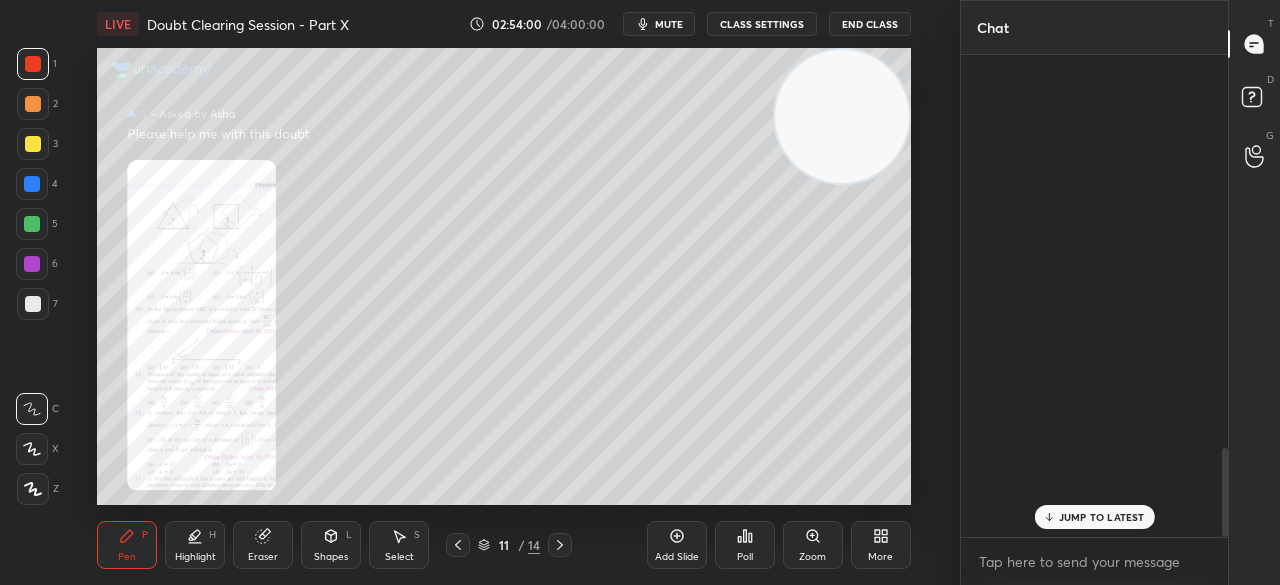 scroll, scrollTop: 2148, scrollLeft: 0, axis: vertical 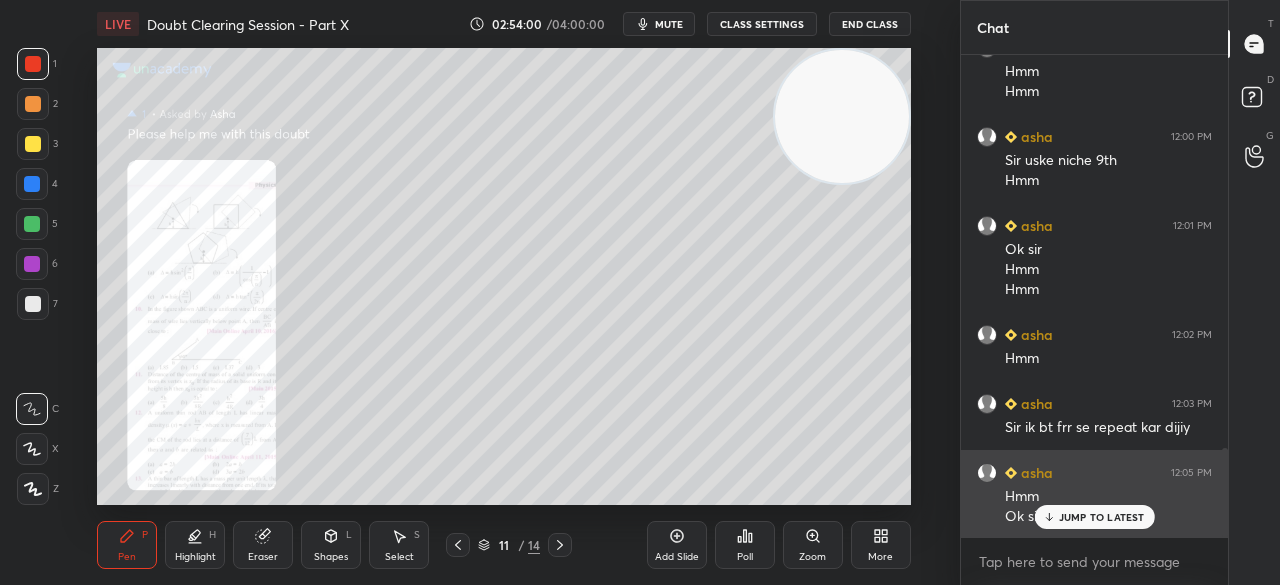 click on "JUMP TO LATEST" at bounding box center (1094, 517) 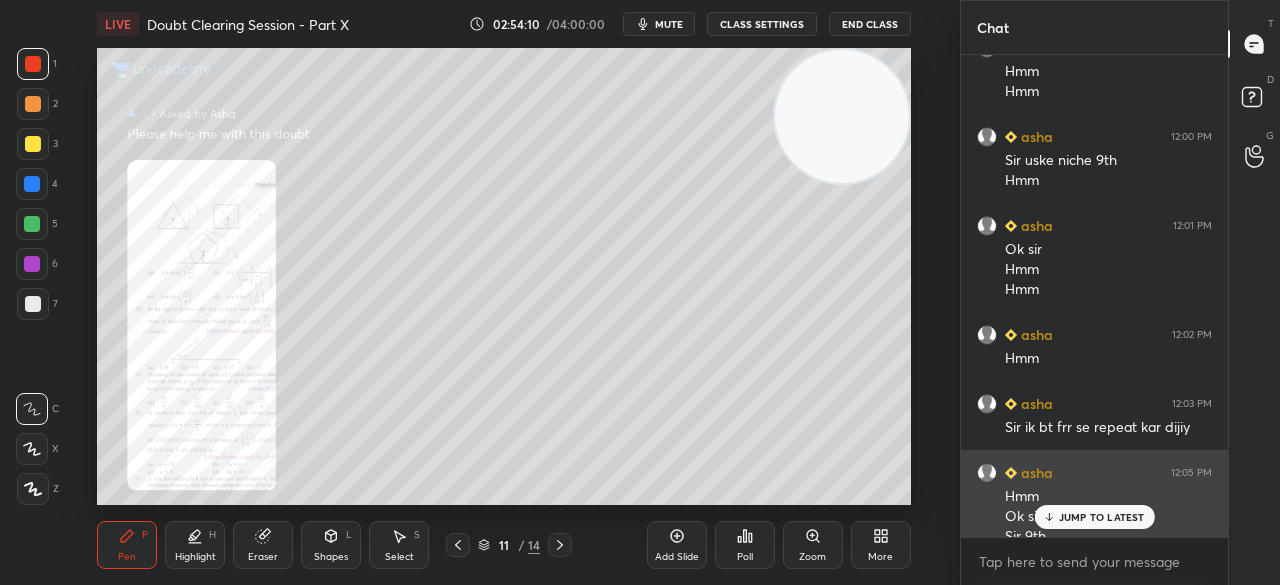 scroll, scrollTop: 2168, scrollLeft: 0, axis: vertical 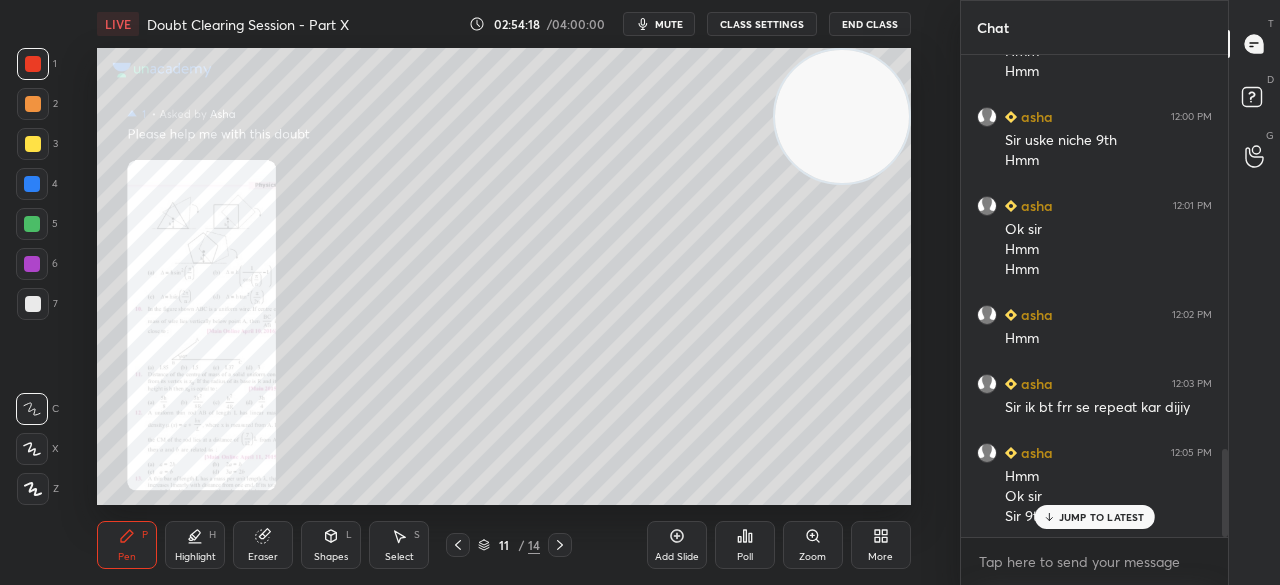 click on "JUMP TO LATEST" at bounding box center [1102, 517] 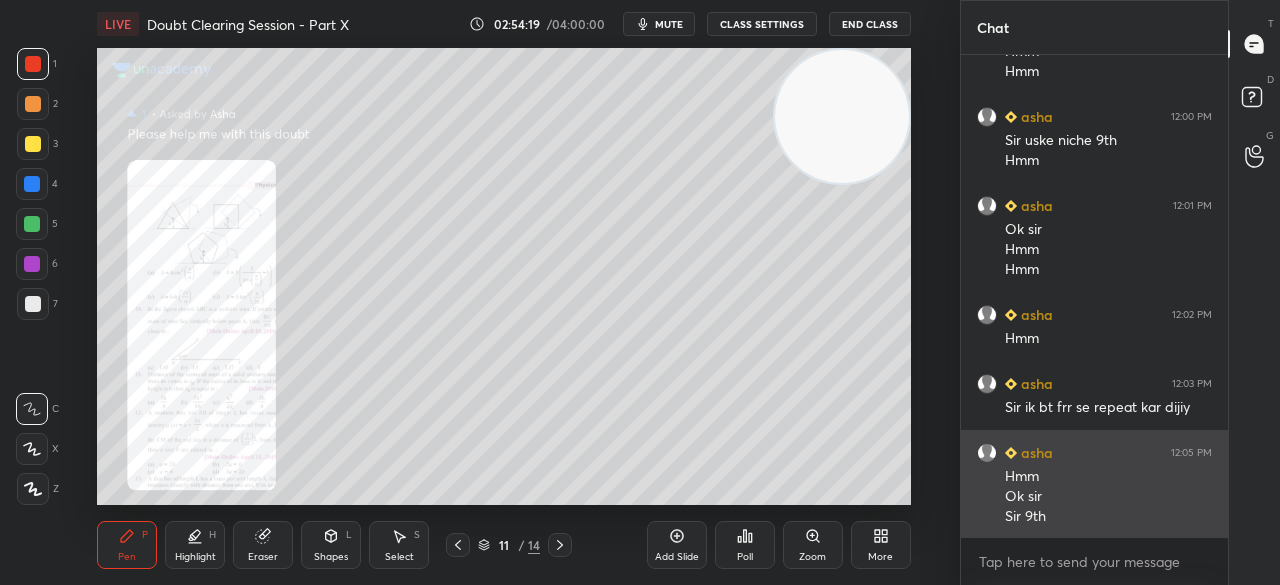 scroll, scrollTop: 2238, scrollLeft: 0, axis: vertical 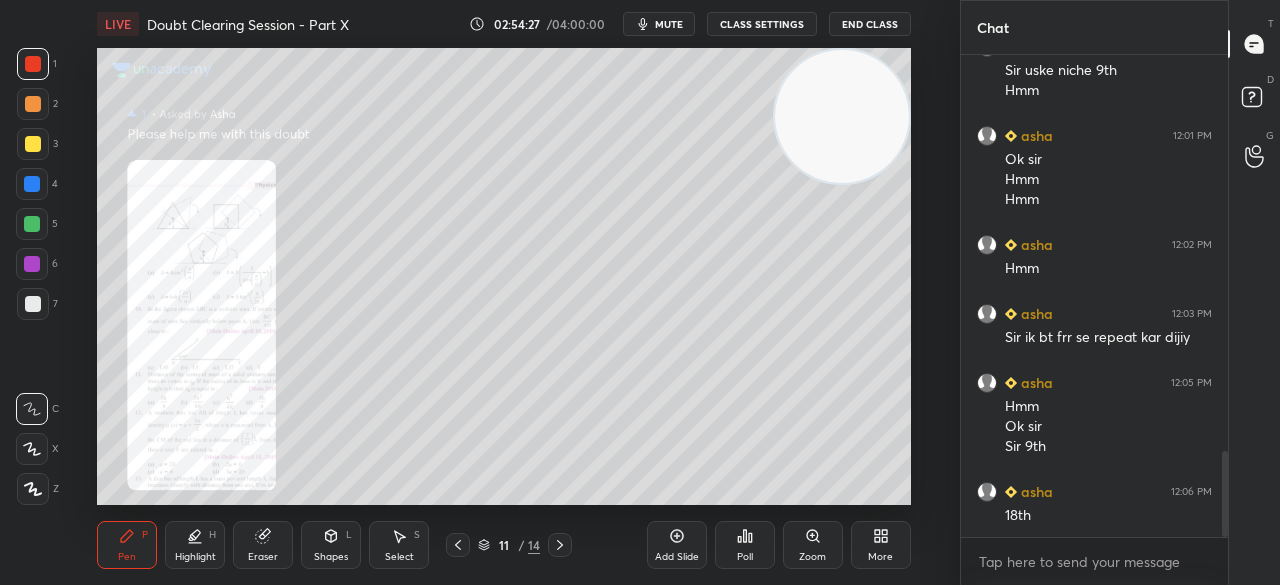 click on "4" at bounding box center (37, 184) 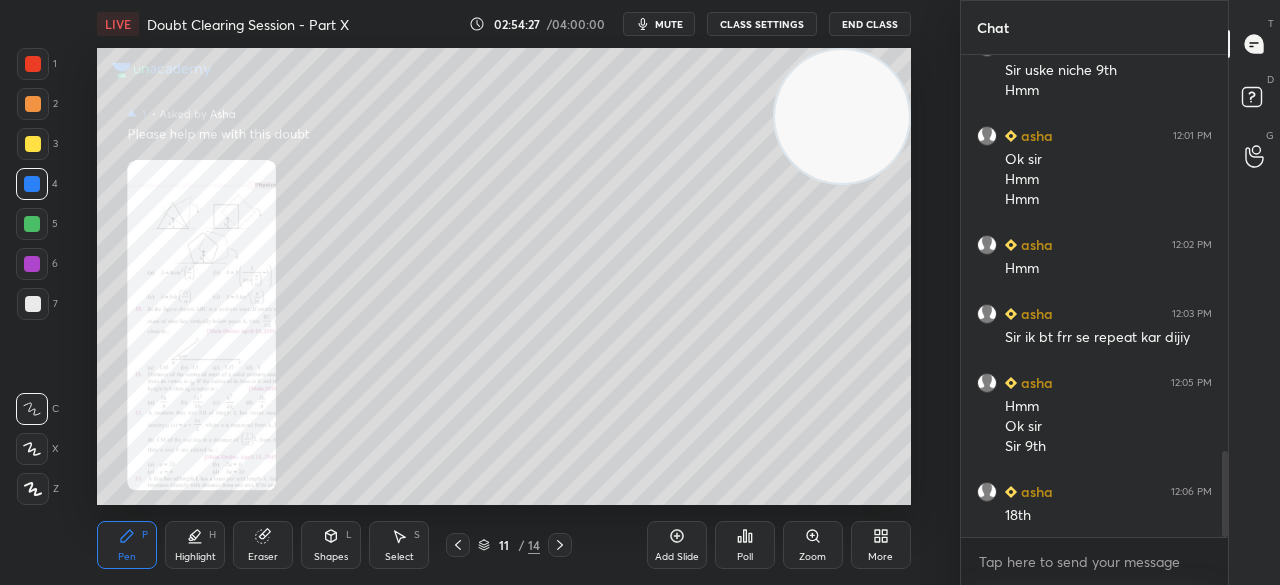 click at bounding box center [33, 144] 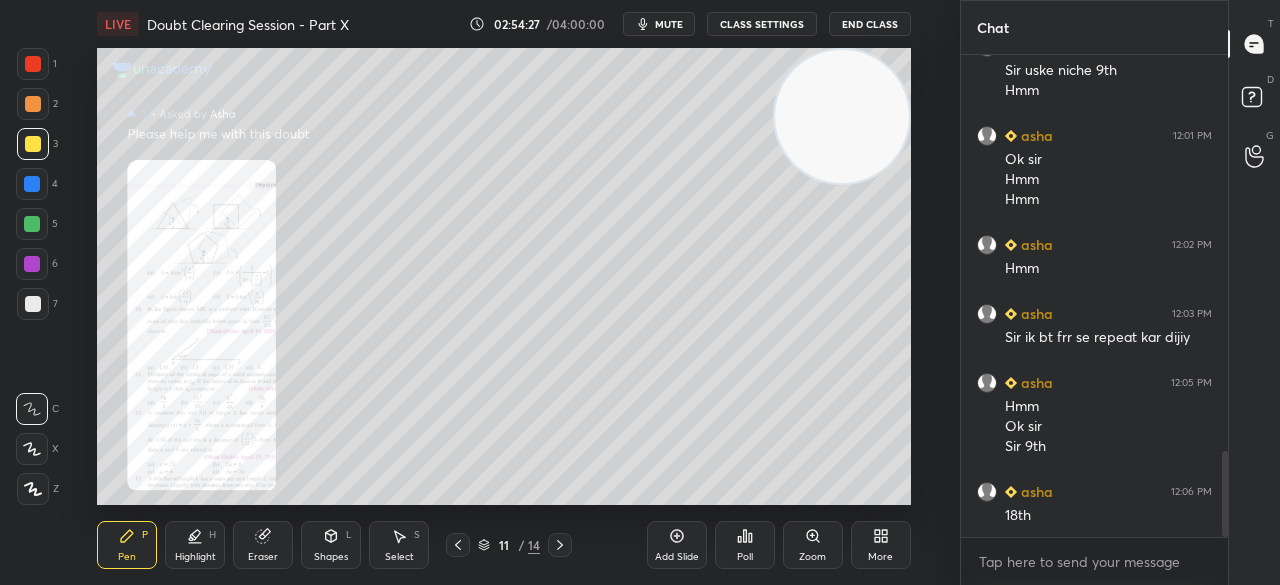 click at bounding box center (33, 144) 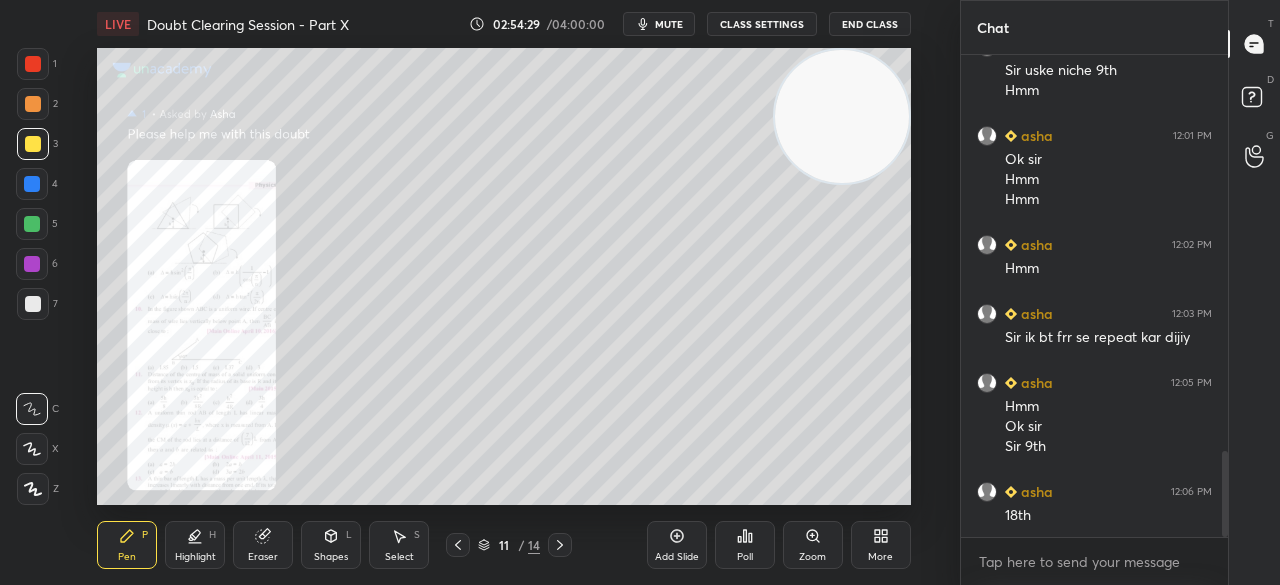 click 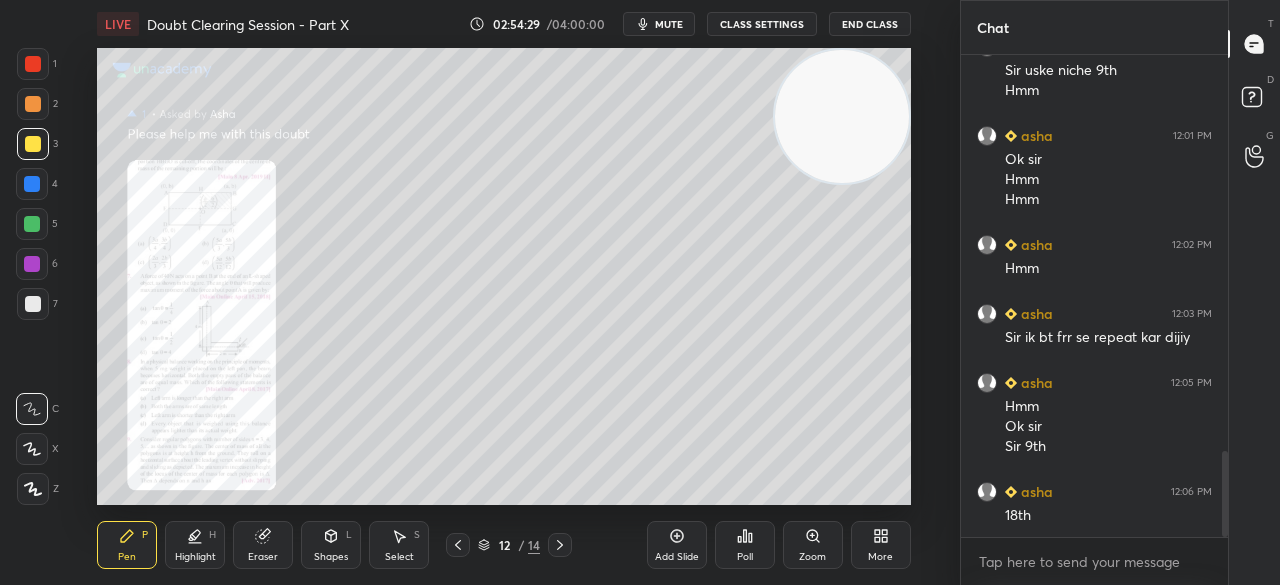 click 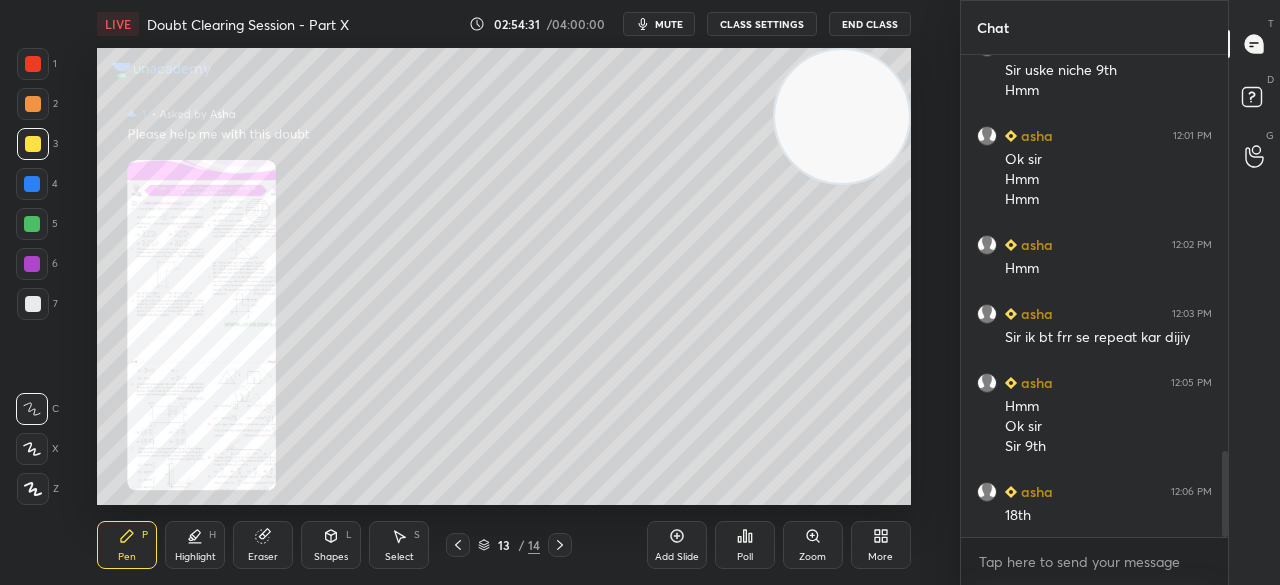 click on "Zoom" at bounding box center [813, 545] 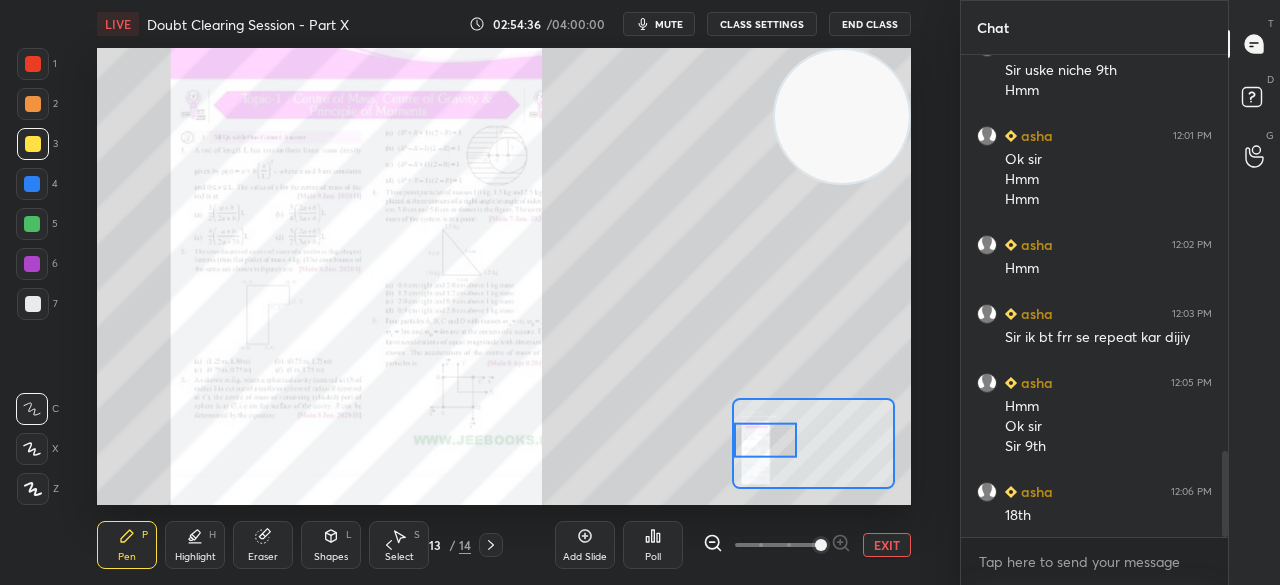 click on "1" at bounding box center [37, 64] 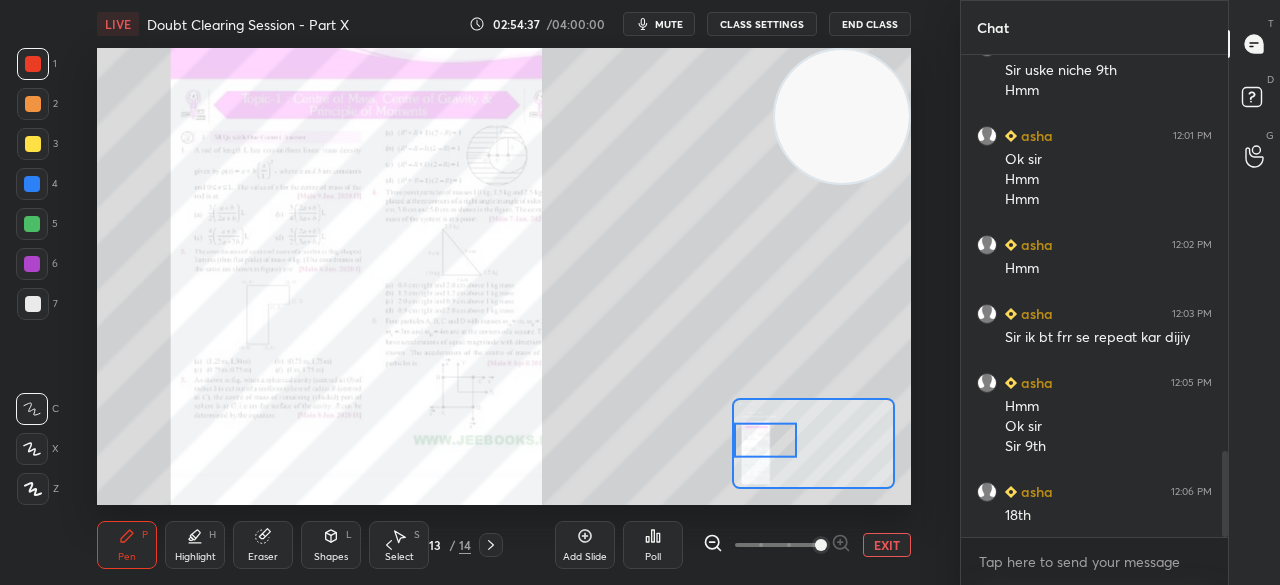 click on "EXIT" at bounding box center [887, 545] 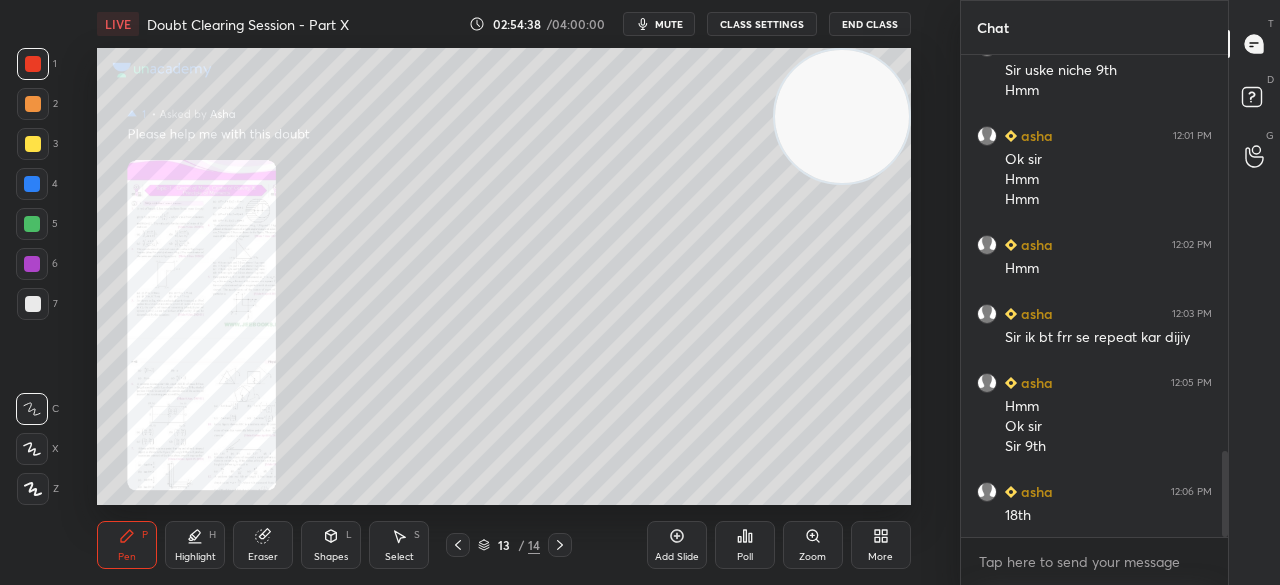 click at bounding box center (560, 545) 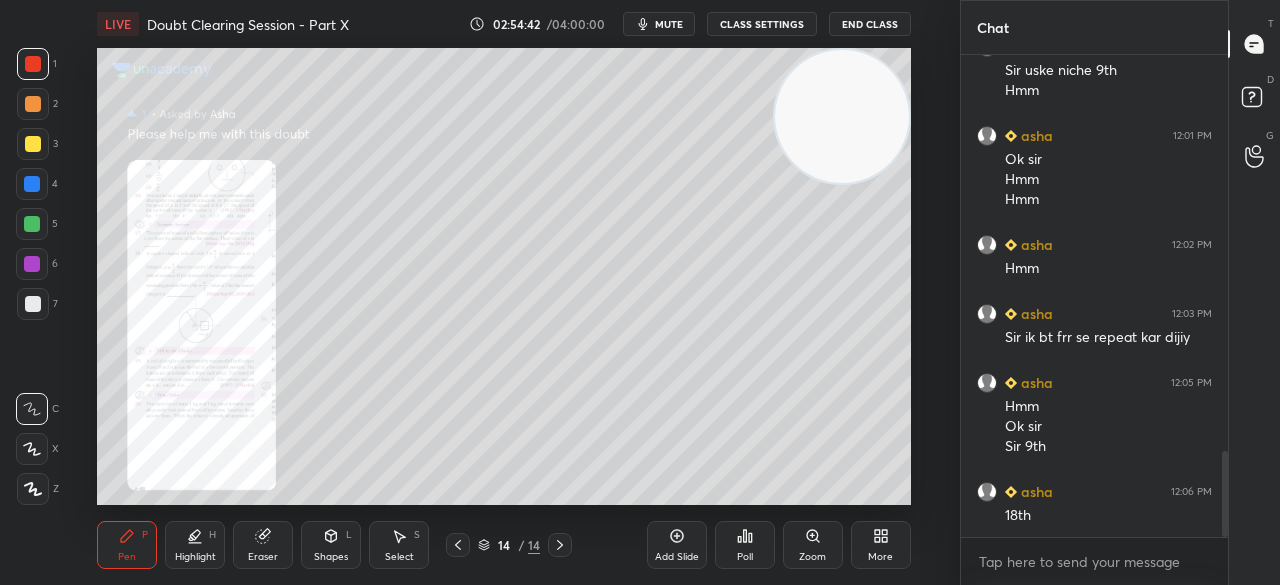 click 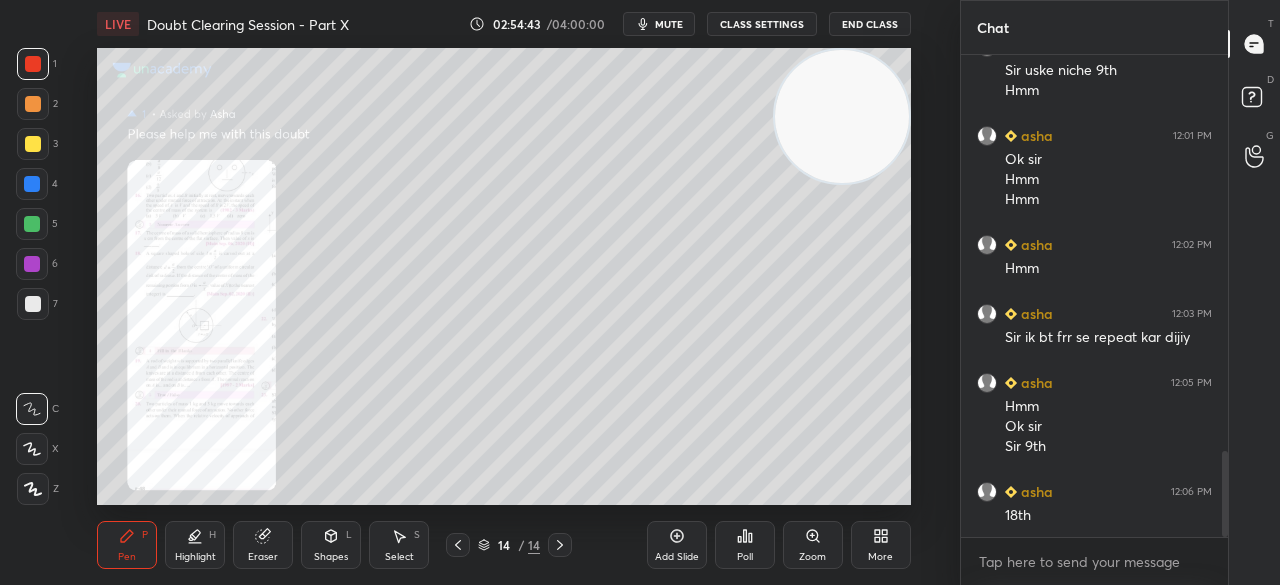 click at bounding box center (560, 545) 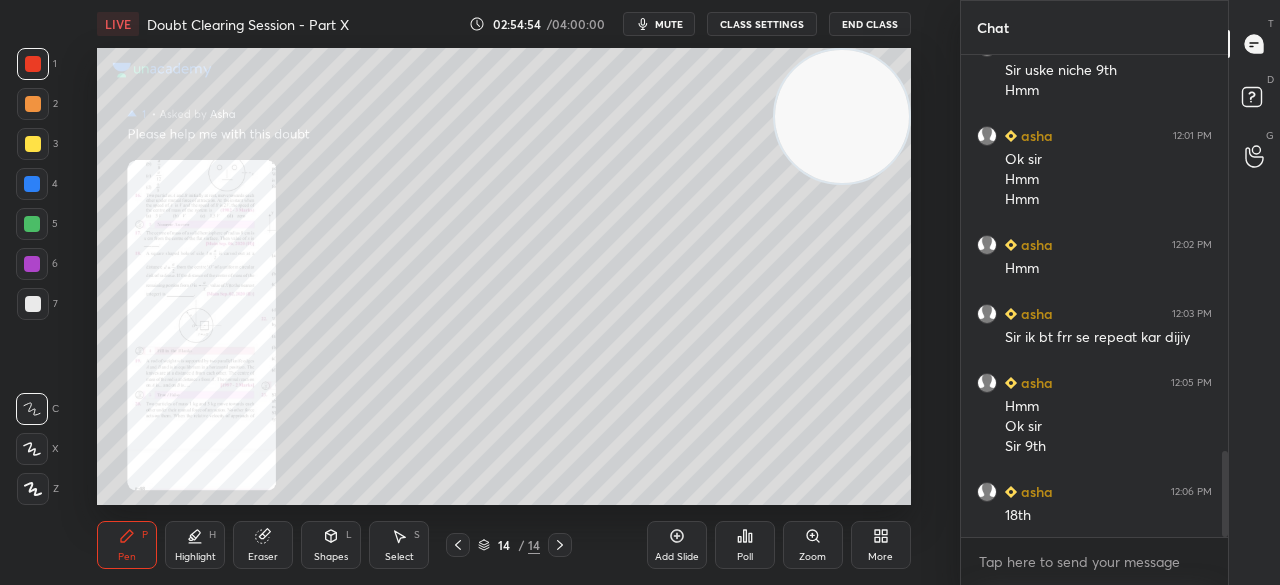click at bounding box center [33, 144] 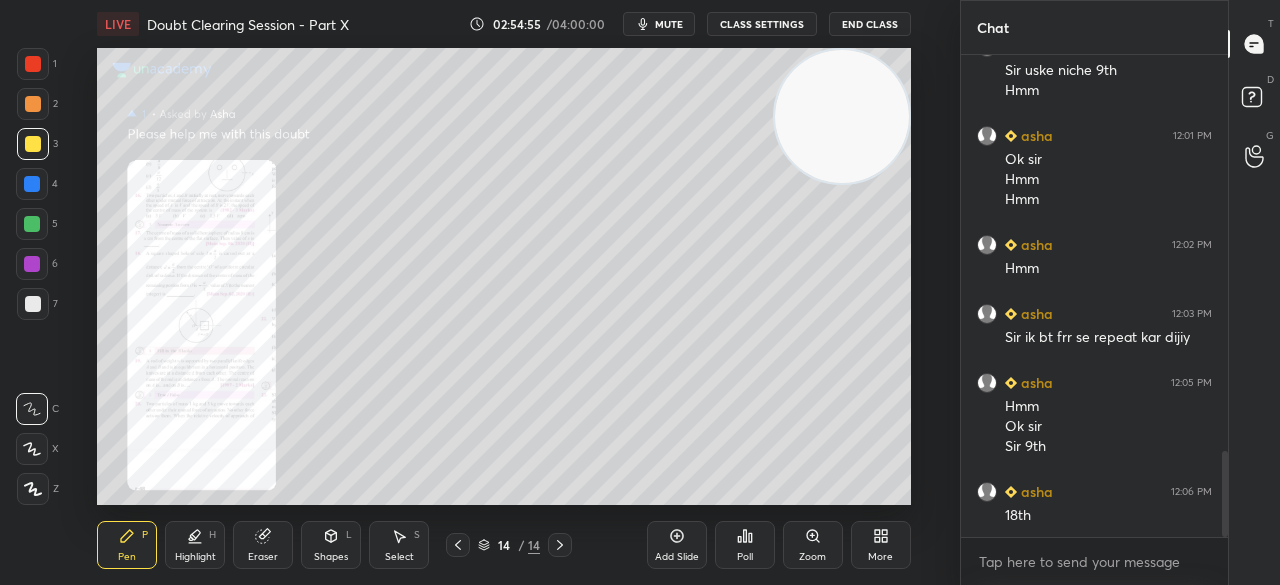 click at bounding box center [33, 144] 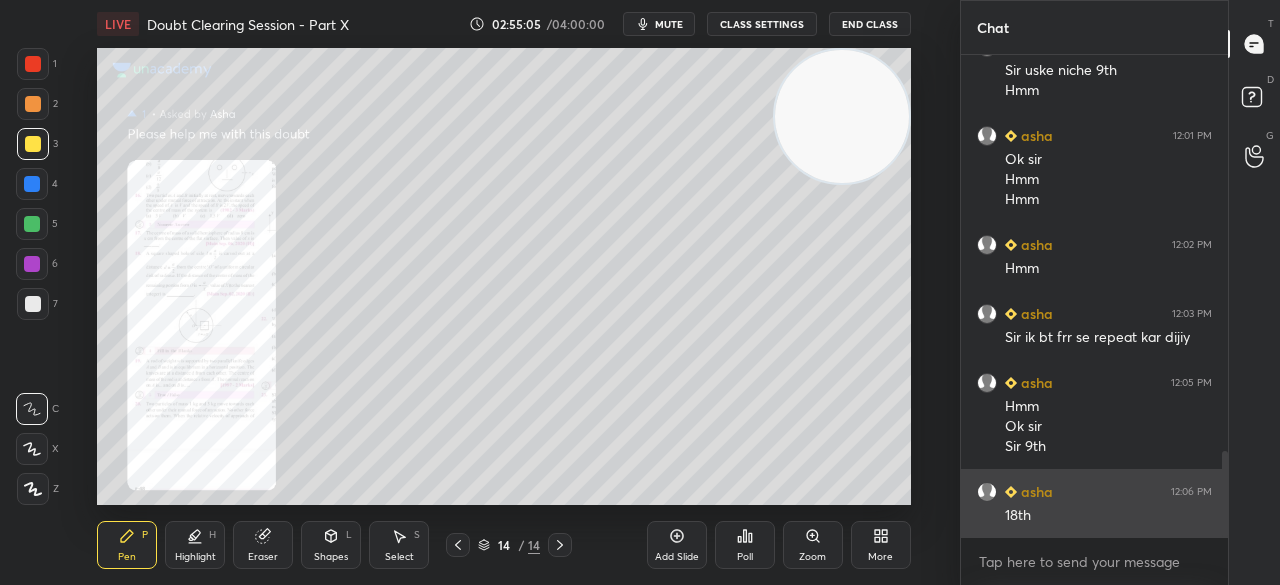 click on "18th" at bounding box center [1108, 514] 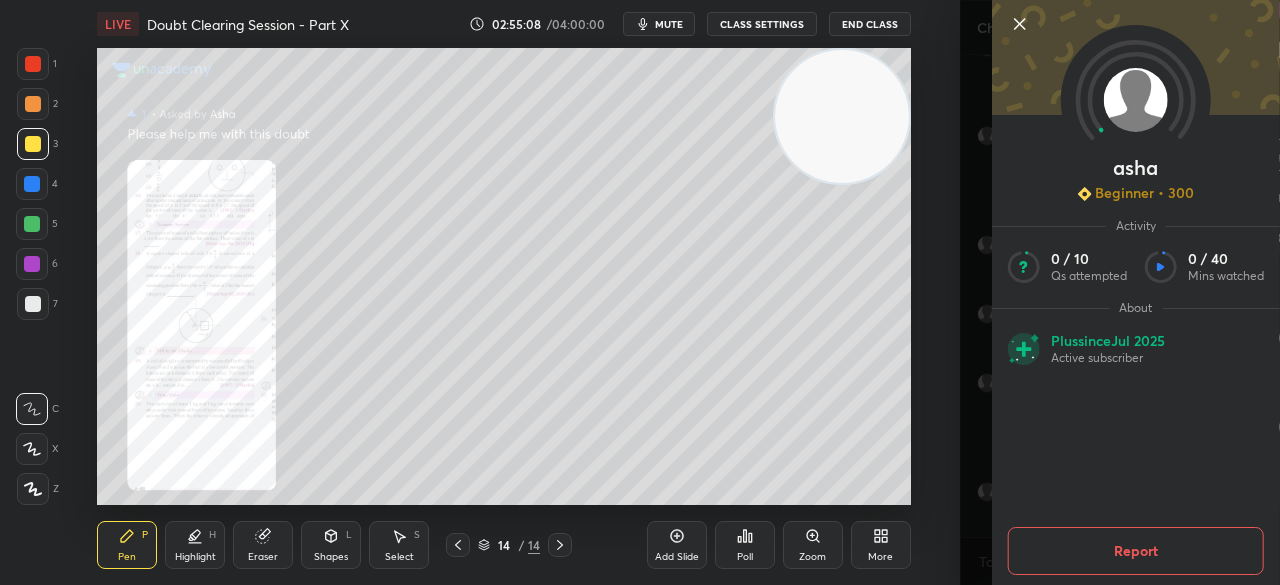 click 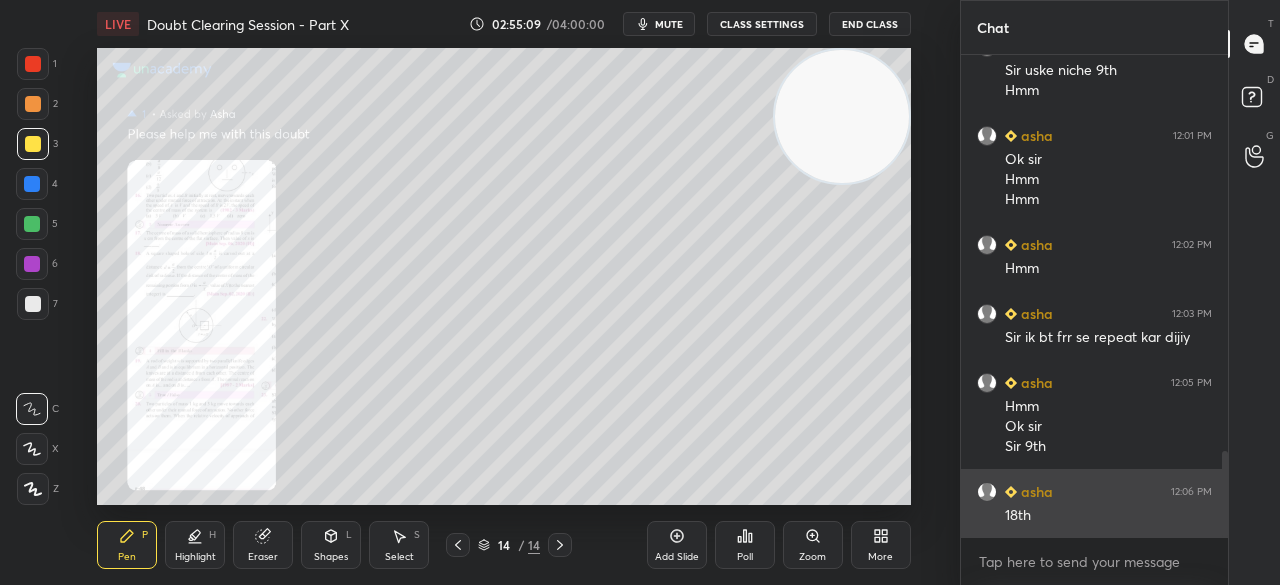 click at bounding box center [1011, 492] 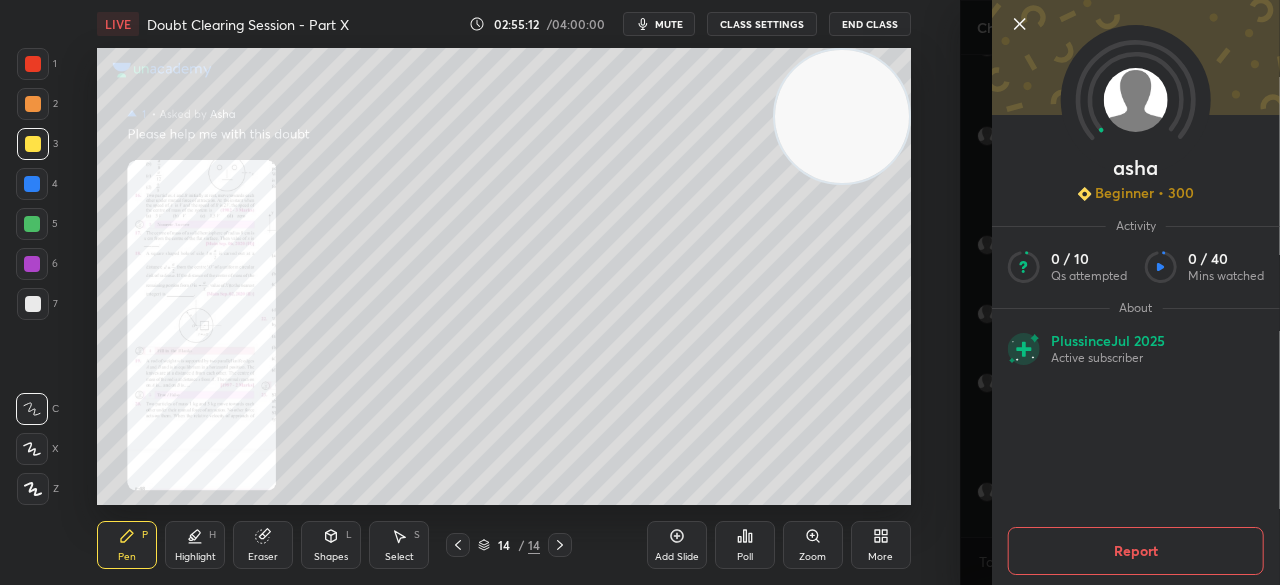 click 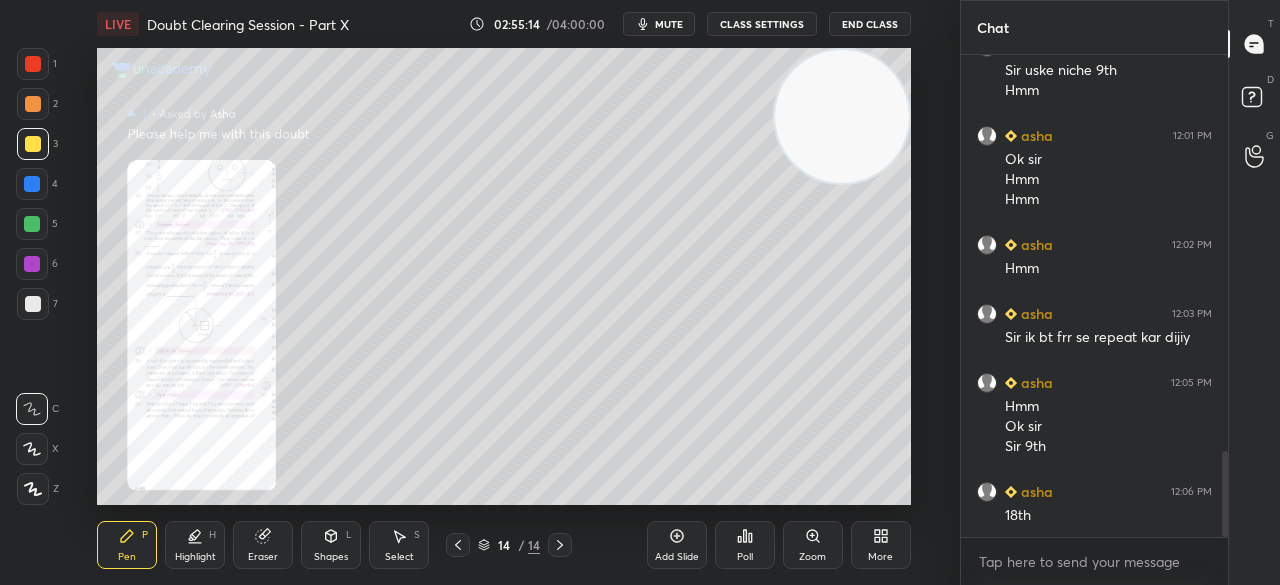 click on "1" at bounding box center (37, 68) 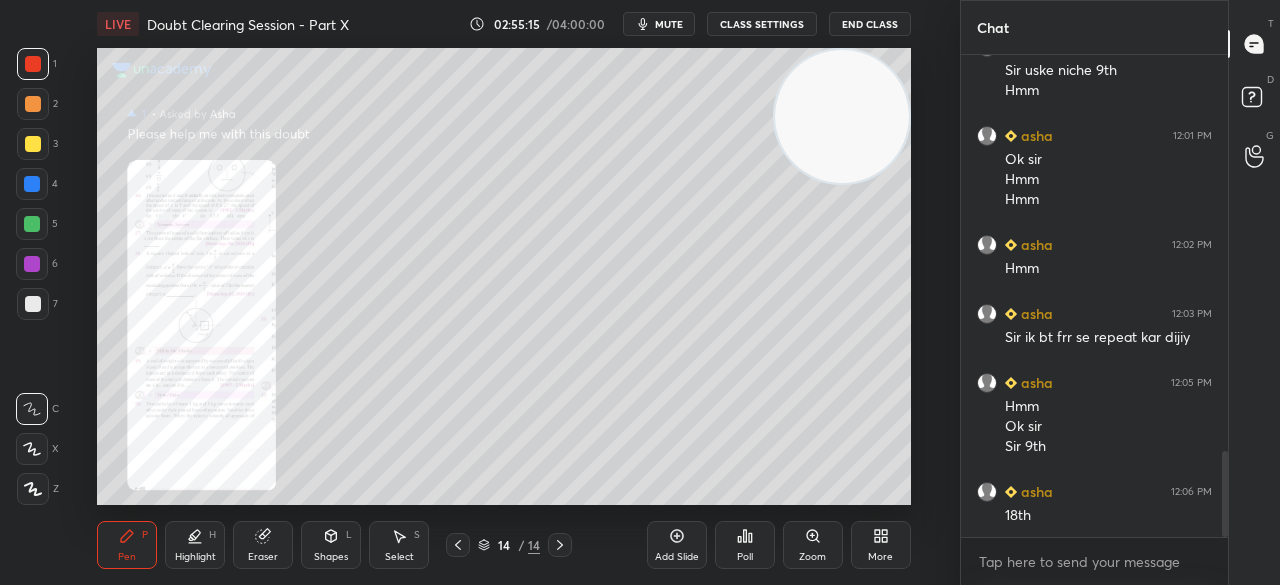 click at bounding box center [33, 64] 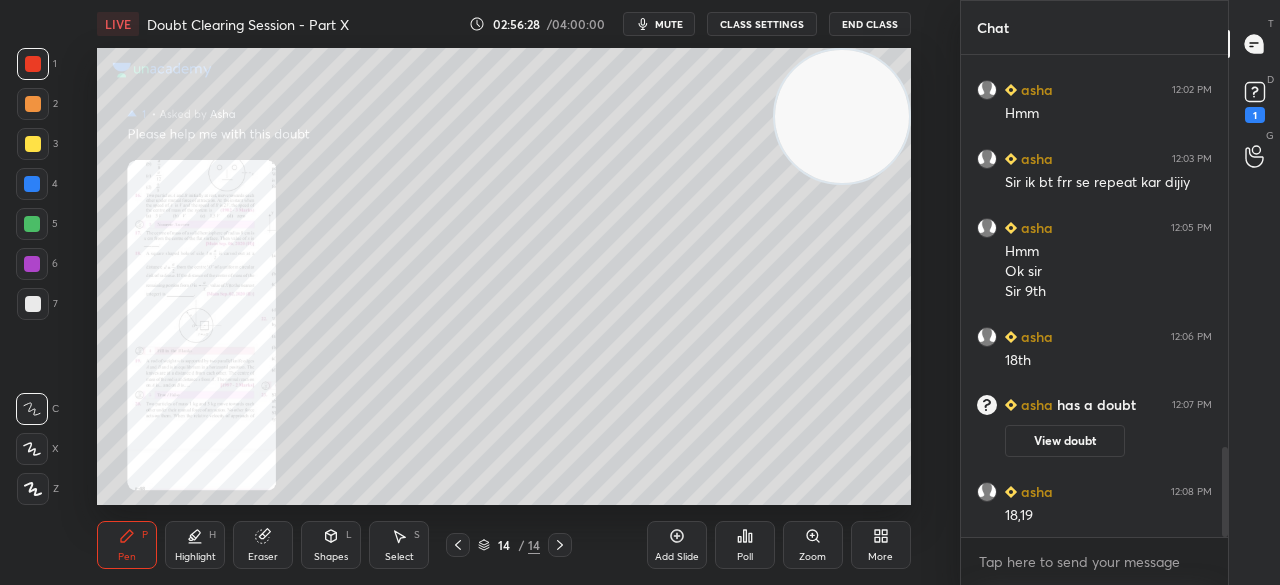 scroll, scrollTop: 2114, scrollLeft: 0, axis: vertical 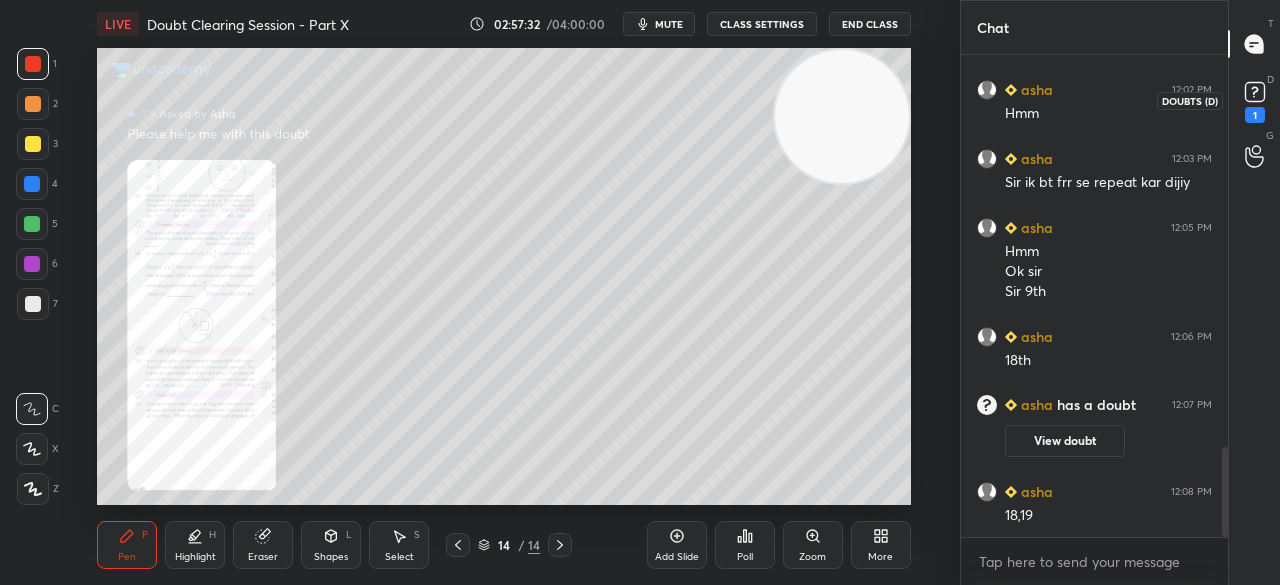 click 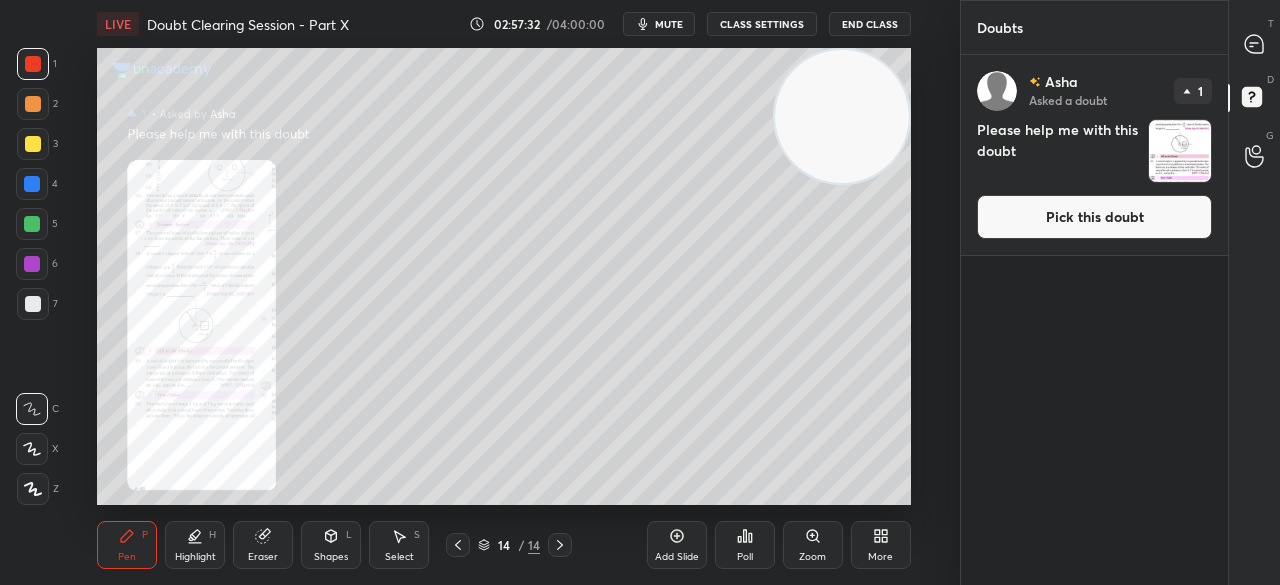 click on "Pick this doubt" at bounding box center [1094, 217] 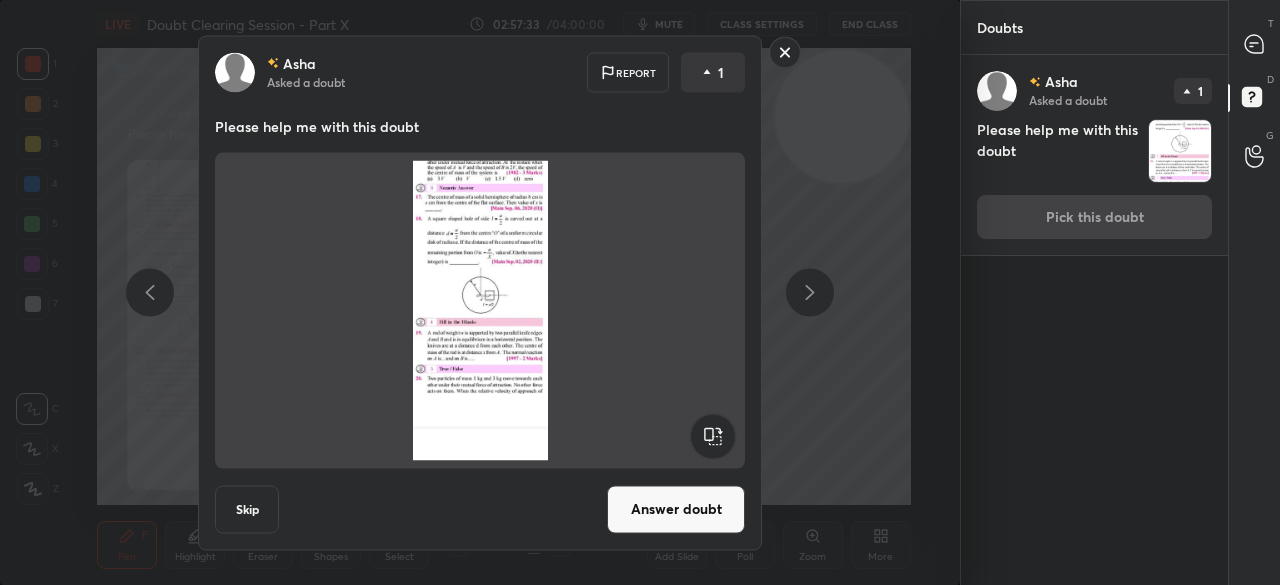 click on "Answer doubt" at bounding box center (676, 509) 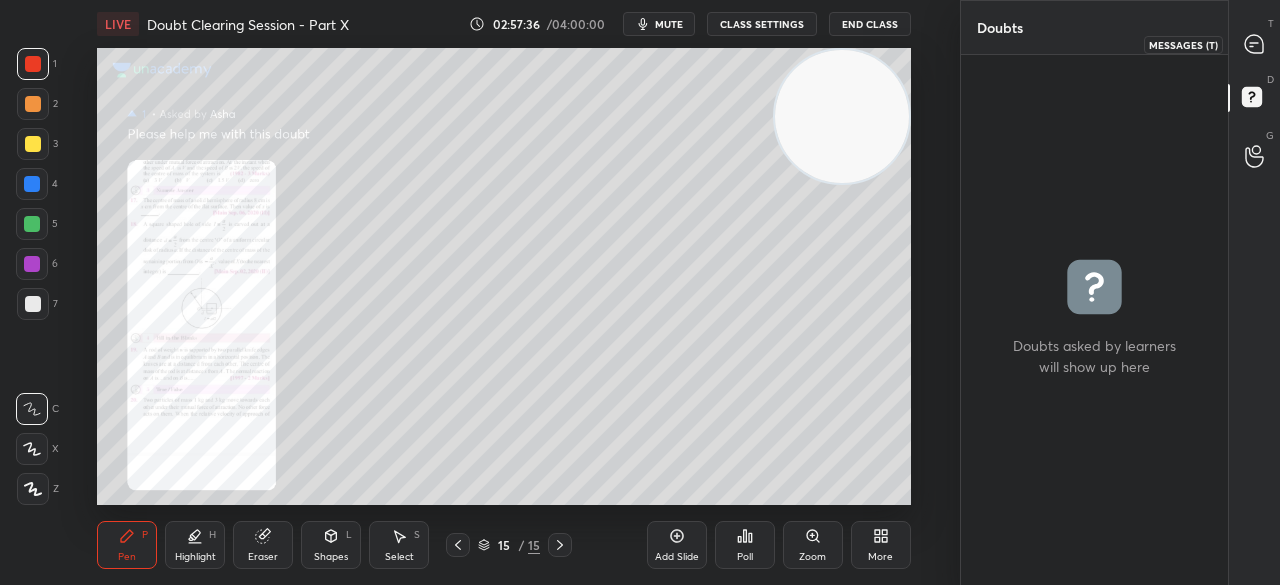 click 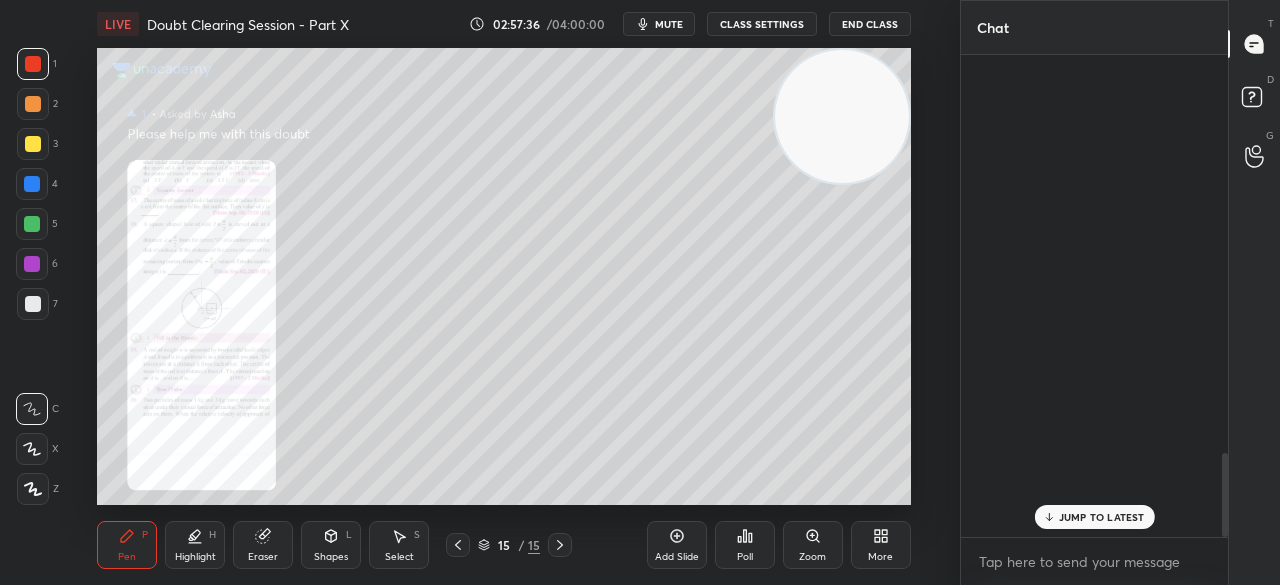 click at bounding box center [1255, 44] 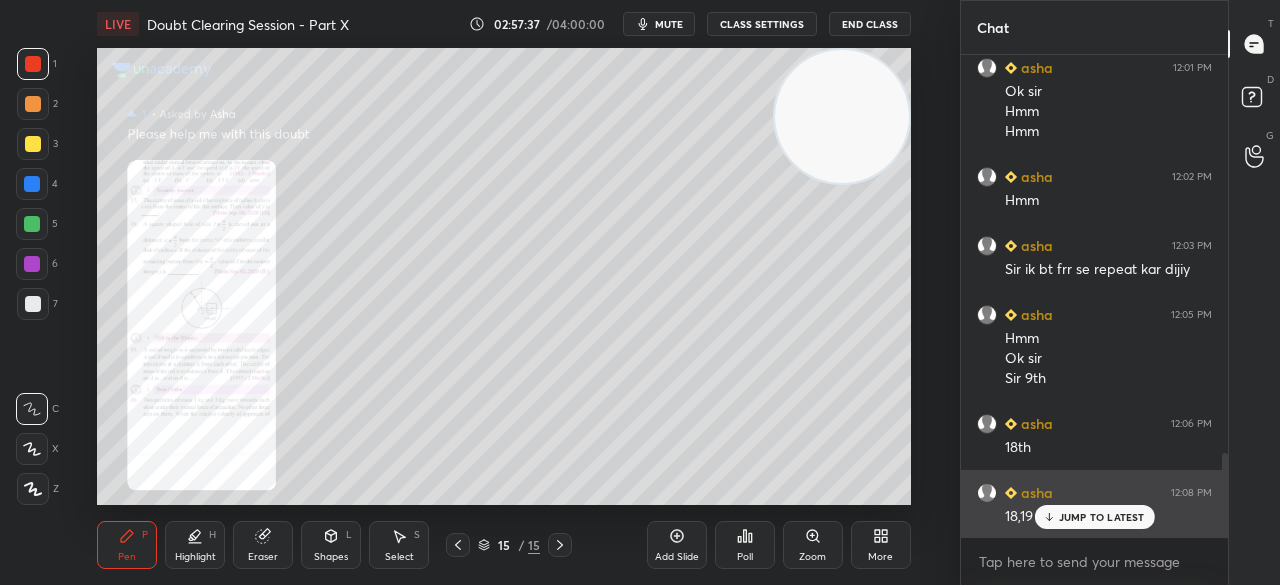 click on "JUMP TO LATEST" at bounding box center (1102, 517) 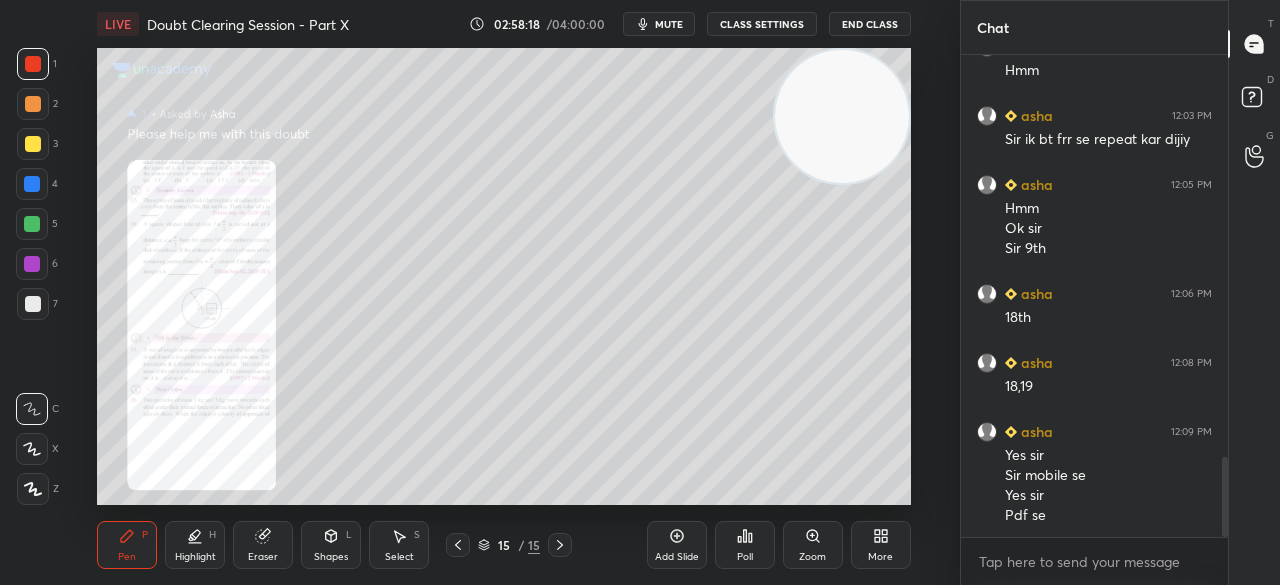 scroll, scrollTop: 2504, scrollLeft: 0, axis: vertical 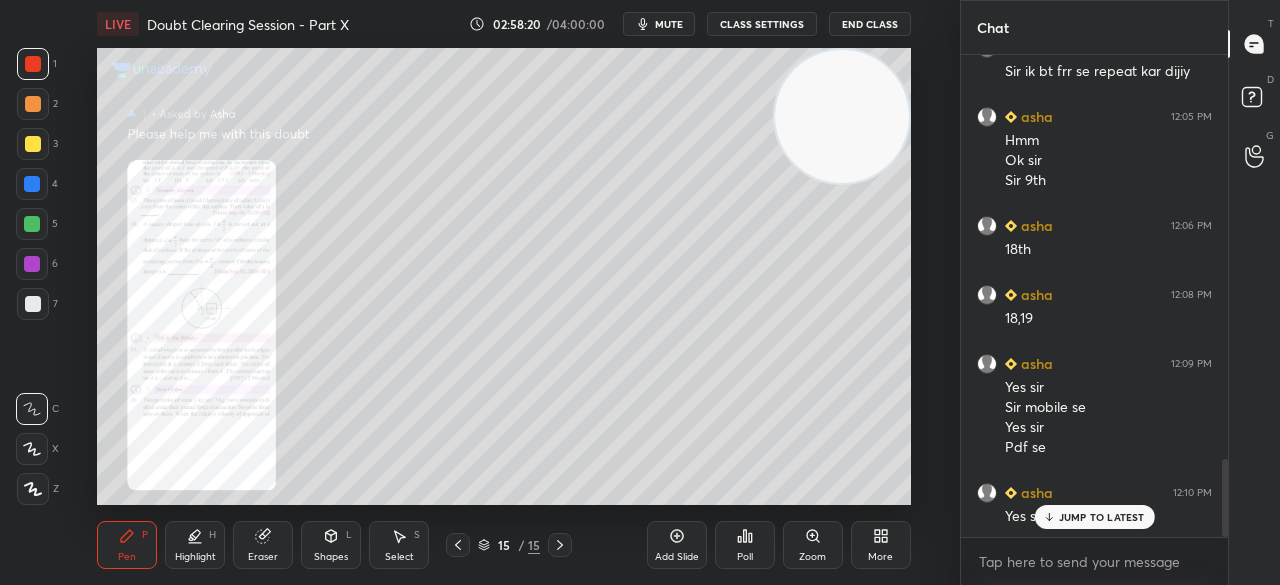 click on "JUMP TO LATEST" at bounding box center [1094, 517] 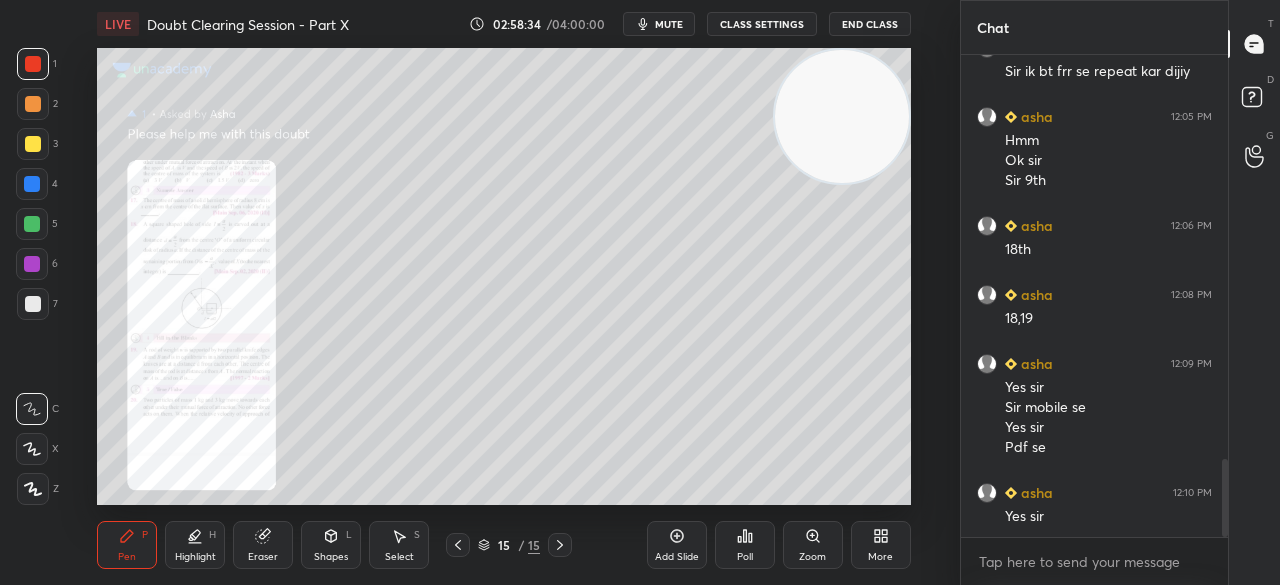 scroll, scrollTop: 2524, scrollLeft: 0, axis: vertical 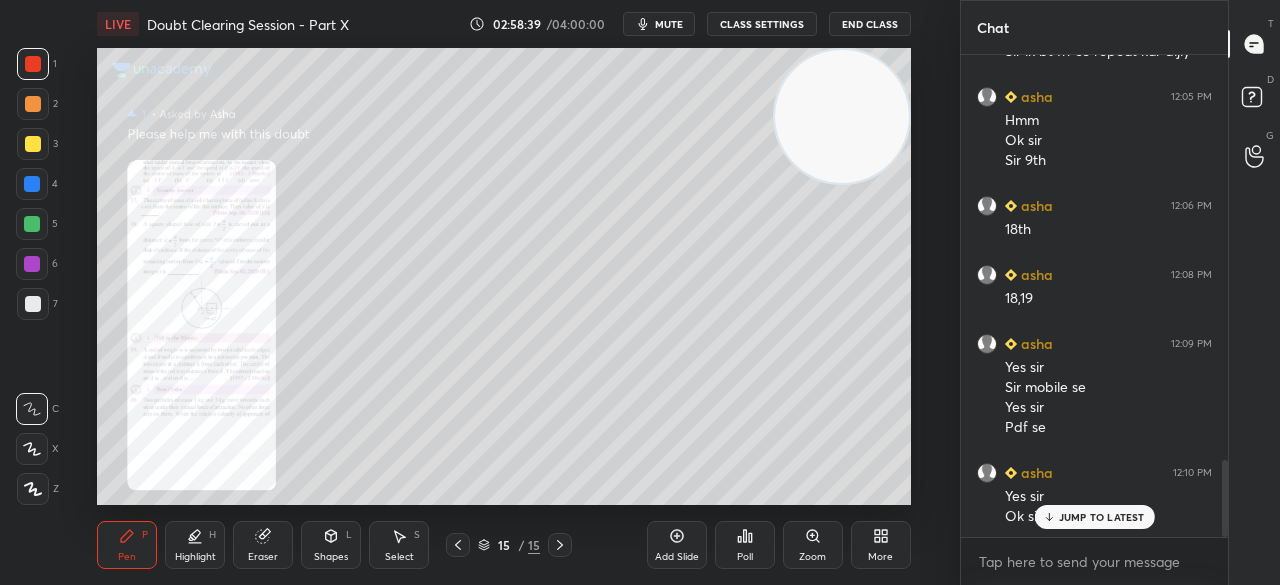 click on "JUMP TO LATEST" at bounding box center [1102, 517] 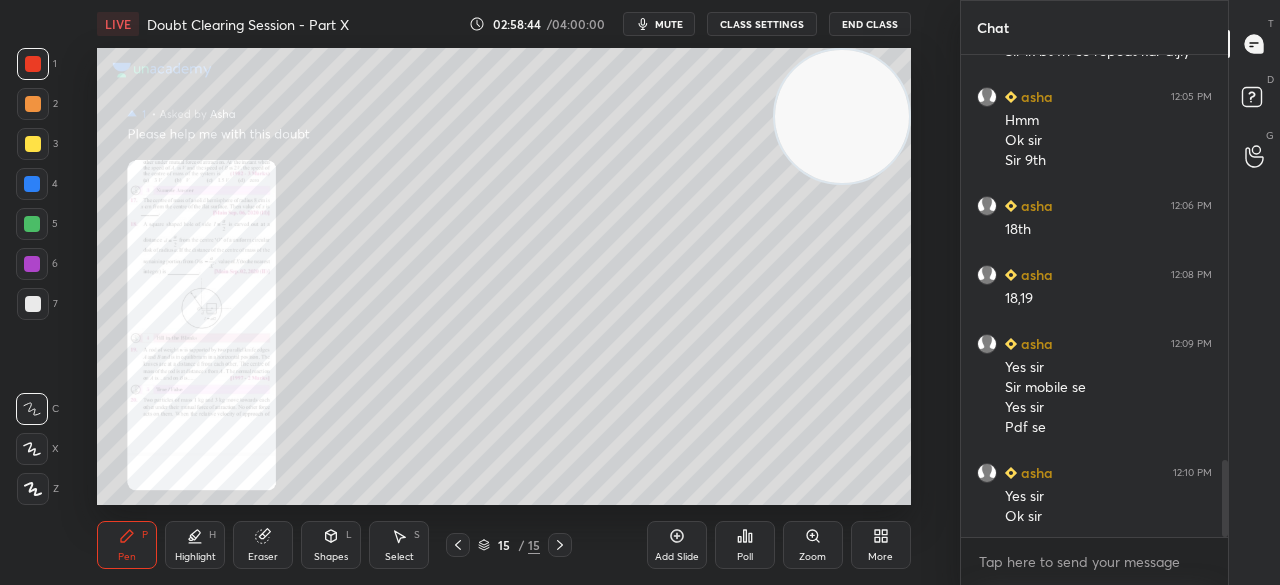 click at bounding box center [33, 144] 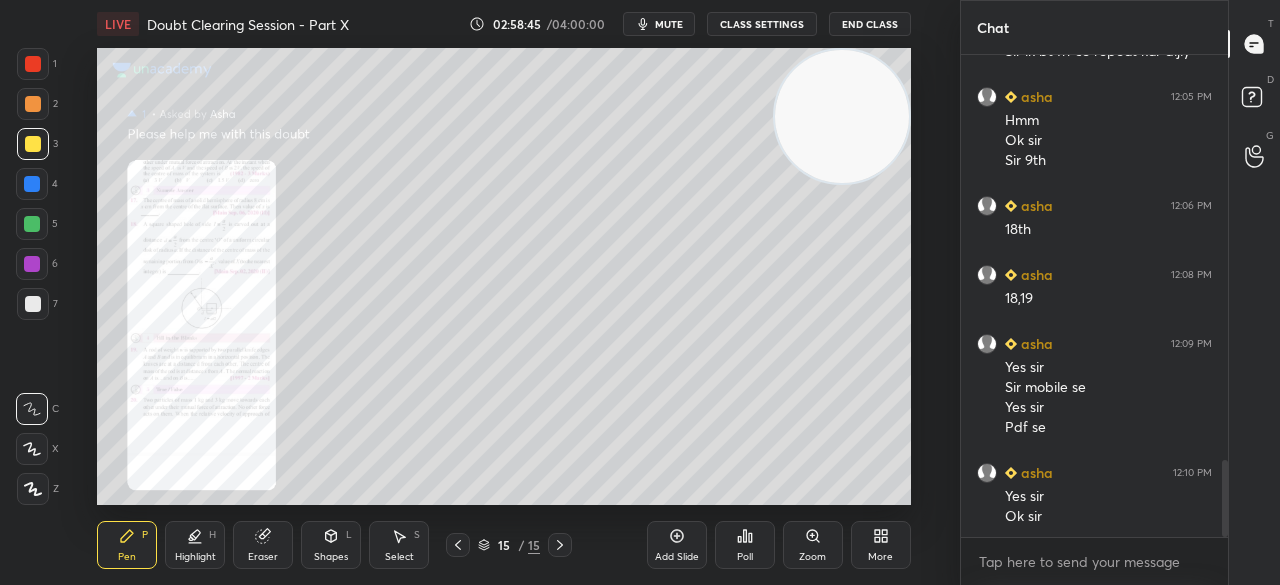 click at bounding box center (33, 144) 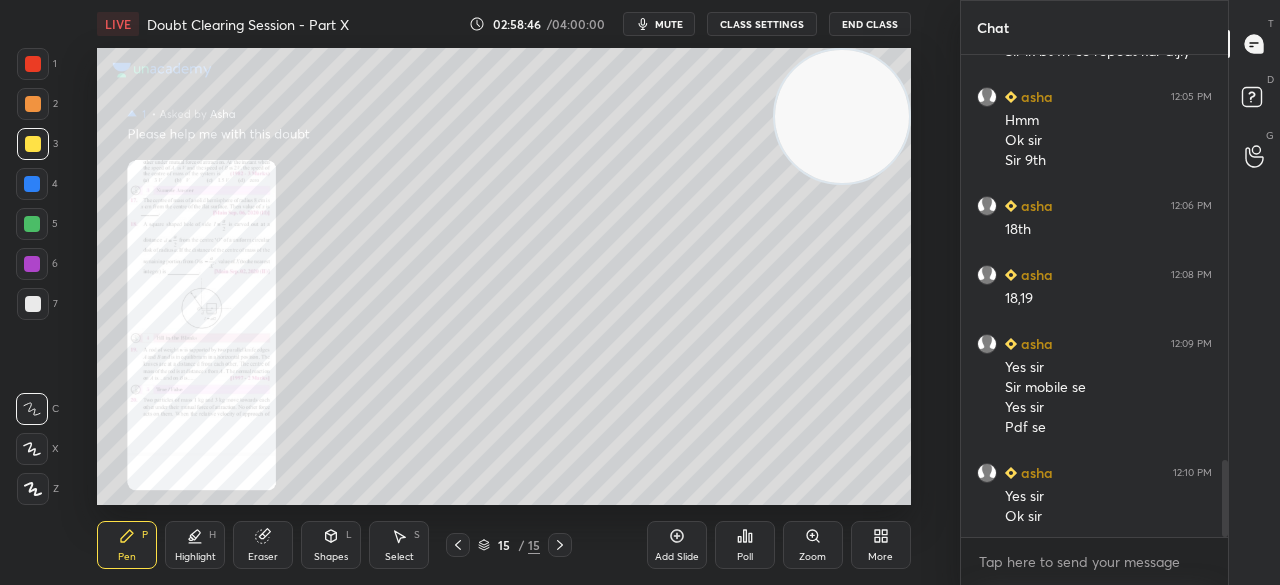 click on "Zoom" at bounding box center [812, 557] 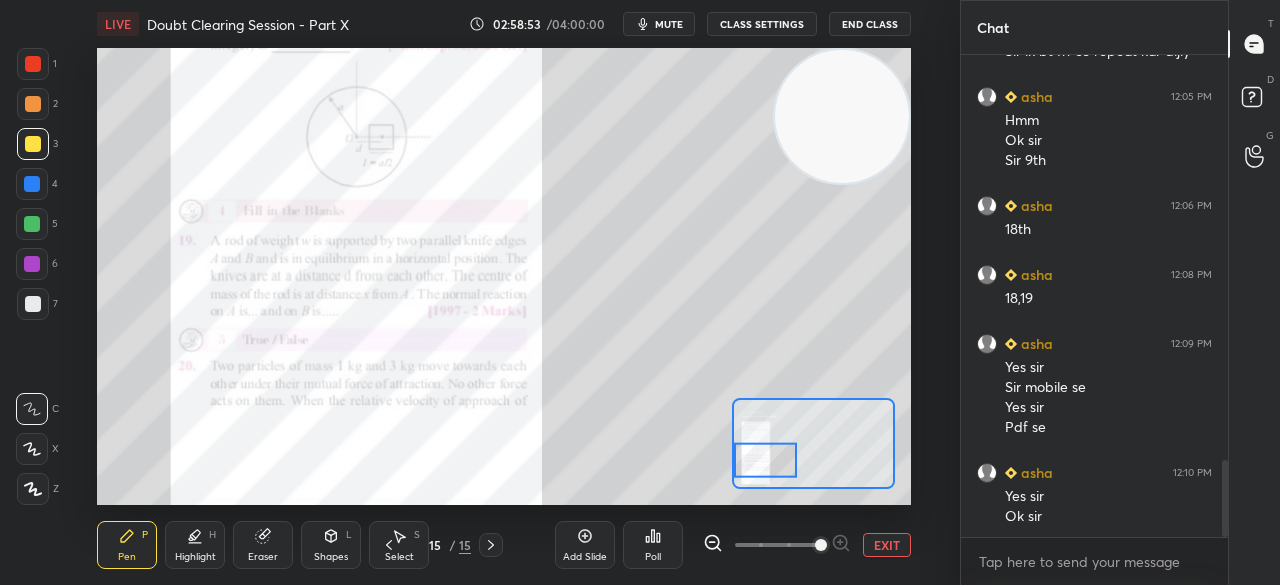 click 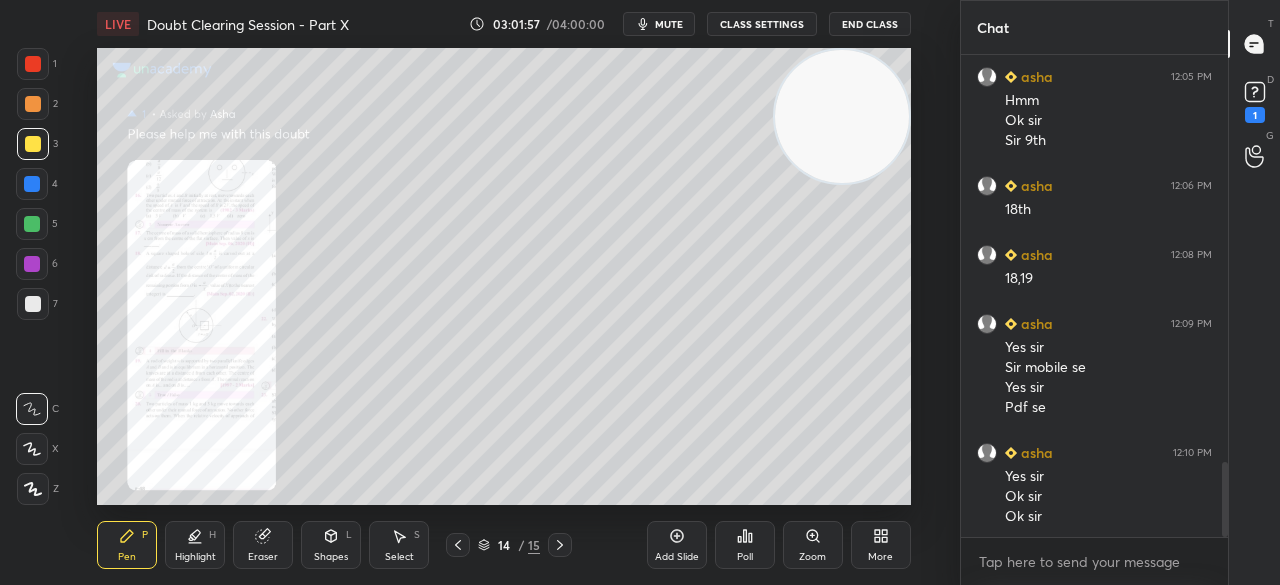 scroll, scrollTop: 2614, scrollLeft: 0, axis: vertical 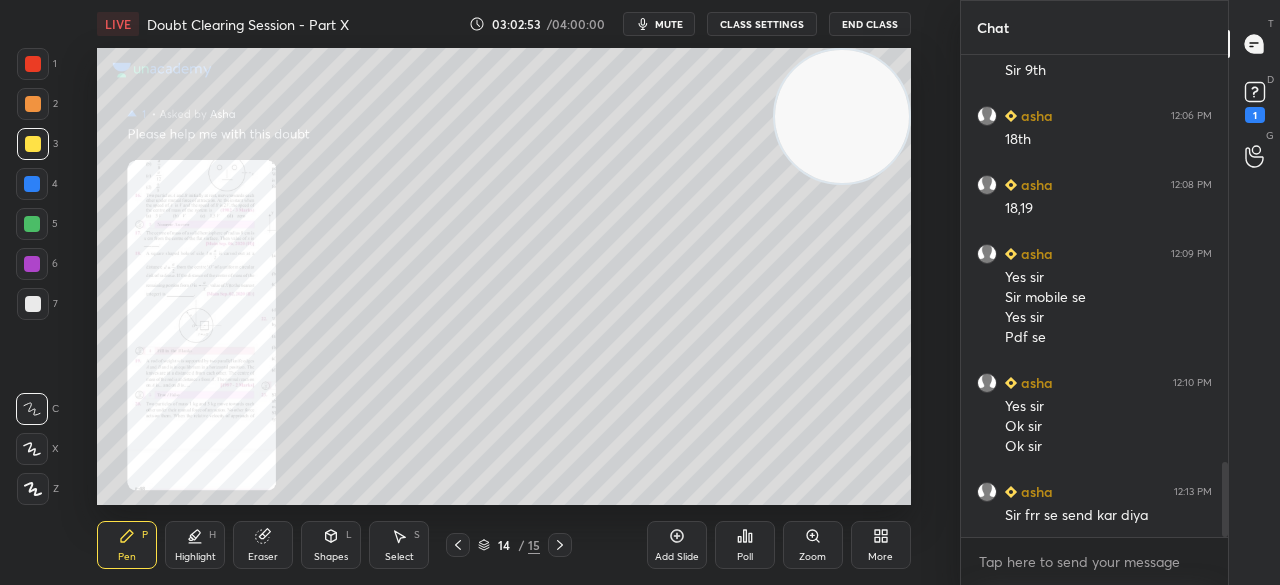 click 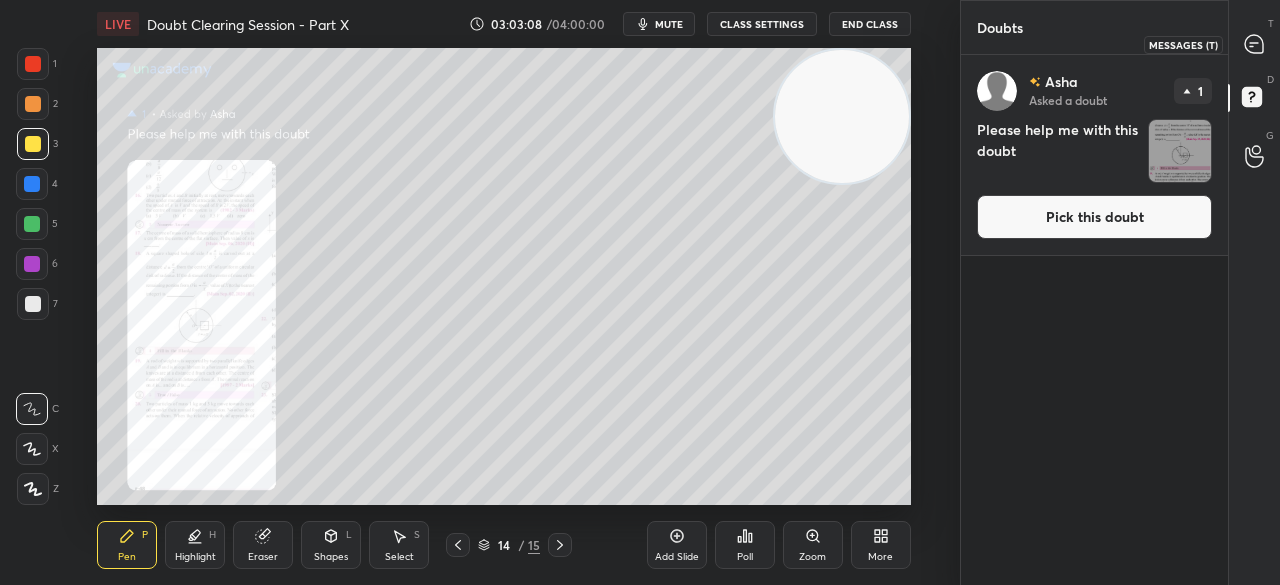 click on "T Messages (T)" at bounding box center [1254, 44] 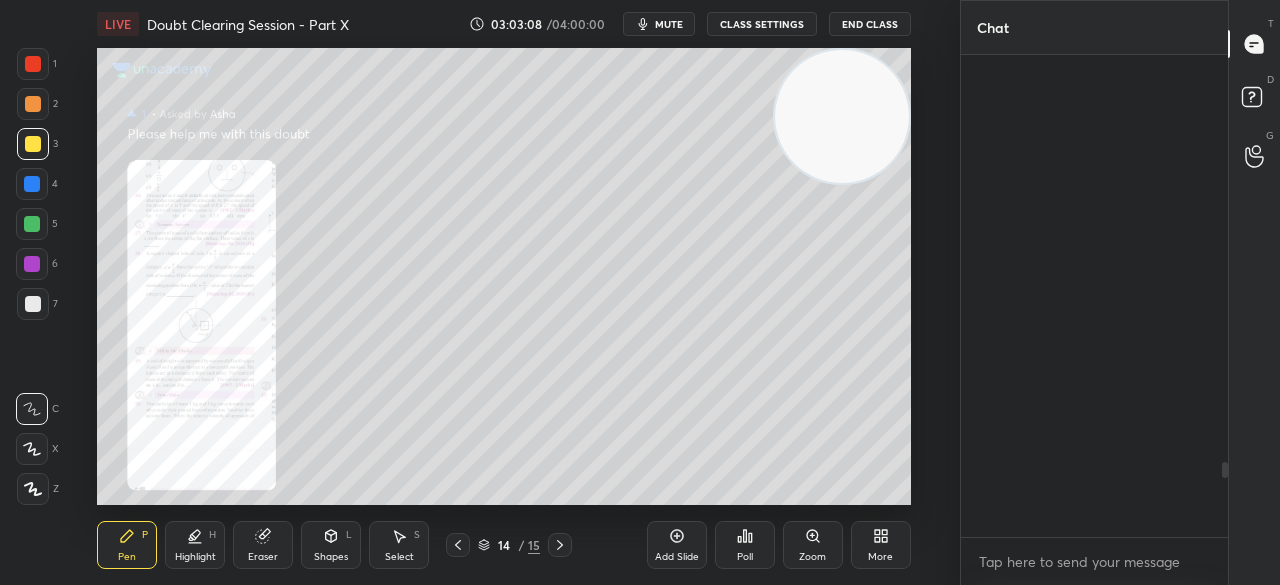 scroll, scrollTop: 2614, scrollLeft: 0, axis: vertical 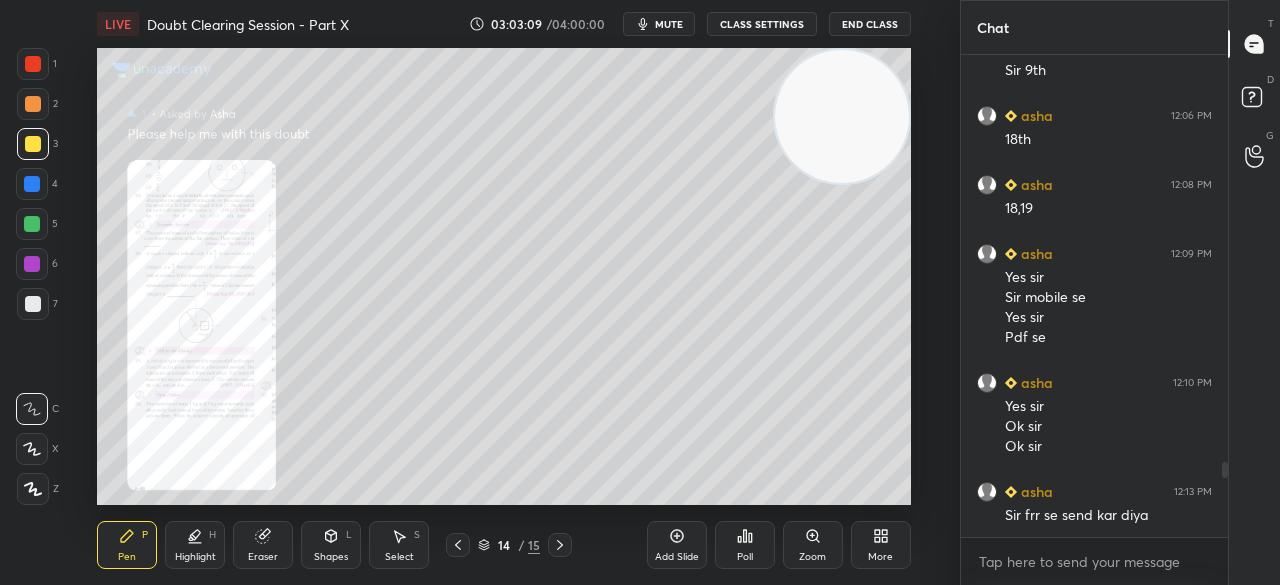 click on "D Doubts (D)" at bounding box center (1254, 100) 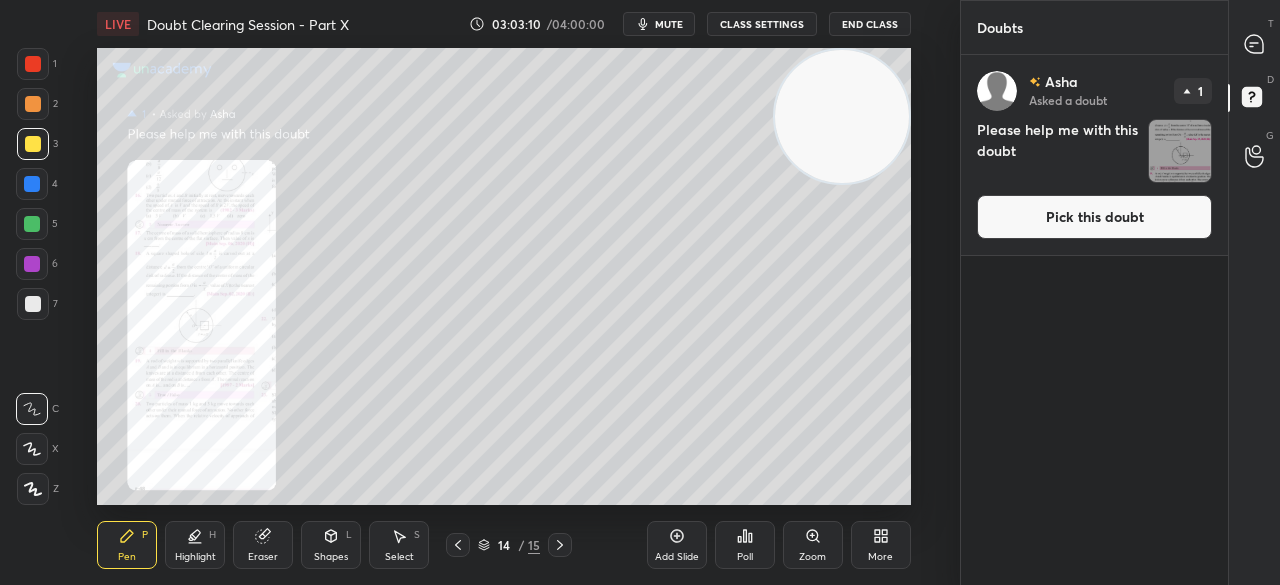 click on "Pick this doubt" at bounding box center [1094, 217] 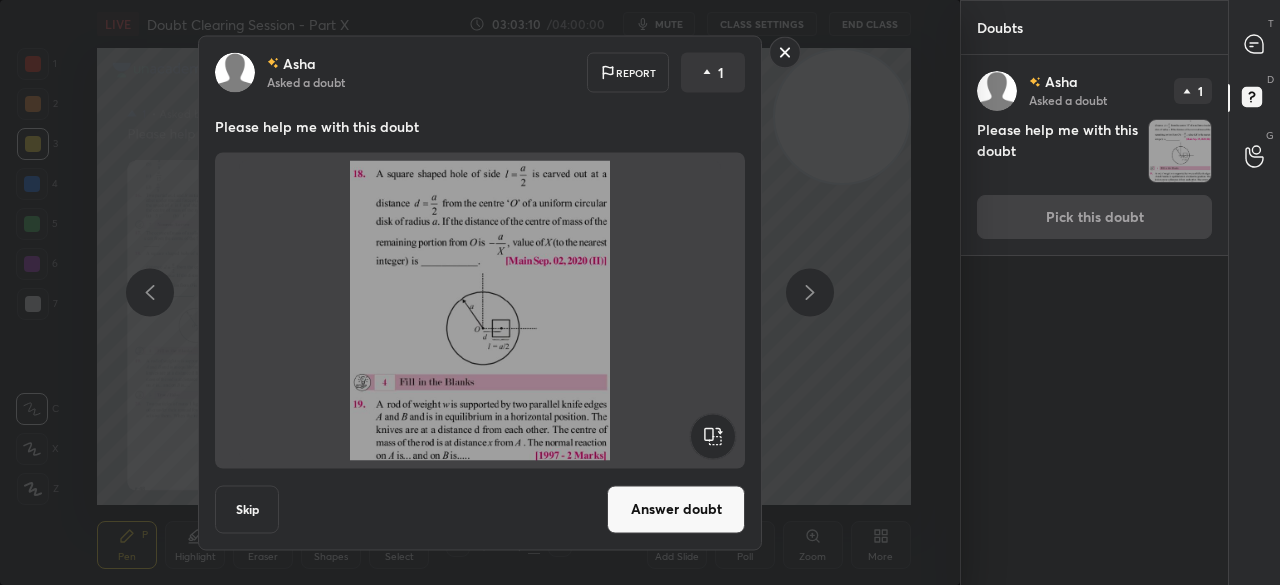 click on "Answer doubt" at bounding box center (676, 509) 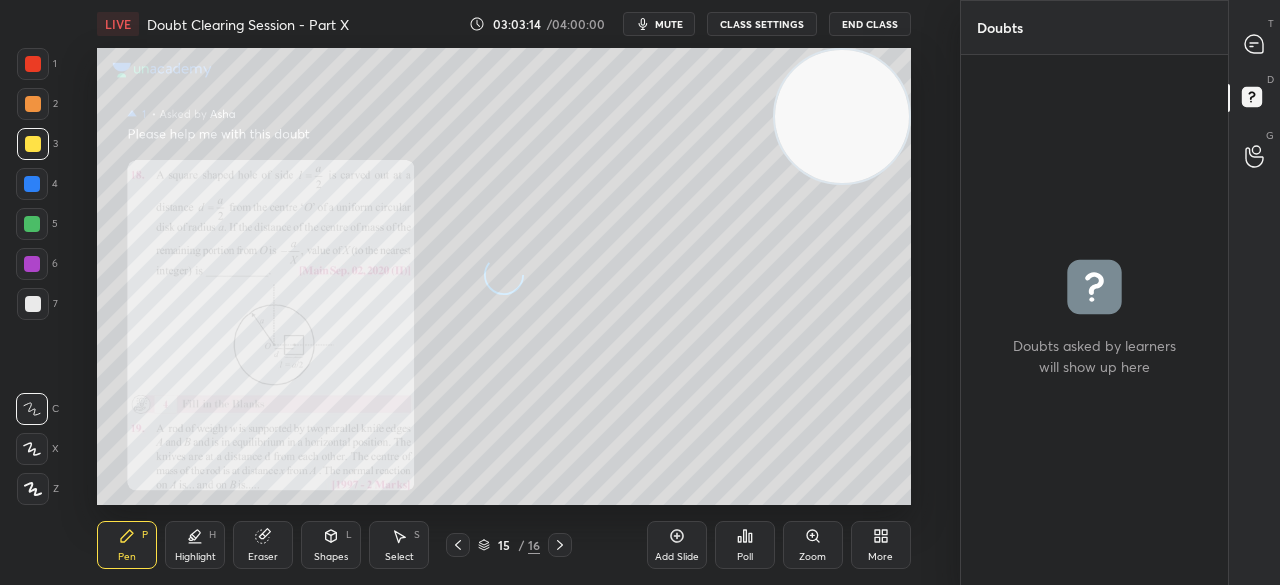 click on "T Messages (T) D Doubts (D) G Raise Hand (G)" at bounding box center (1254, 292) 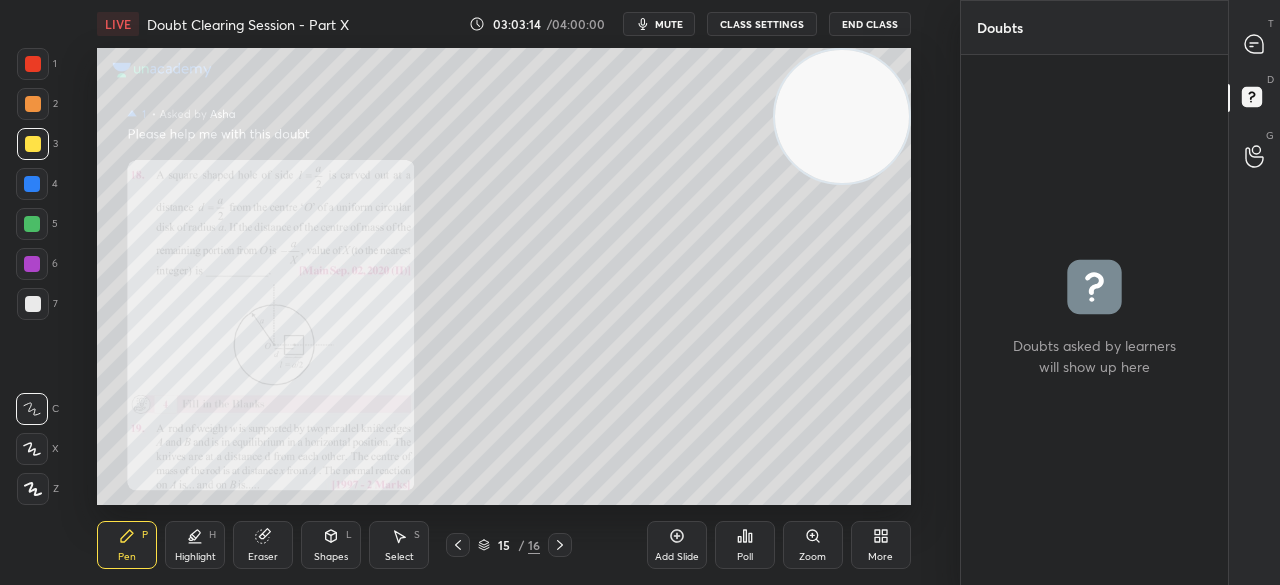 click at bounding box center [1094, 320] 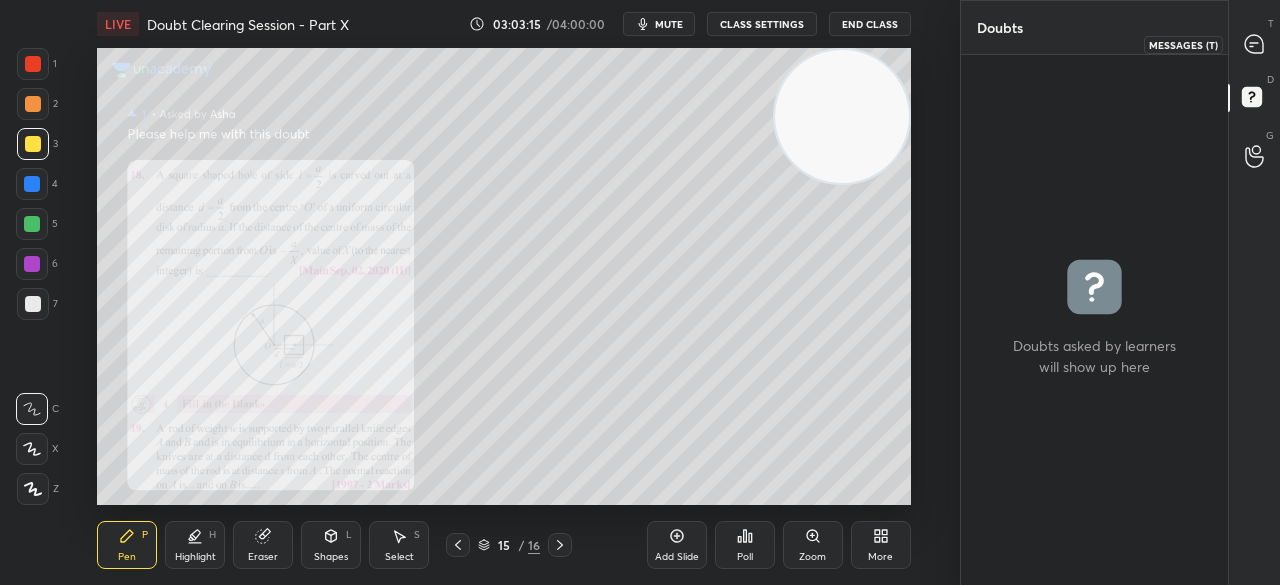 click 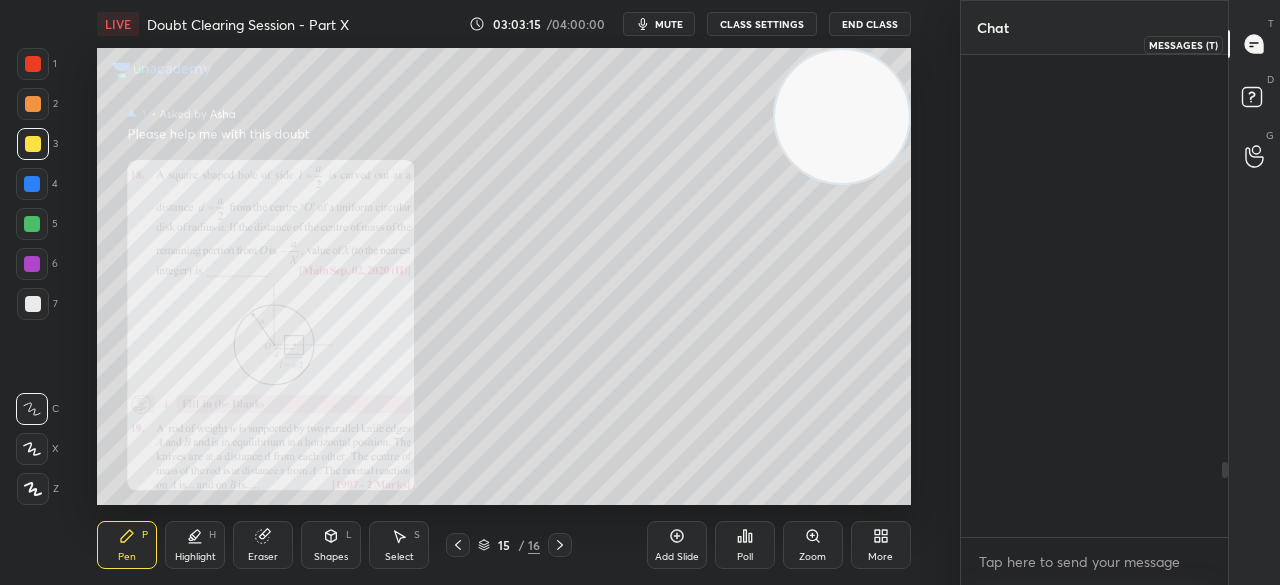 scroll, scrollTop: 2614, scrollLeft: 0, axis: vertical 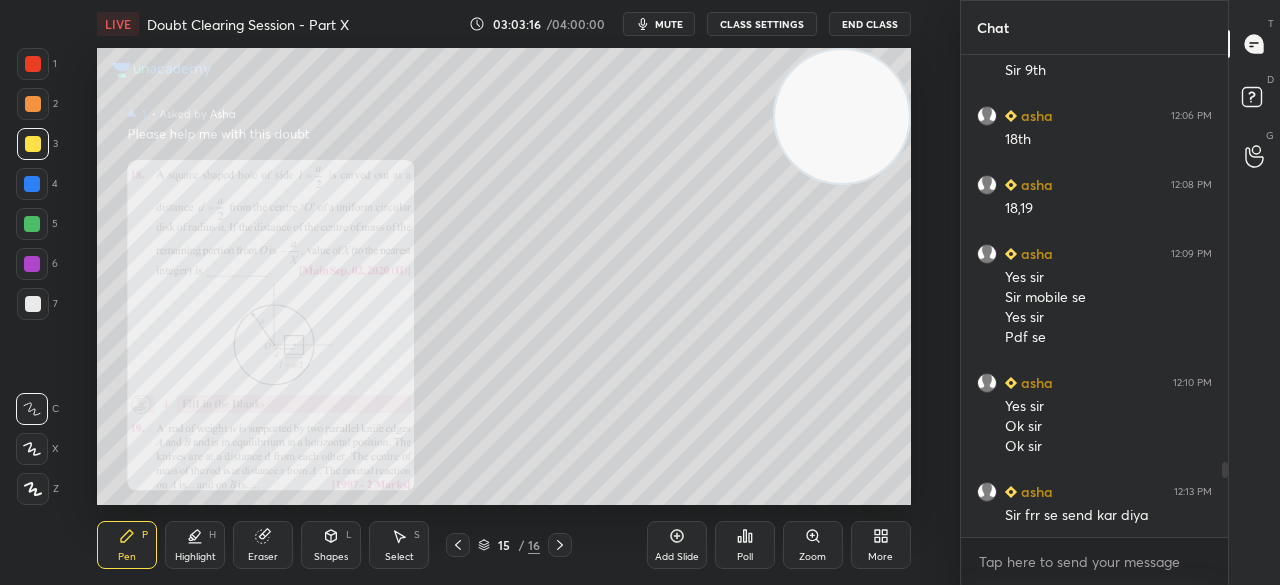 click on "Zoom" at bounding box center (813, 545) 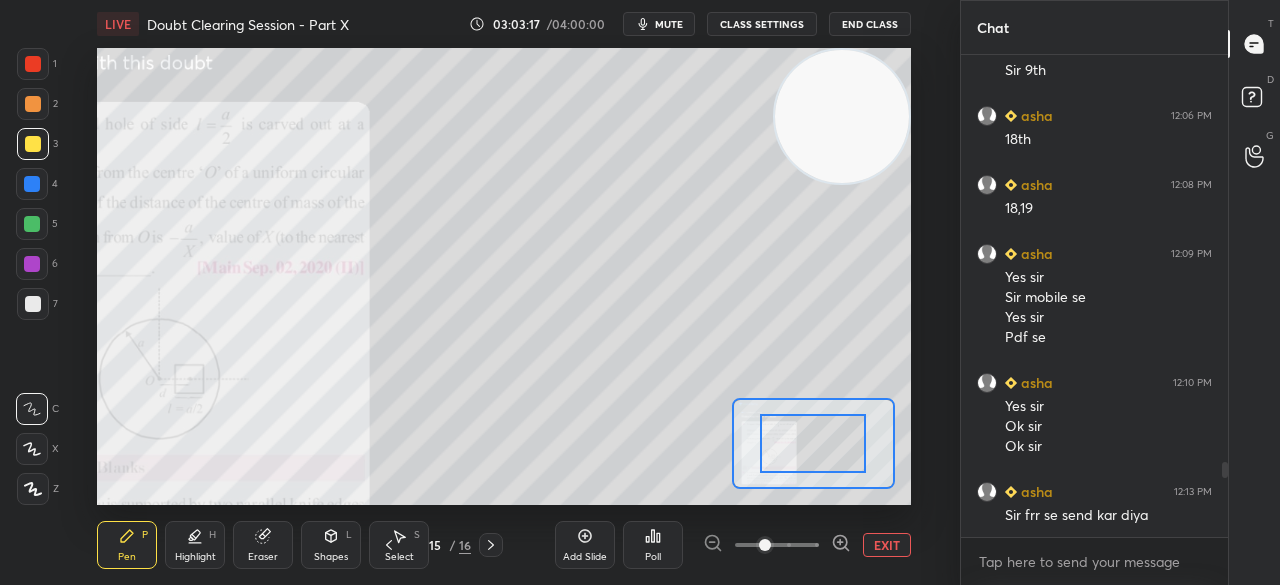 click at bounding box center (765, 545) 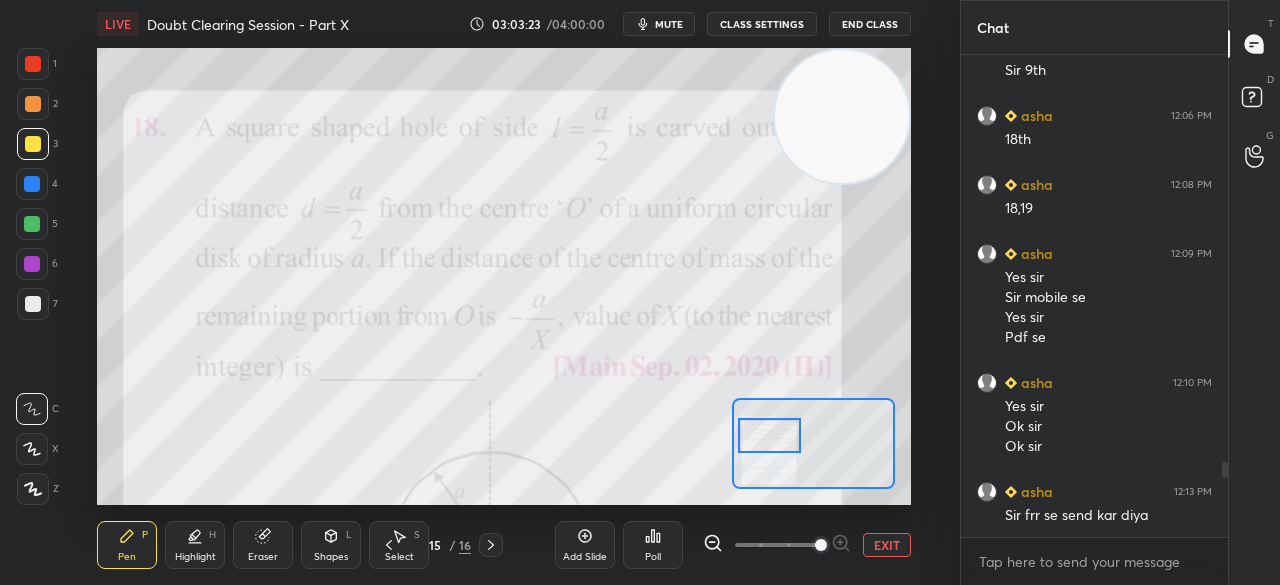 click at bounding box center (33, 64) 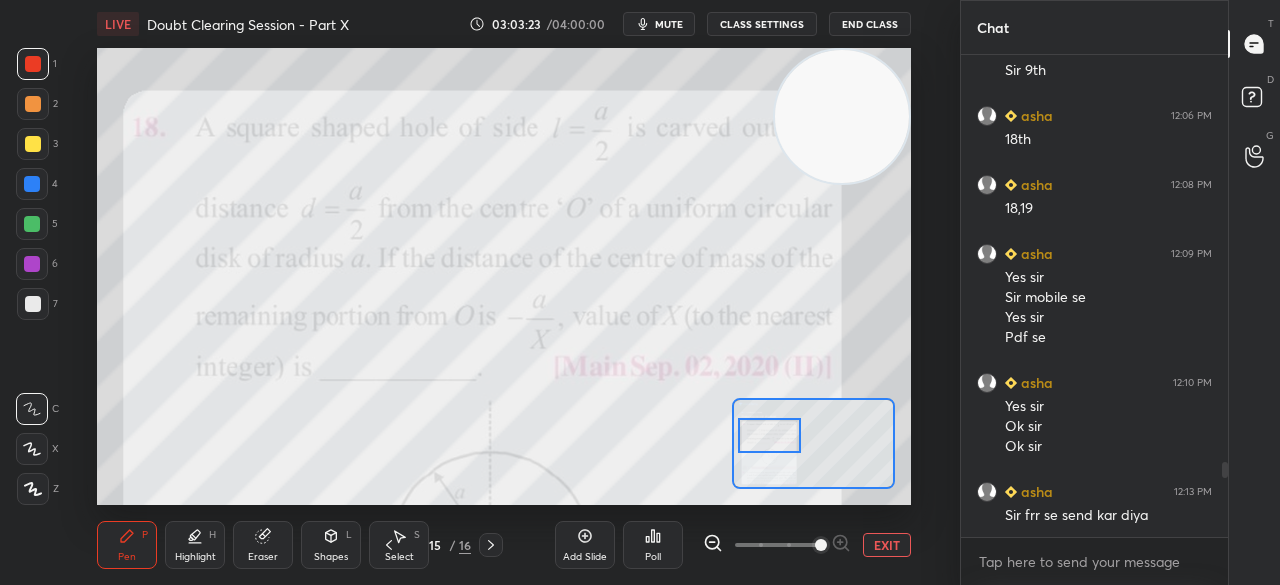 click at bounding box center (33, 64) 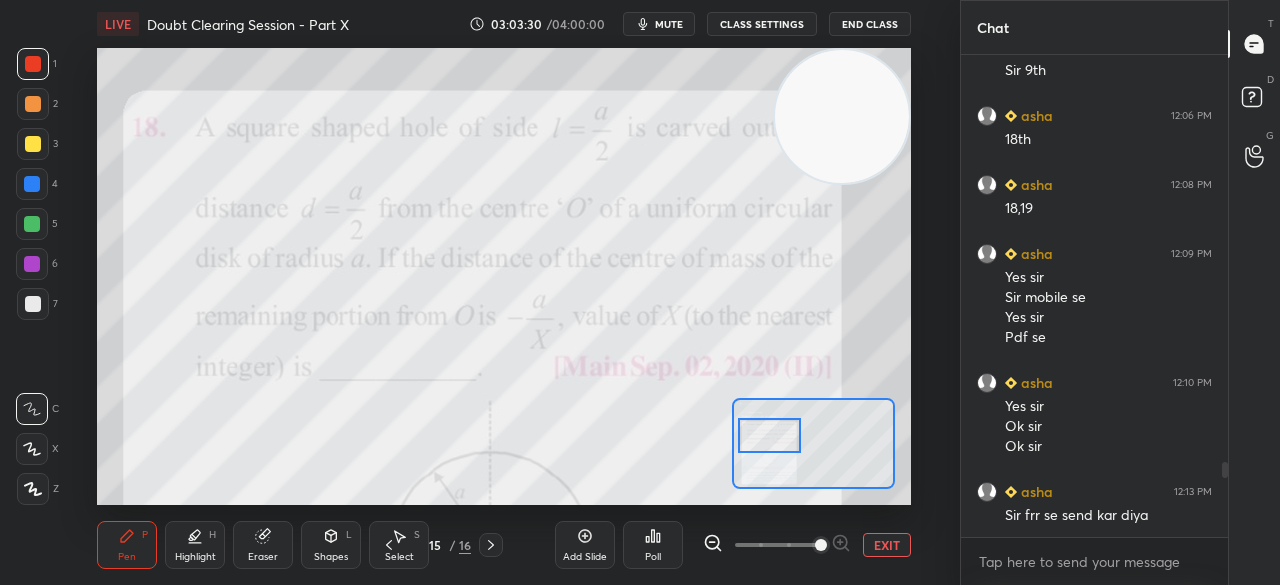 click at bounding box center (769, 435) 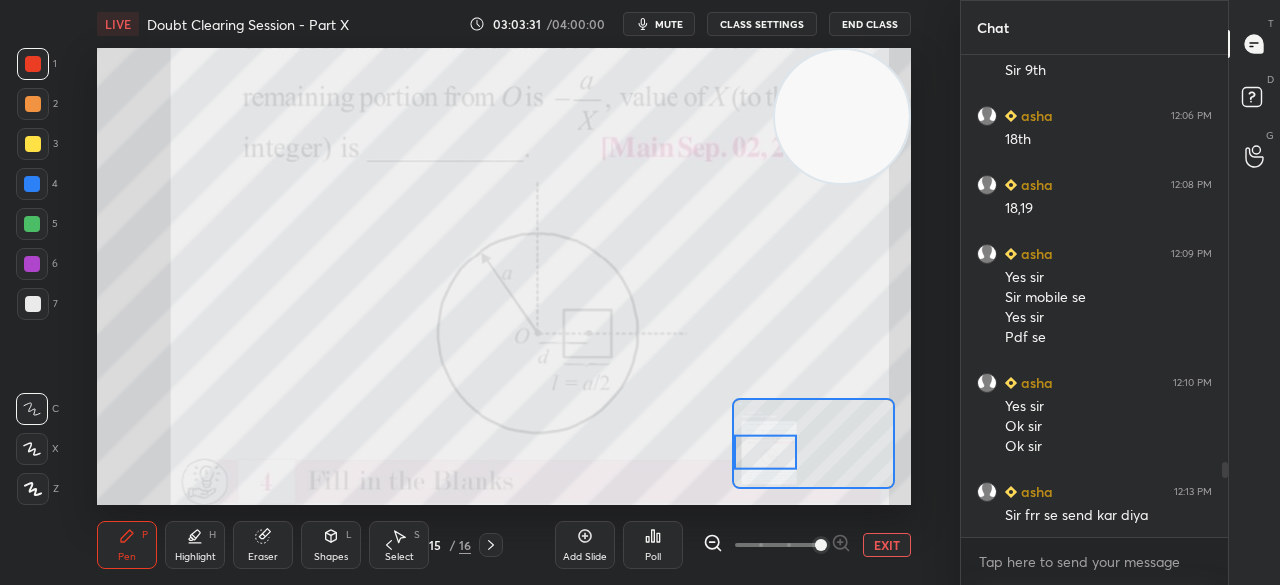 click at bounding box center [765, 452] 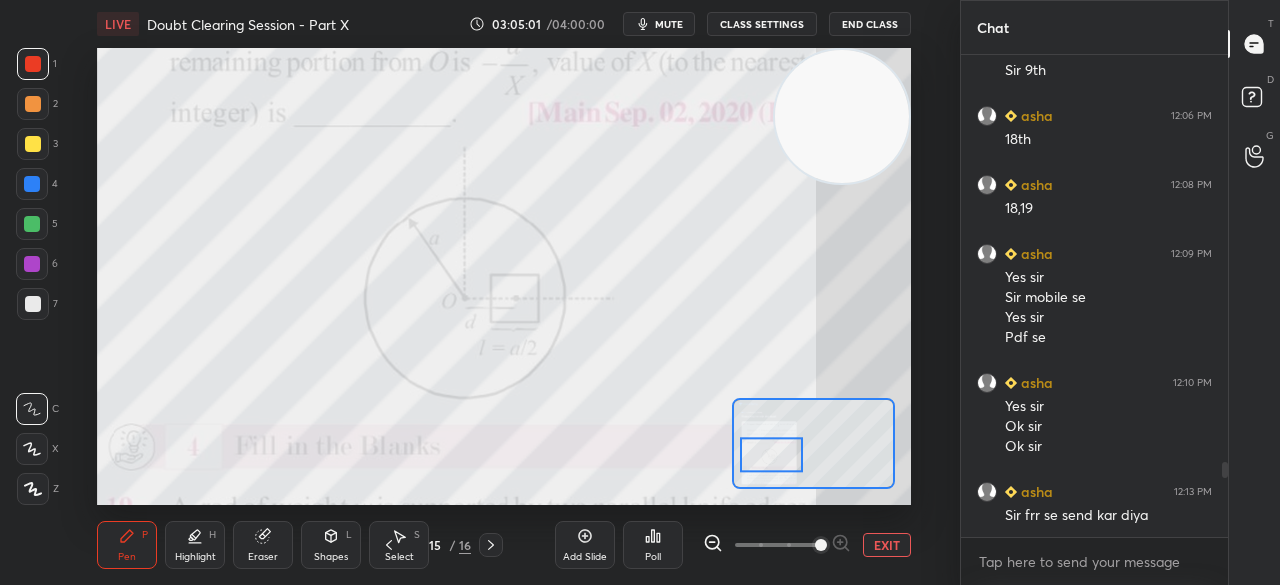 click 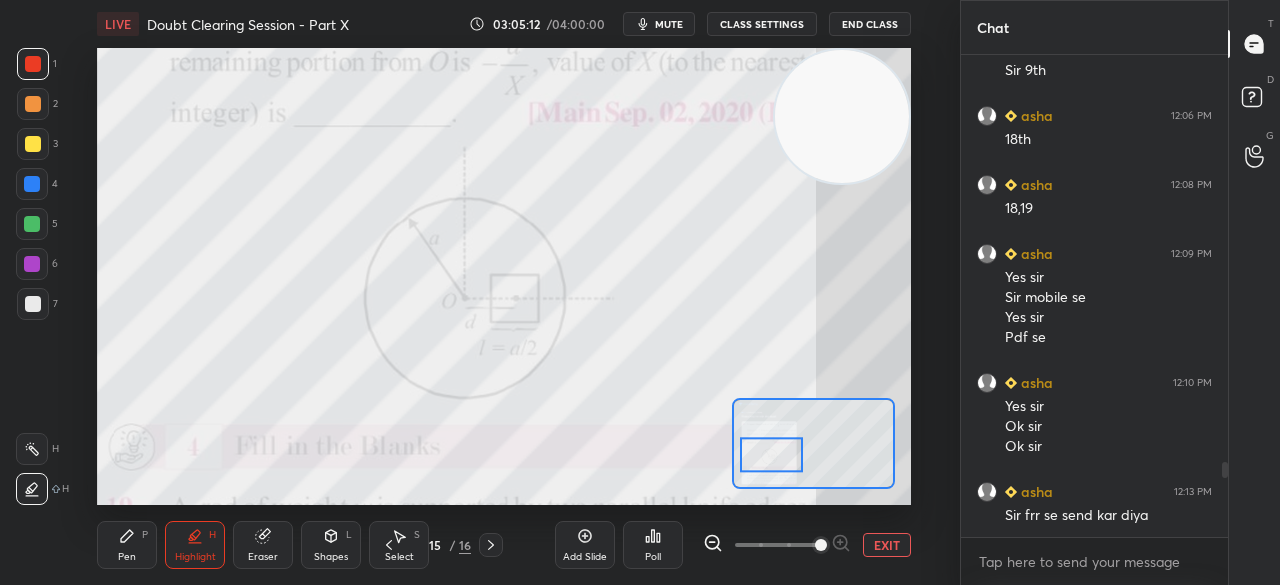 click on "Pen P" at bounding box center [127, 545] 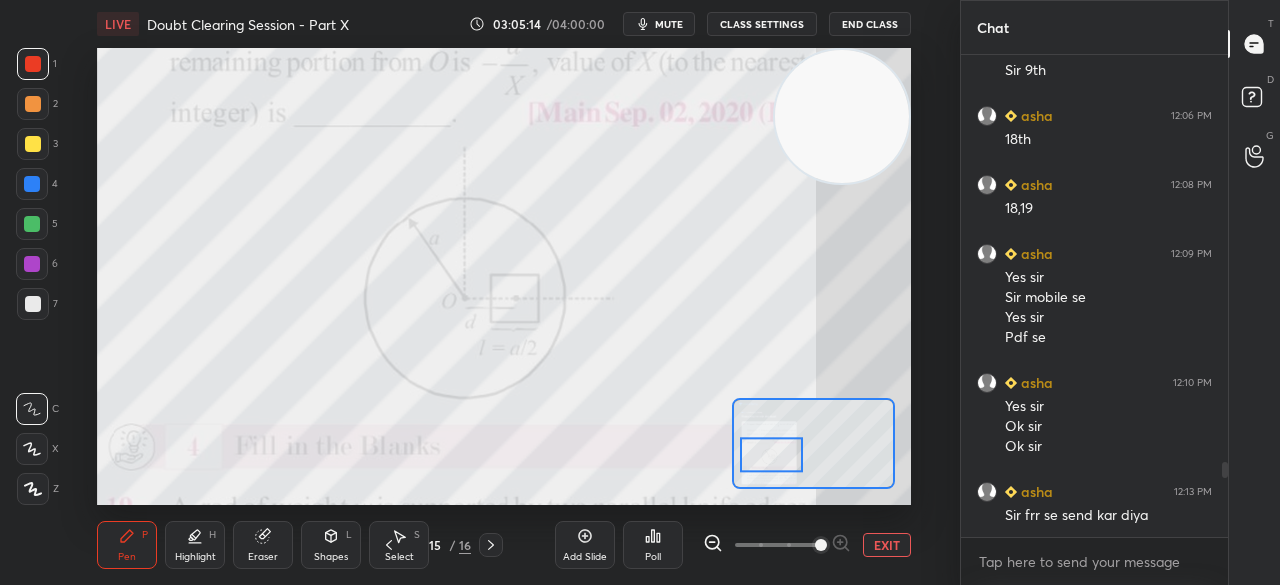 click at bounding box center [33, 144] 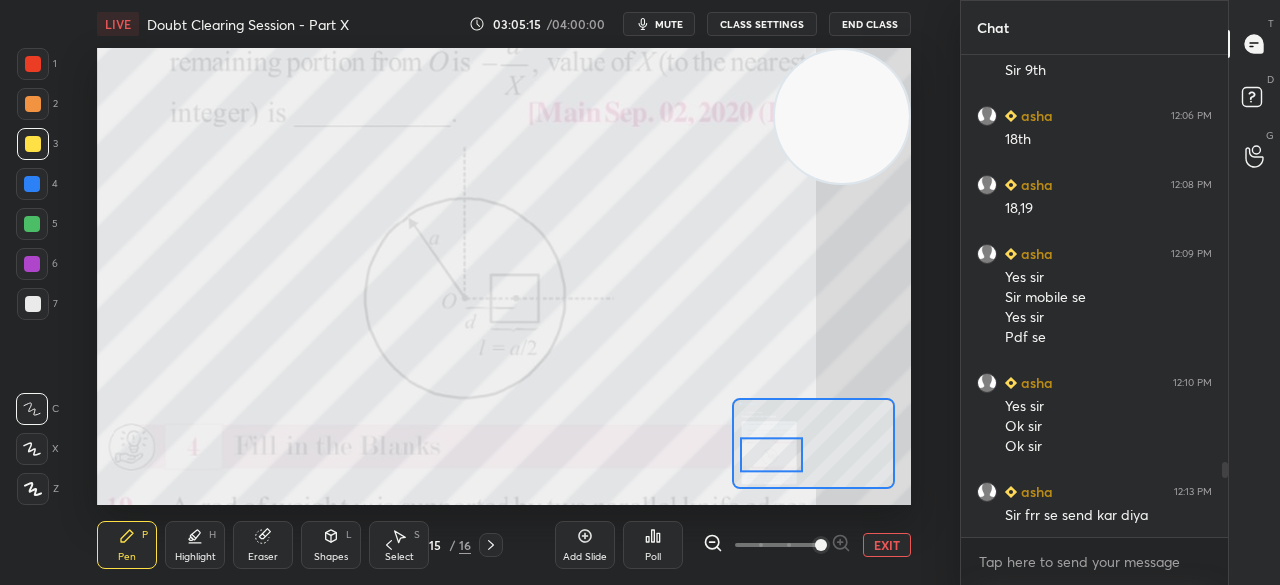 click at bounding box center [33, 144] 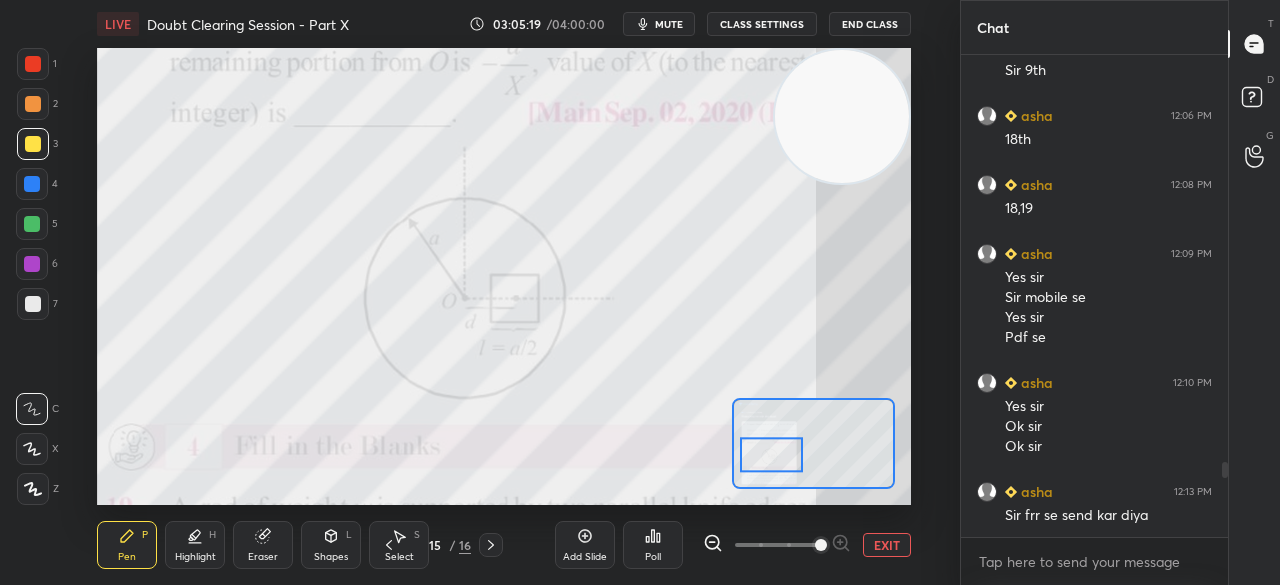 click on "Eraser" at bounding box center [263, 557] 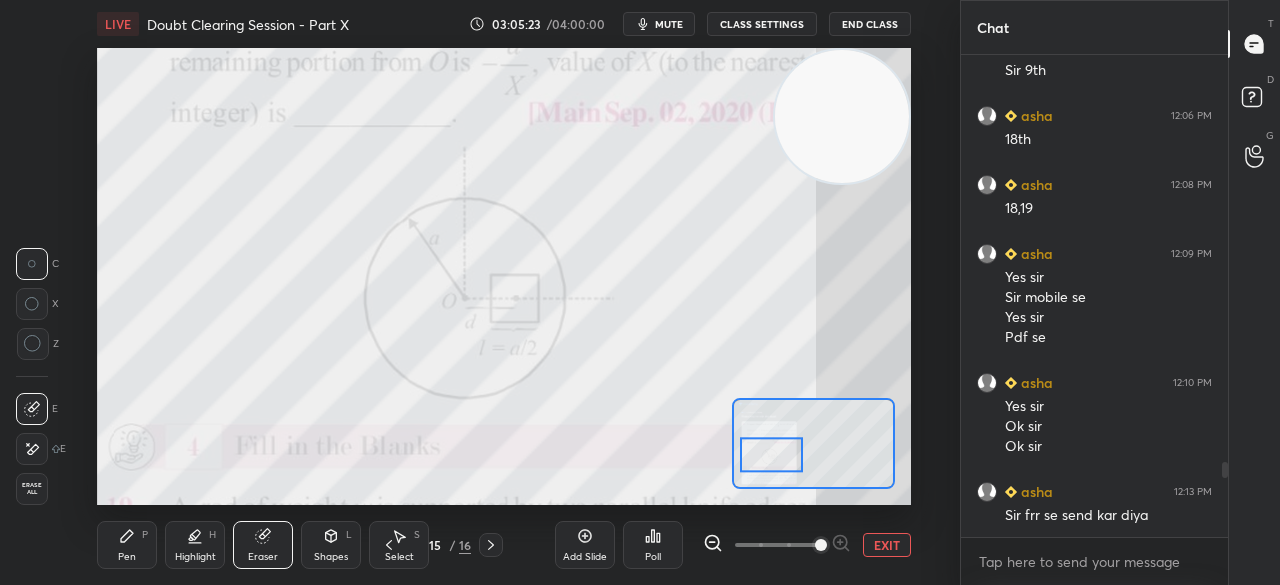 click on "Pen" at bounding box center (127, 557) 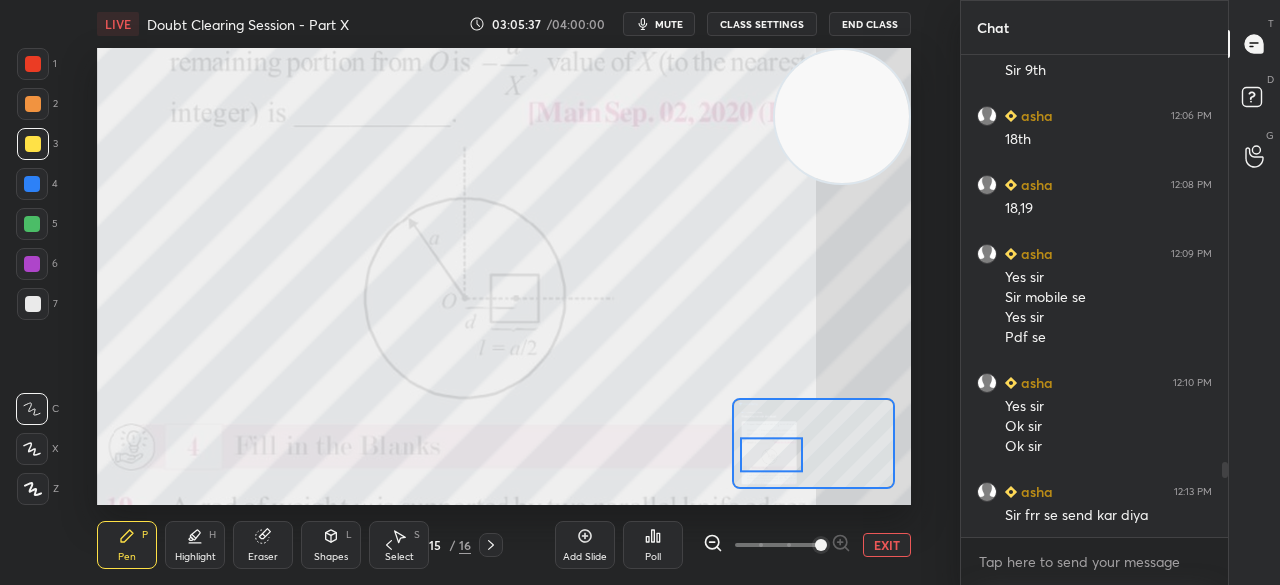 click at bounding box center [33, 64] 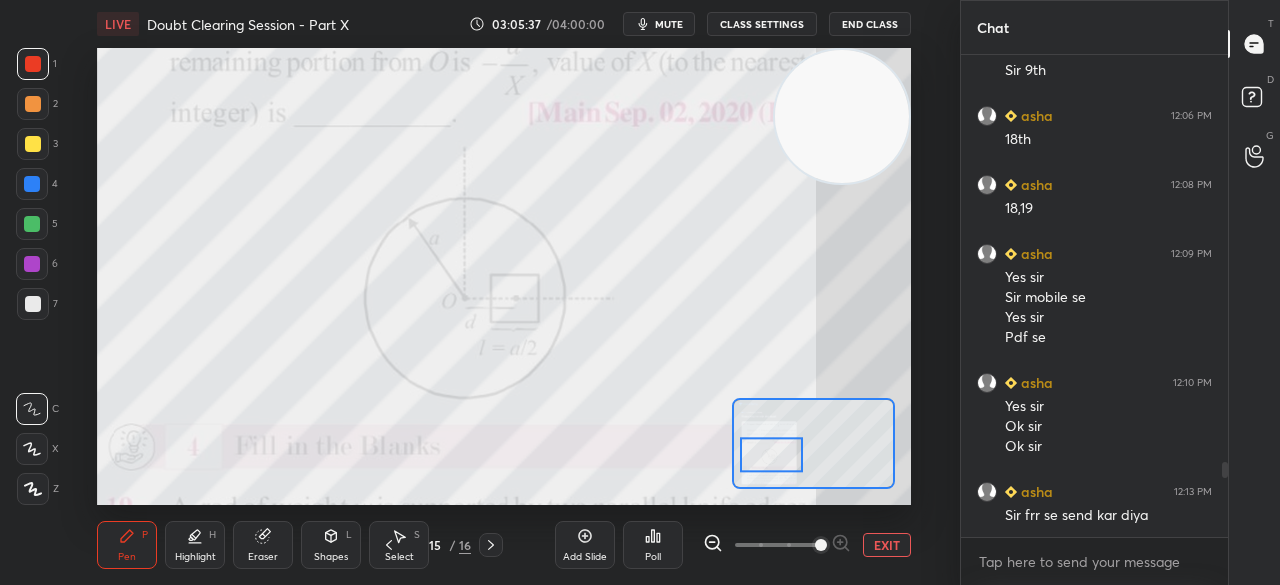 click at bounding box center [33, 64] 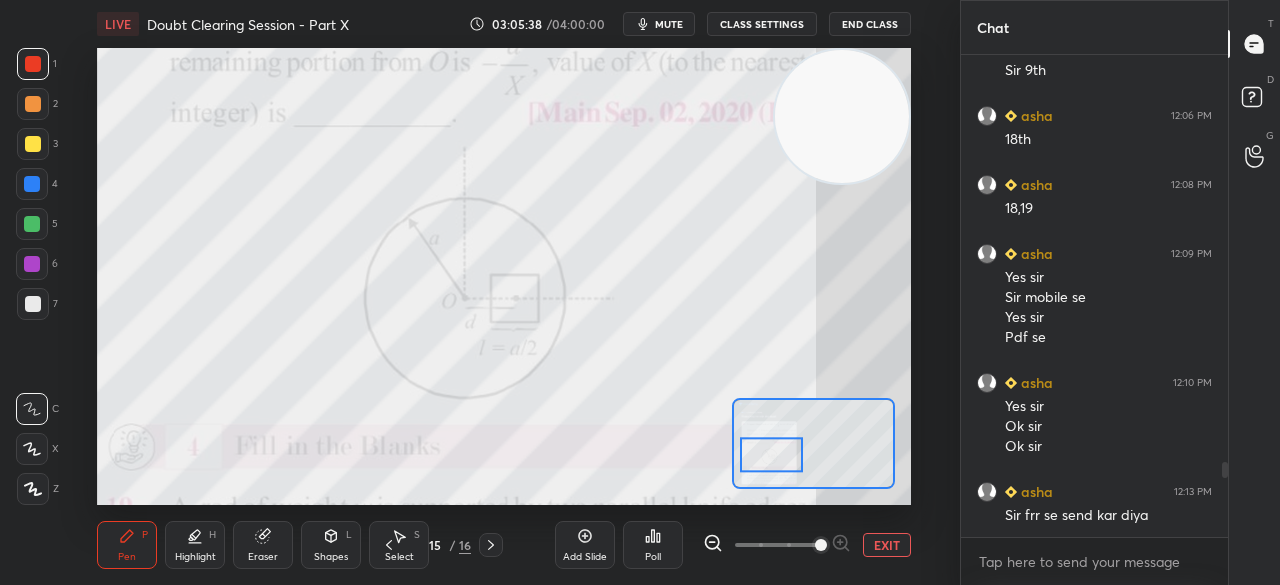 click at bounding box center (33, 144) 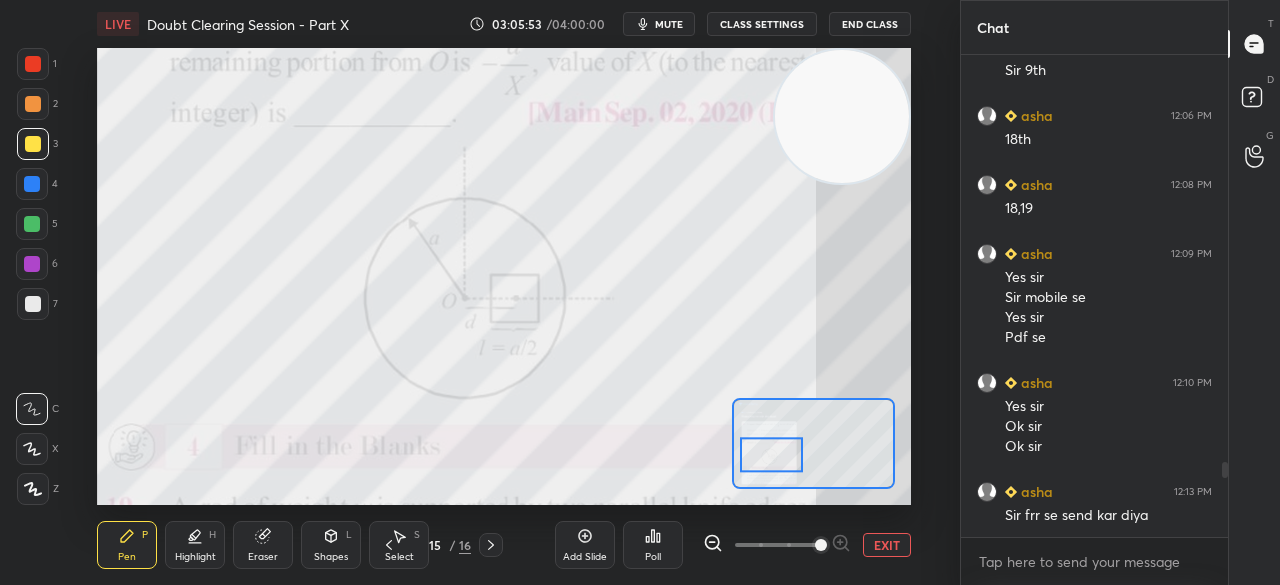click 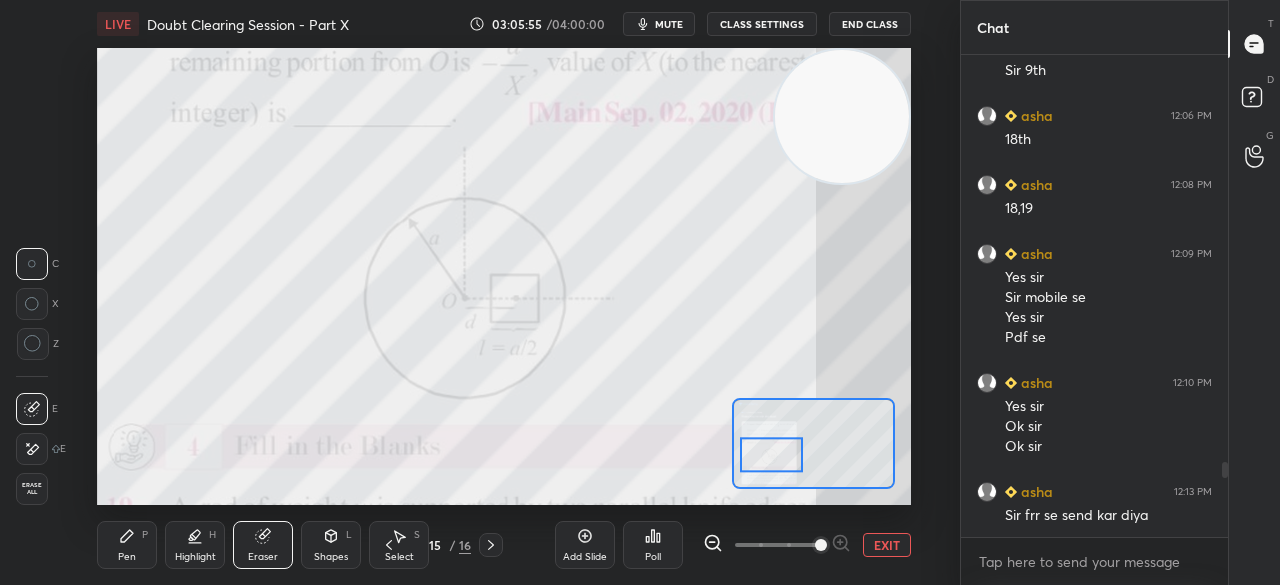 click on "Pen P" at bounding box center (127, 545) 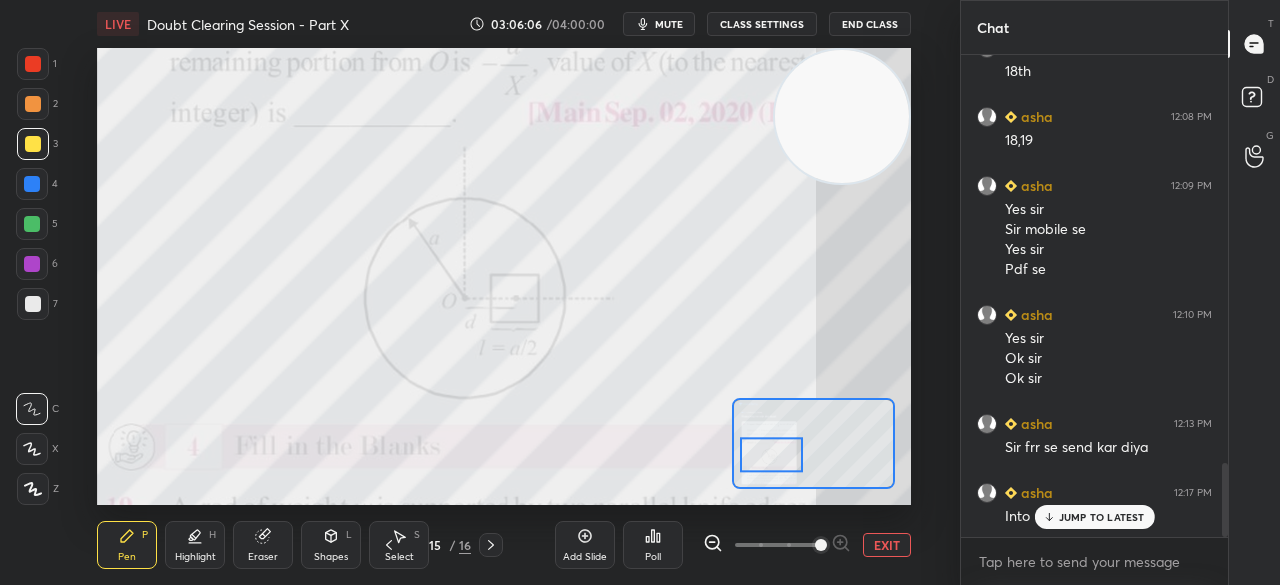click on "Eraser" at bounding box center (263, 545) 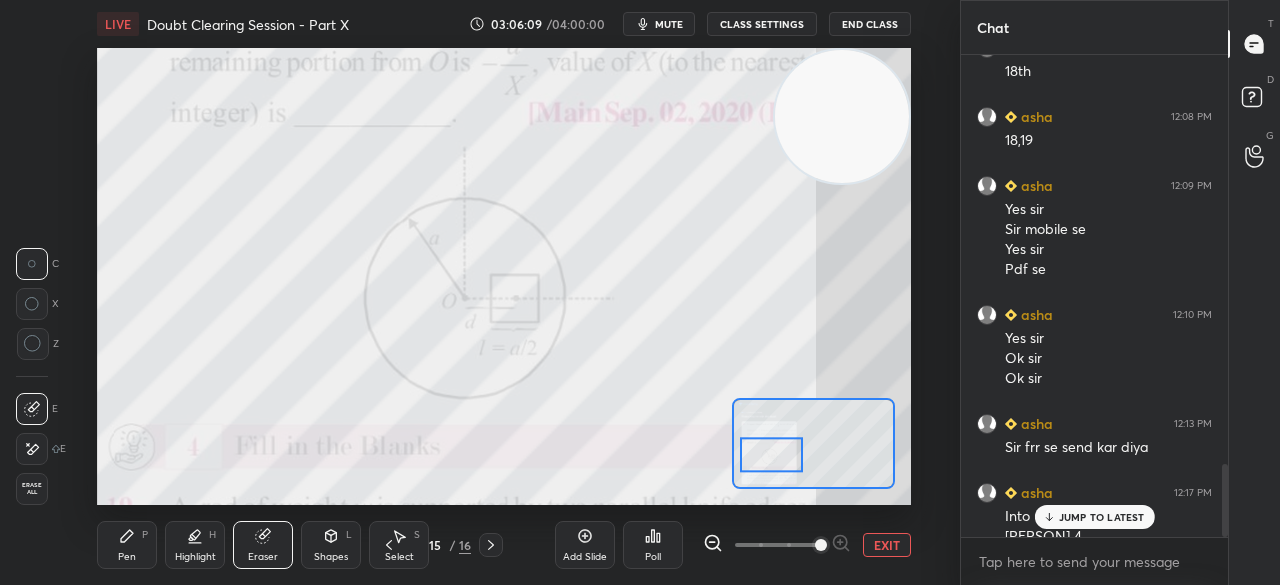 scroll, scrollTop: 2702, scrollLeft: 0, axis: vertical 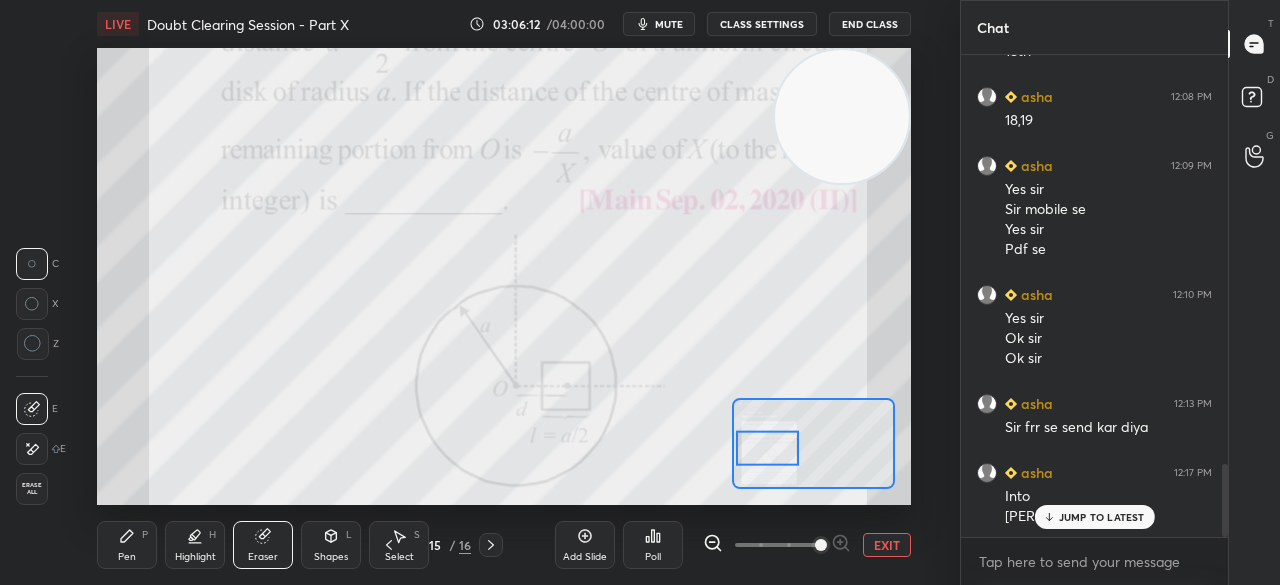 click on "Pen P" at bounding box center (127, 545) 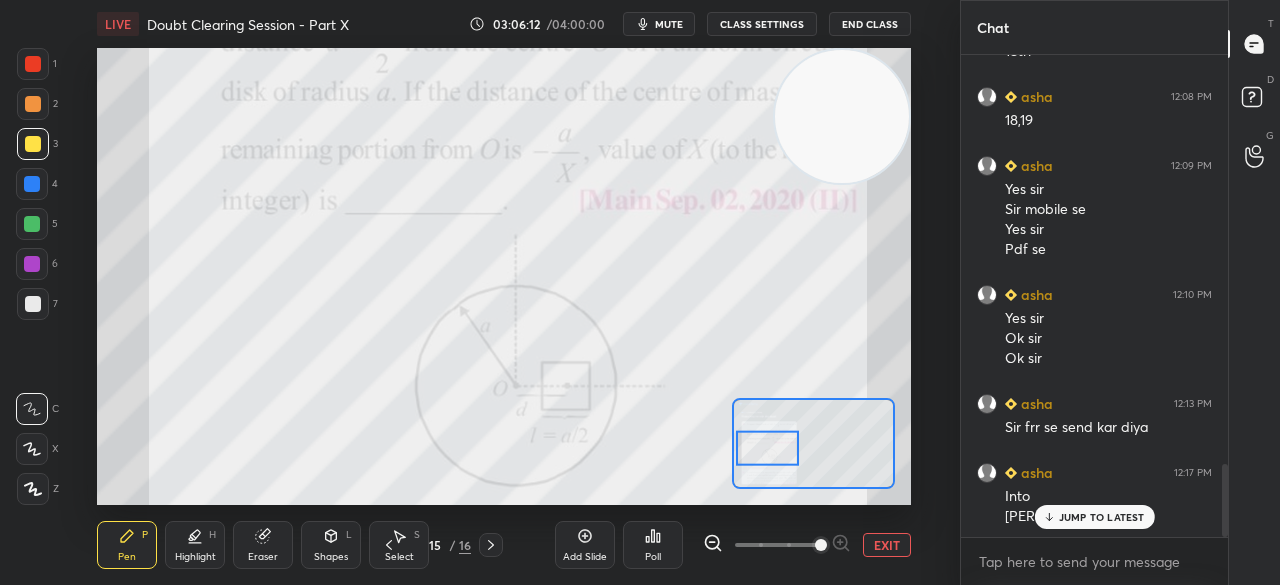 click on "Pen P" at bounding box center (127, 545) 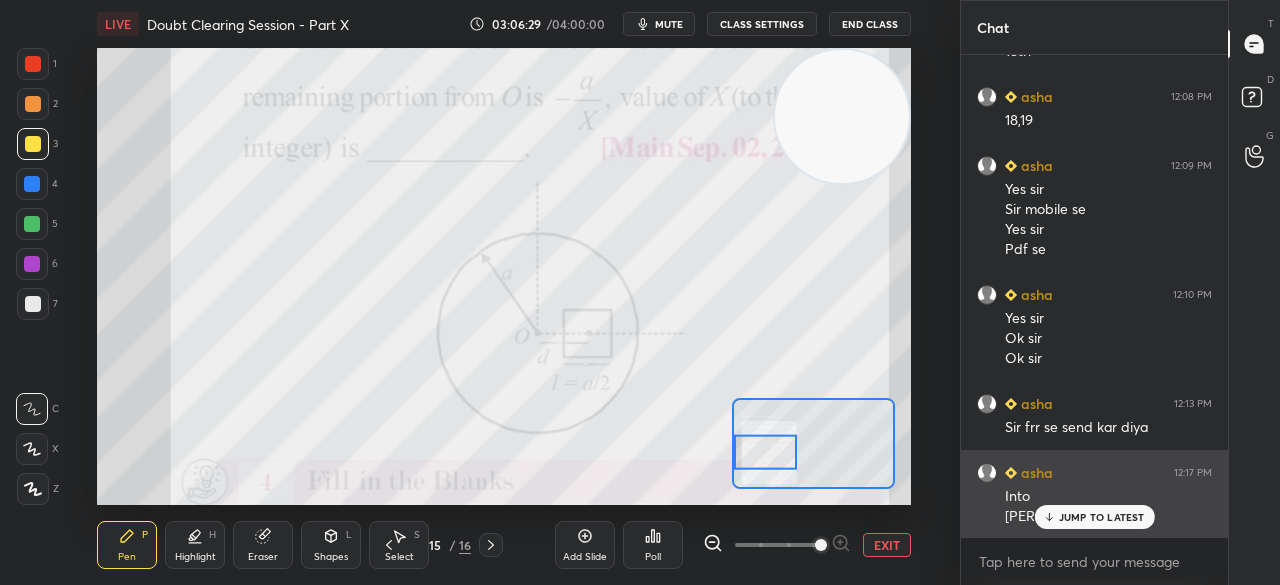 click on "JUMP TO LATEST" at bounding box center [1102, 517] 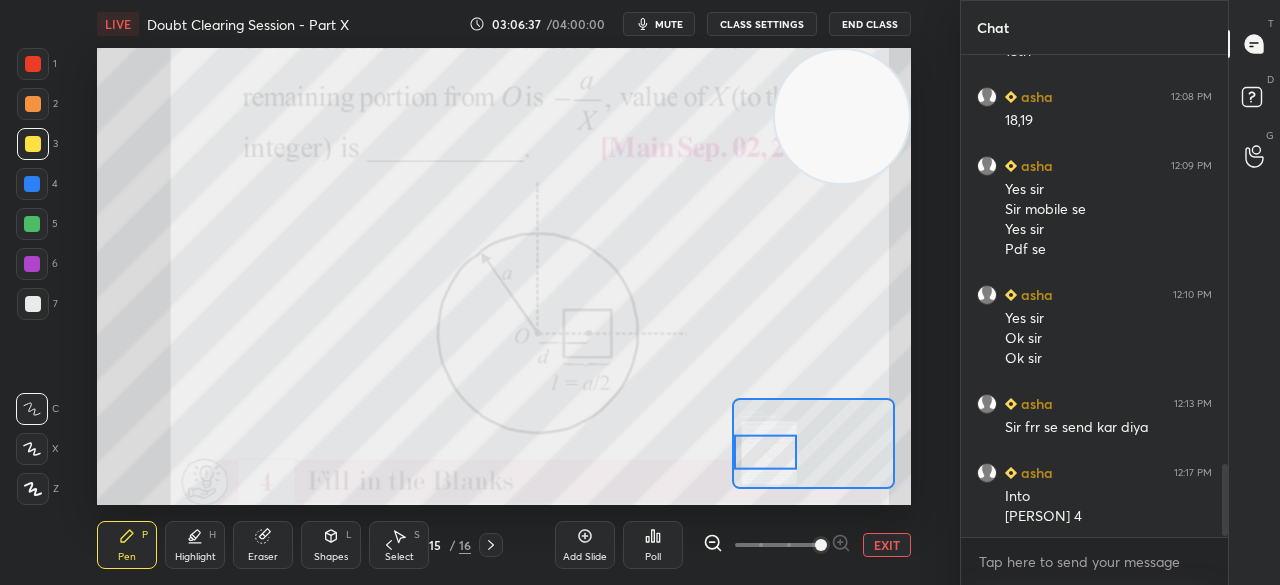 scroll, scrollTop: 2772, scrollLeft: 0, axis: vertical 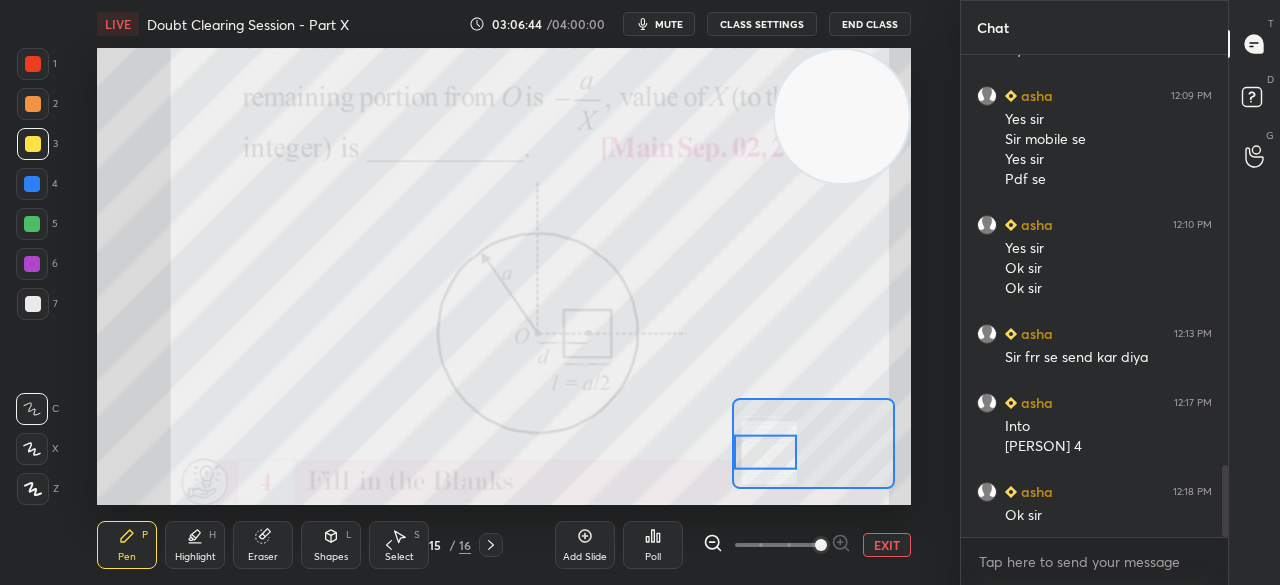 click at bounding box center (33, 64) 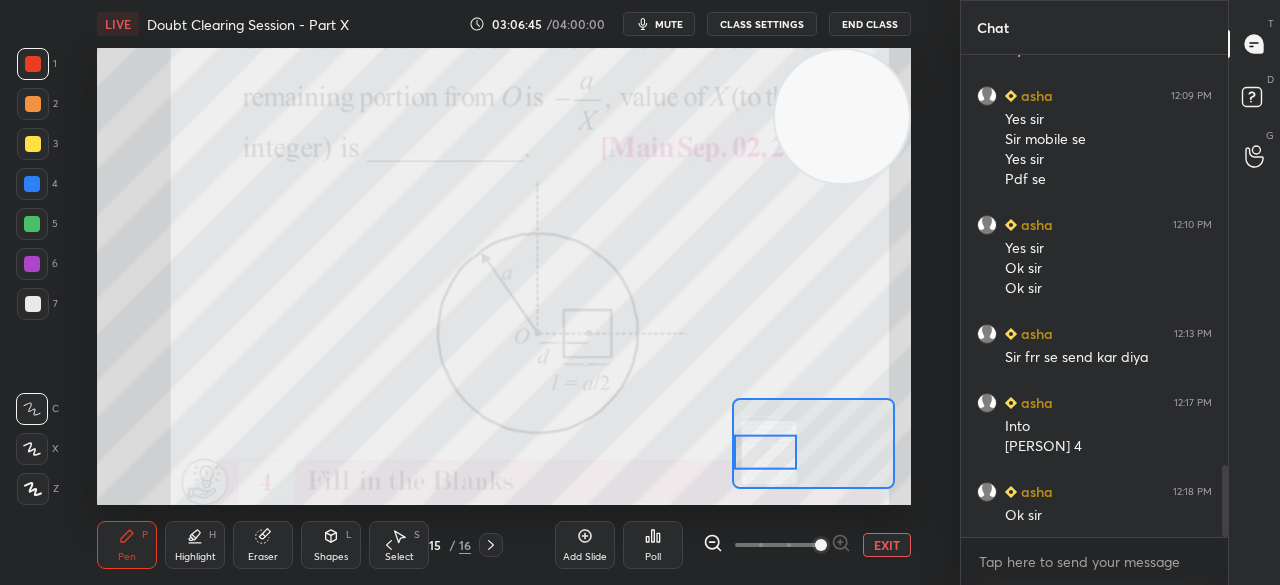 click at bounding box center [33, 64] 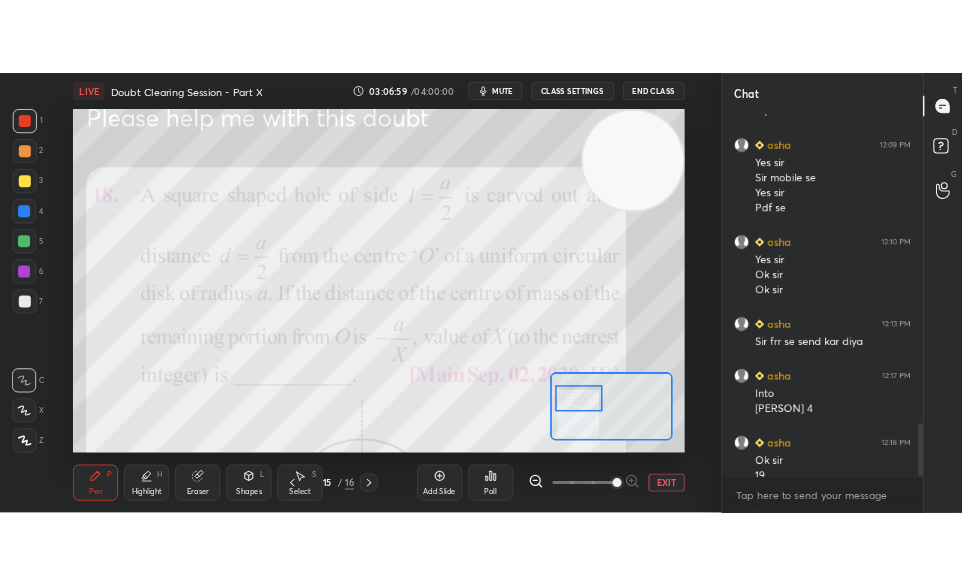 scroll, scrollTop: 2792, scrollLeft: 0, axis: vertical 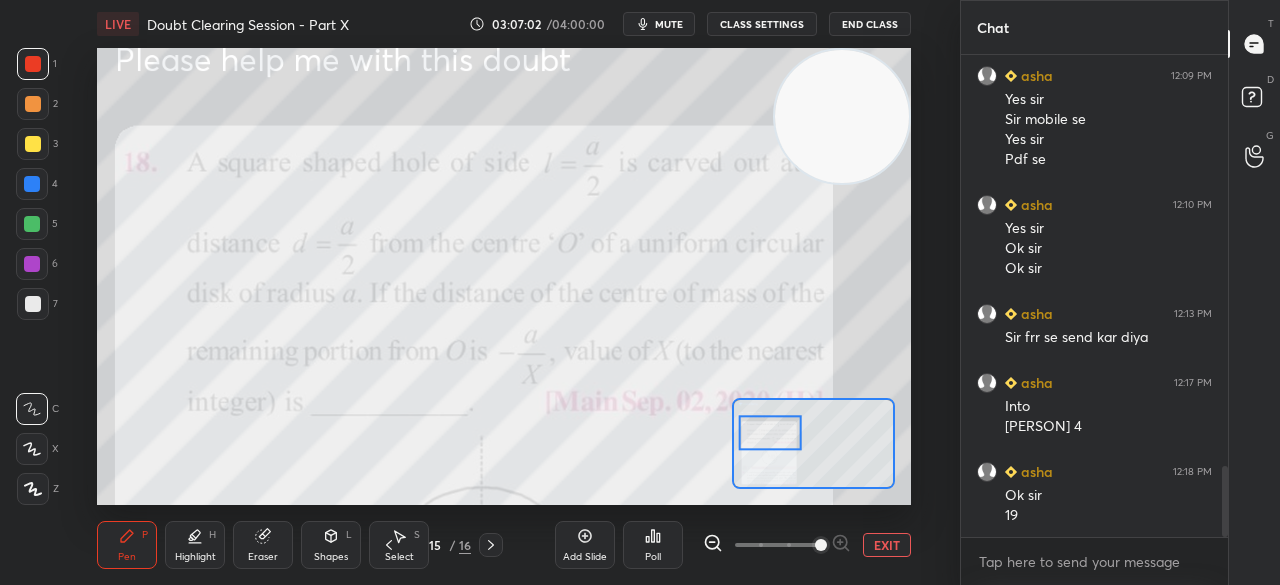 click at bounding box center [32, 184] 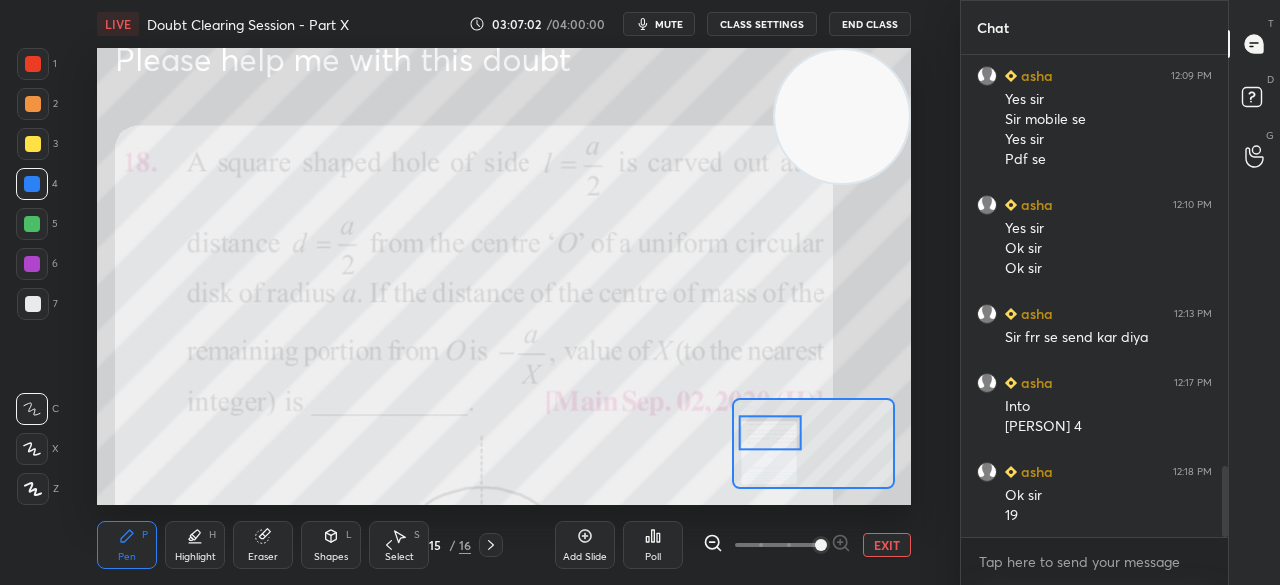 click at bounding box center (33, 64) 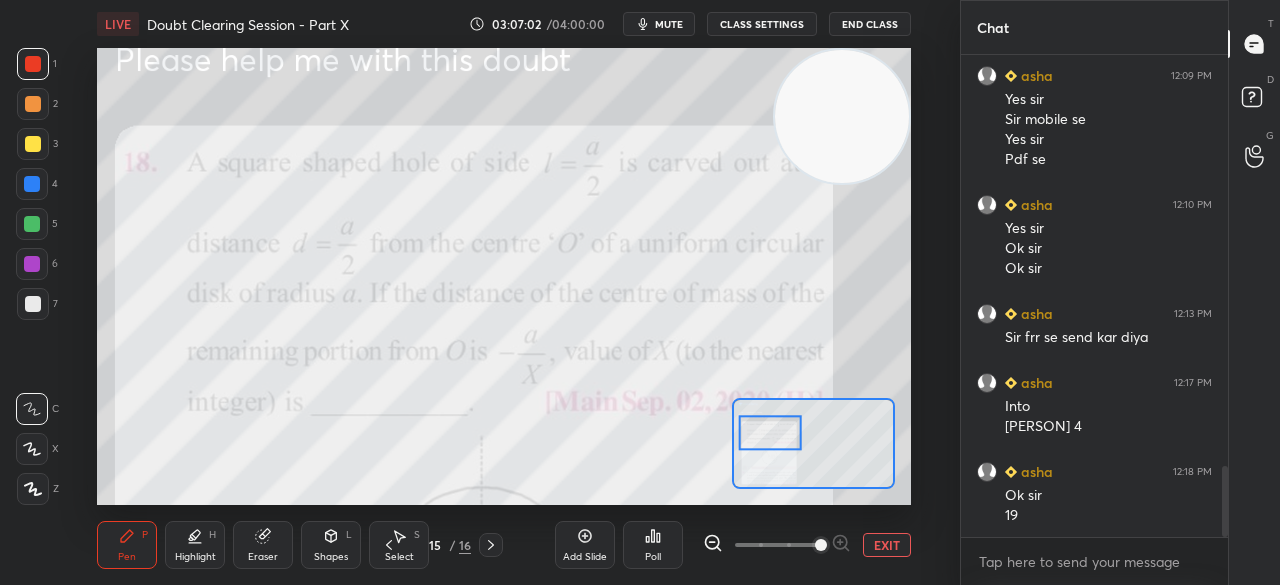 click at bounding box center (33, 64) 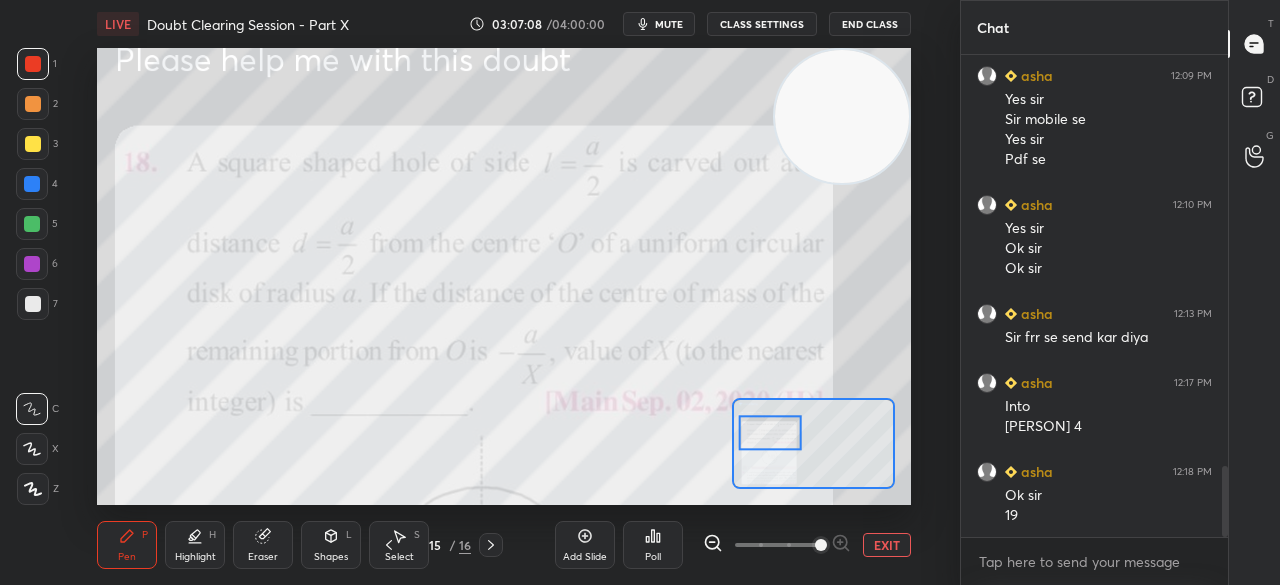 click on "LIVE Doubt Clearing Session - Part X 03:07:08 /  04:00:00 mute CLASS SETTINGS End Class Setting up your live class Poll for   secs No correct answer Start poll Back Doubt Clearing Session - Part X • L8 of Doubt Clearing Course on Physics for IIT JEE - Part I [PERSON] [PERSON] Pen P Highlight H Eraser Shapes L Select S 15 / 16 Add Slide Poll EXIT" at bounding box center (504, 292) 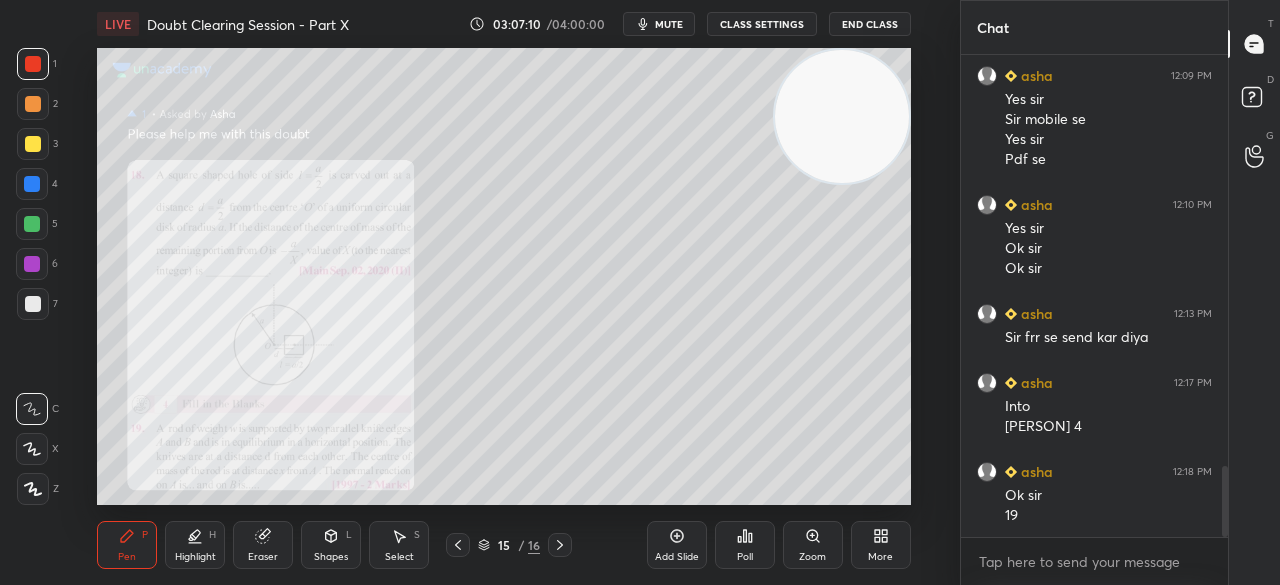 click on "Zoom" at bounding box center [813, 545] 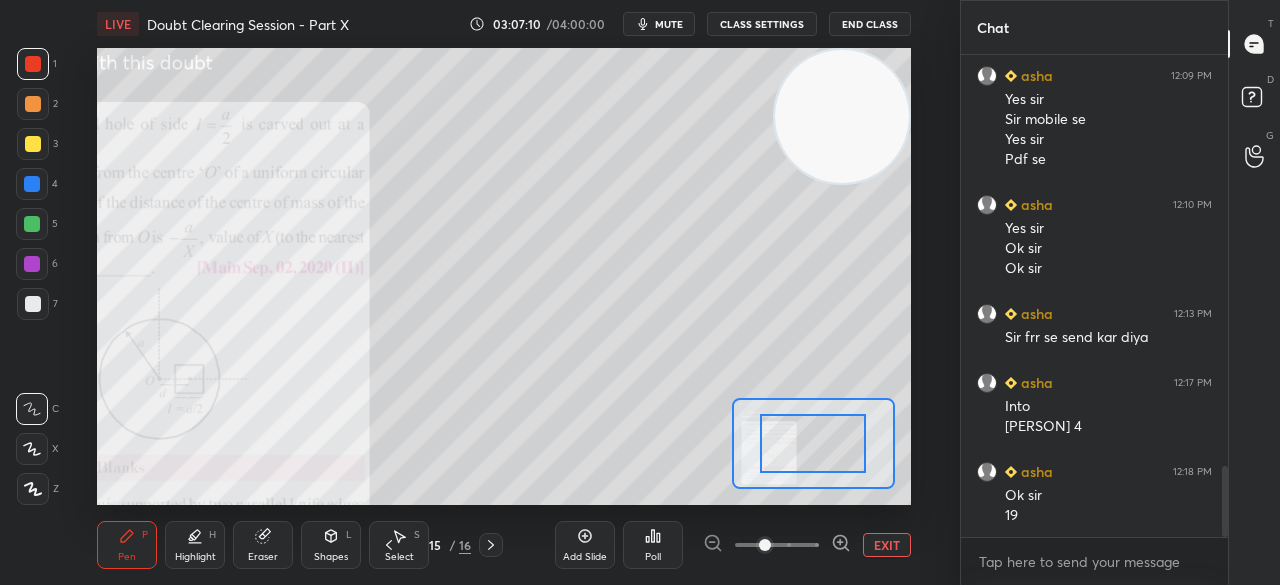 click at bounding box center [765, 545] 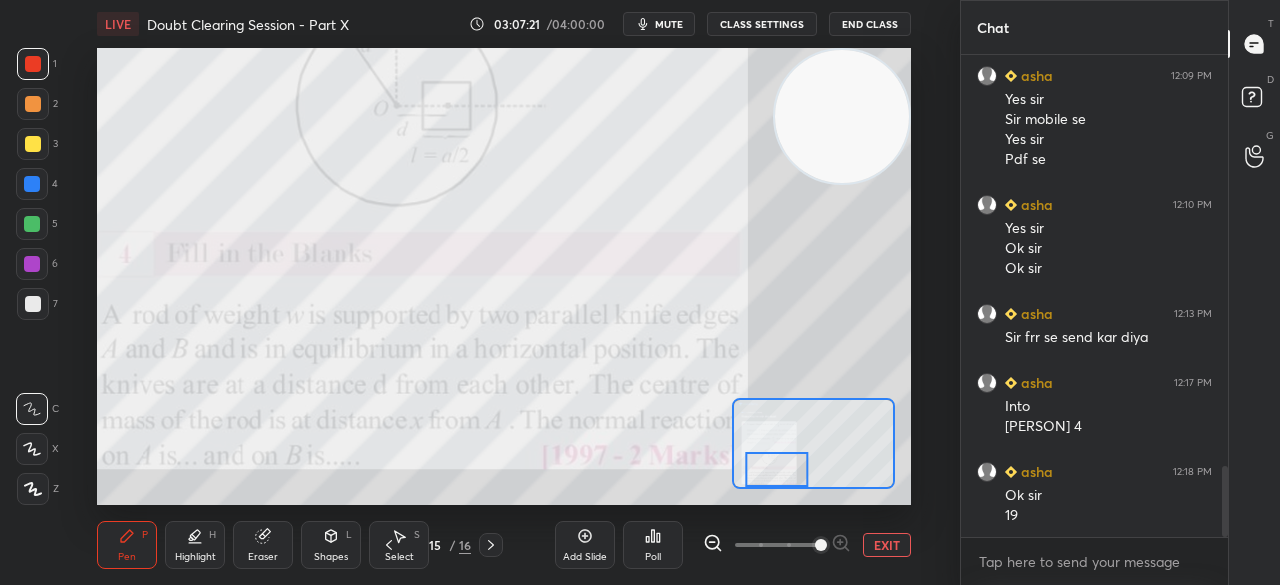 click at bounding box center [33, 144] 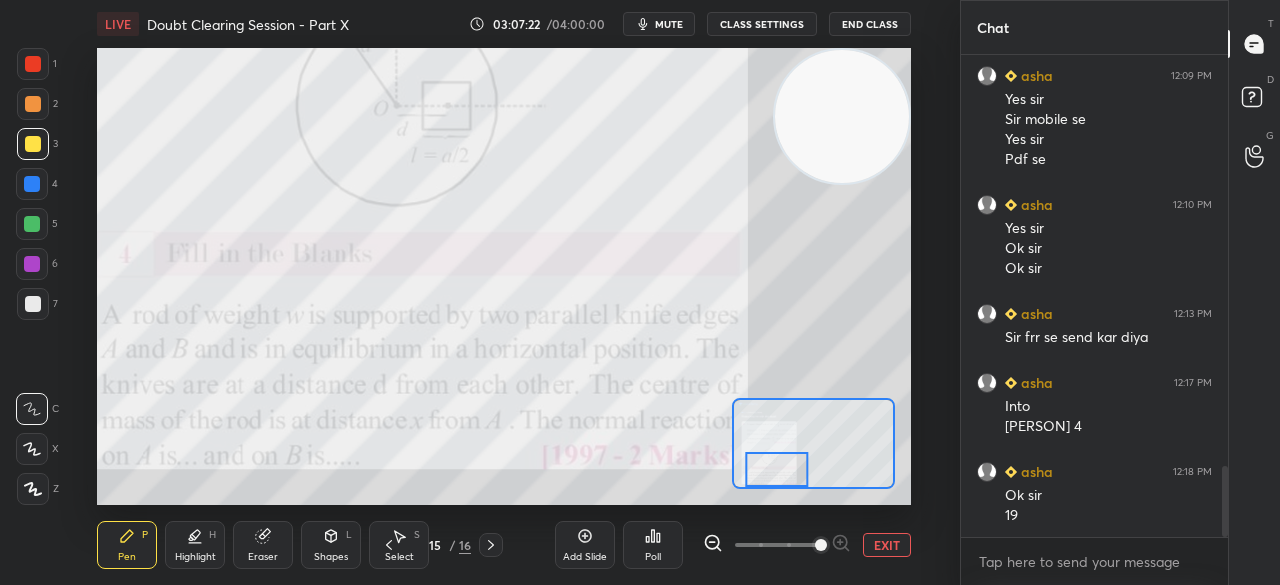 click at bounding box center [33, 144] 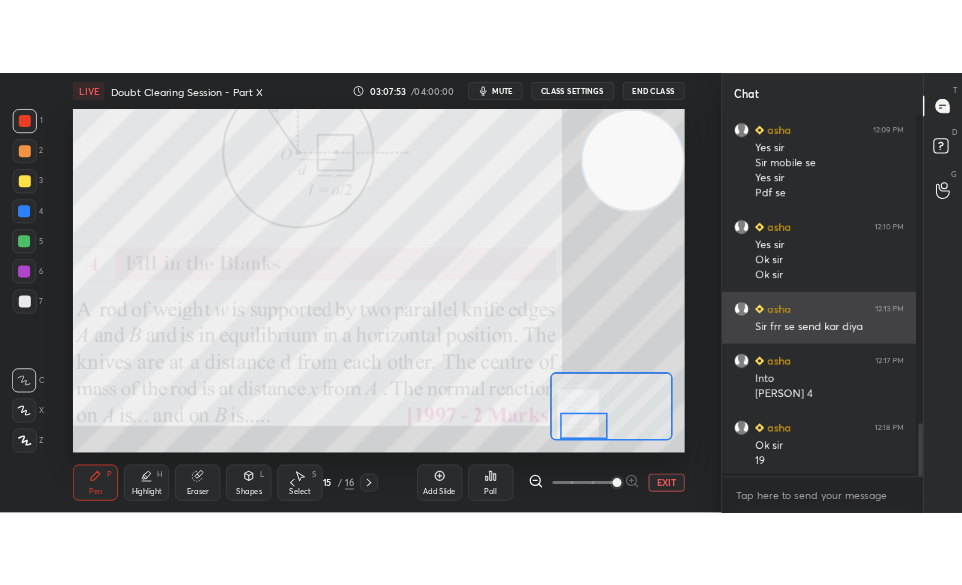 scroll, scrollTop: 457, scrollLeft: 642, axis: both 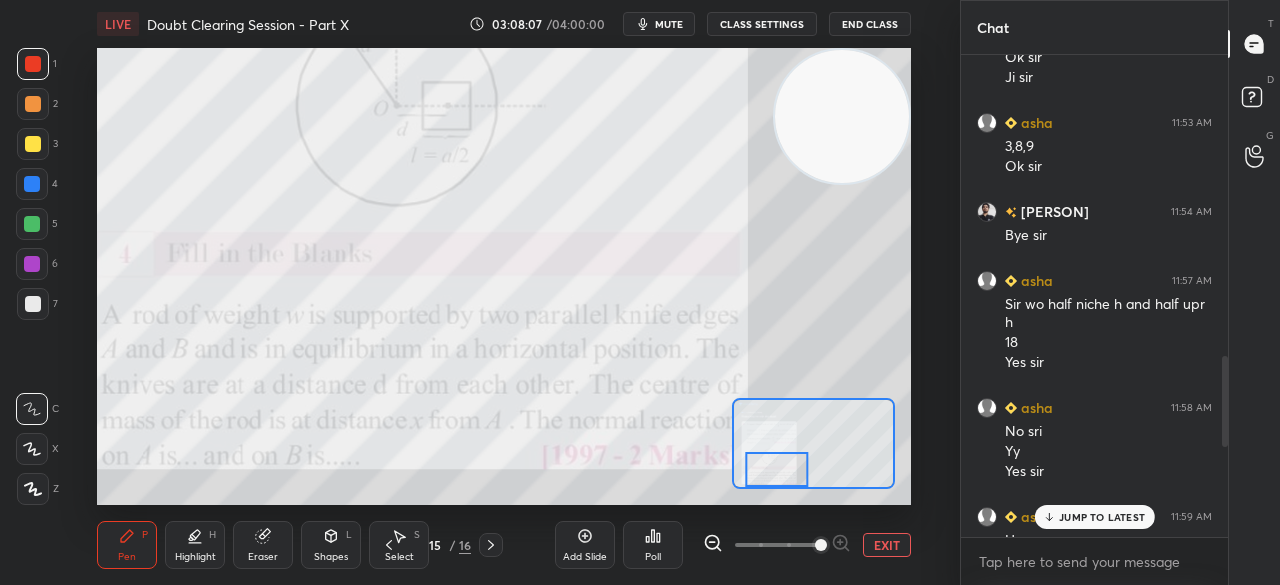 click on "EXIT" at bounding box center (887, 545) 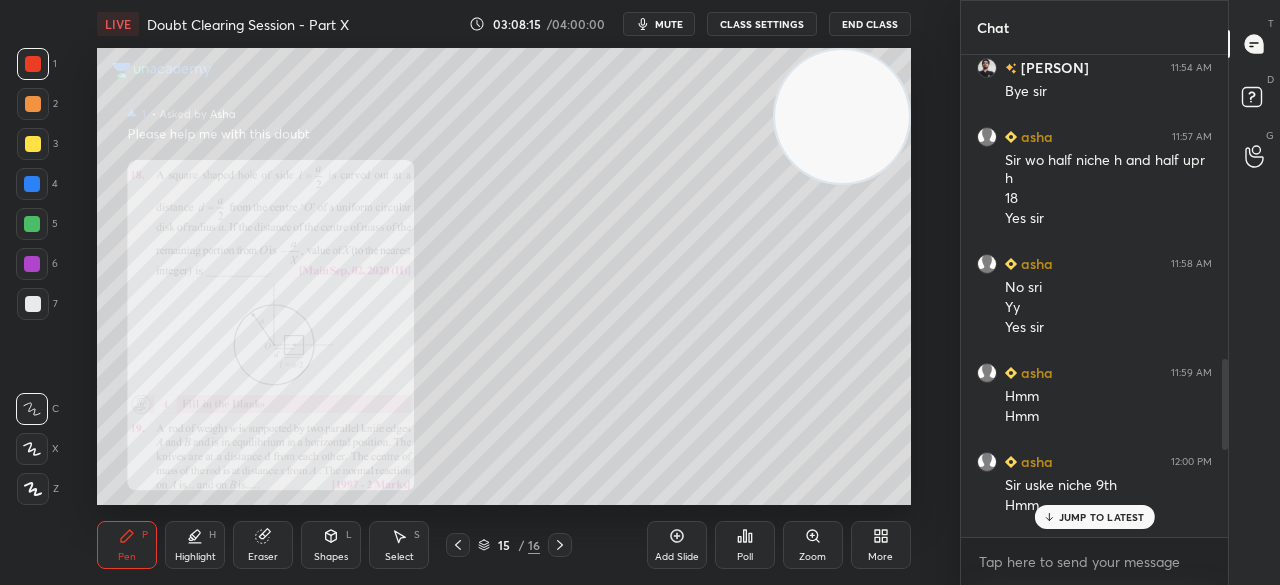 click at bounding box center [33, 144] 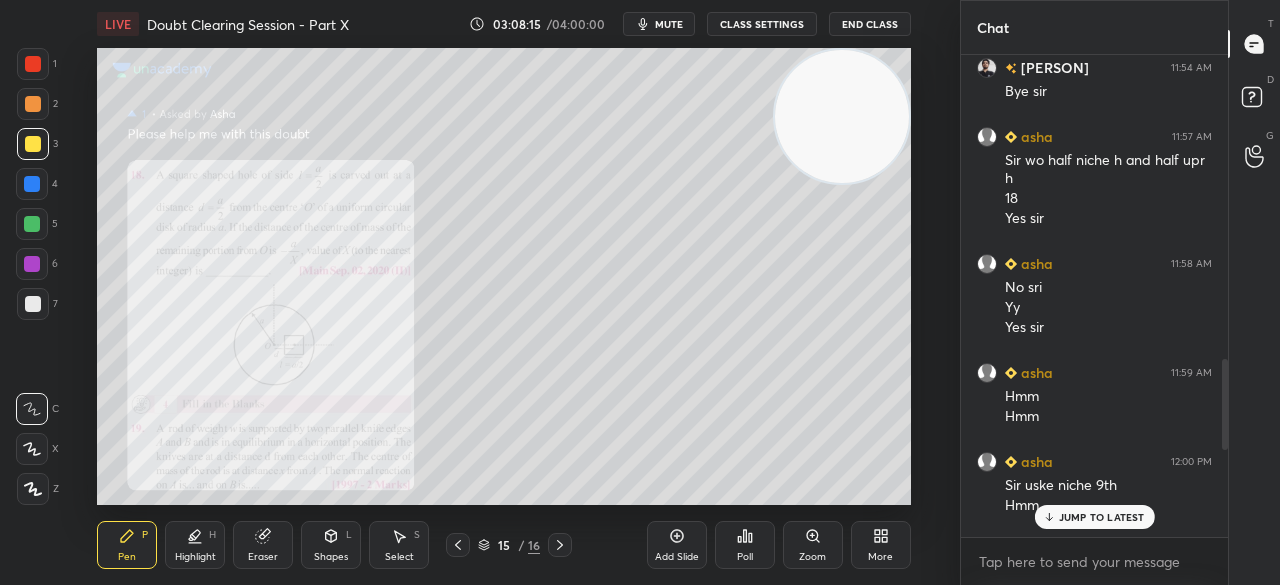 click at bounding box center (33, 144) 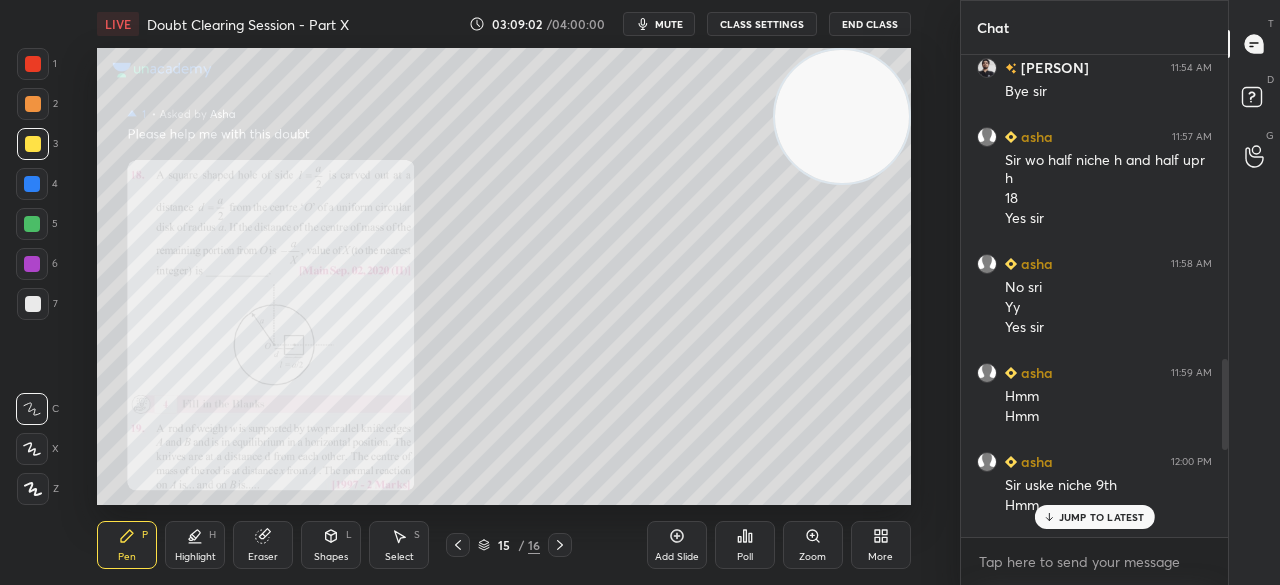 click on "Eraser" at bounding box center (263, 545) 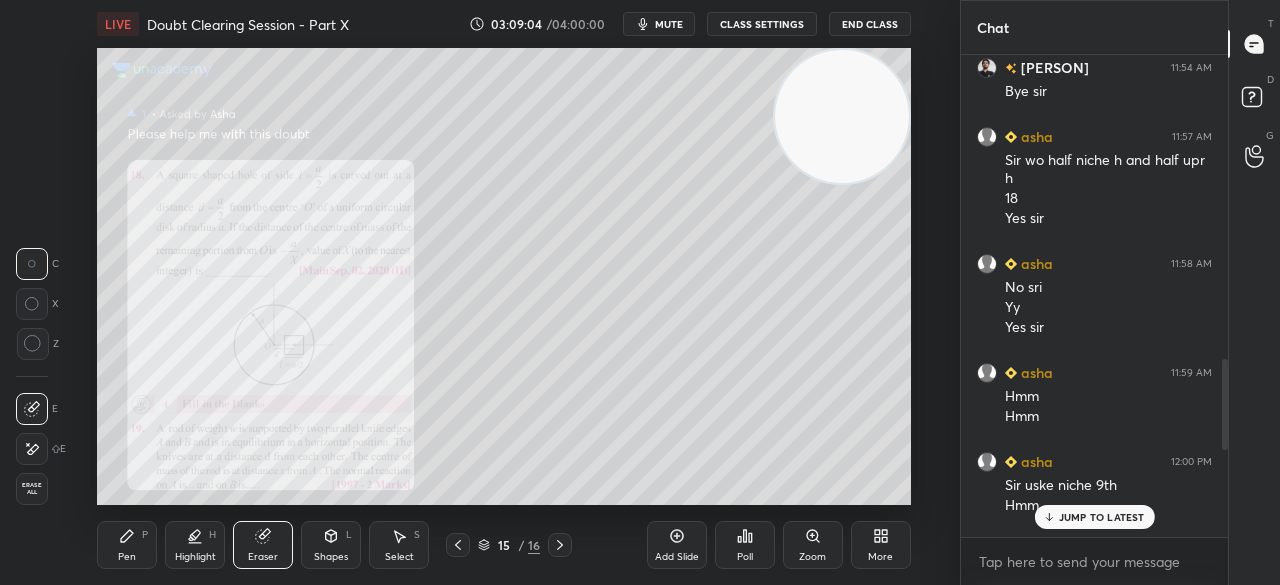 click 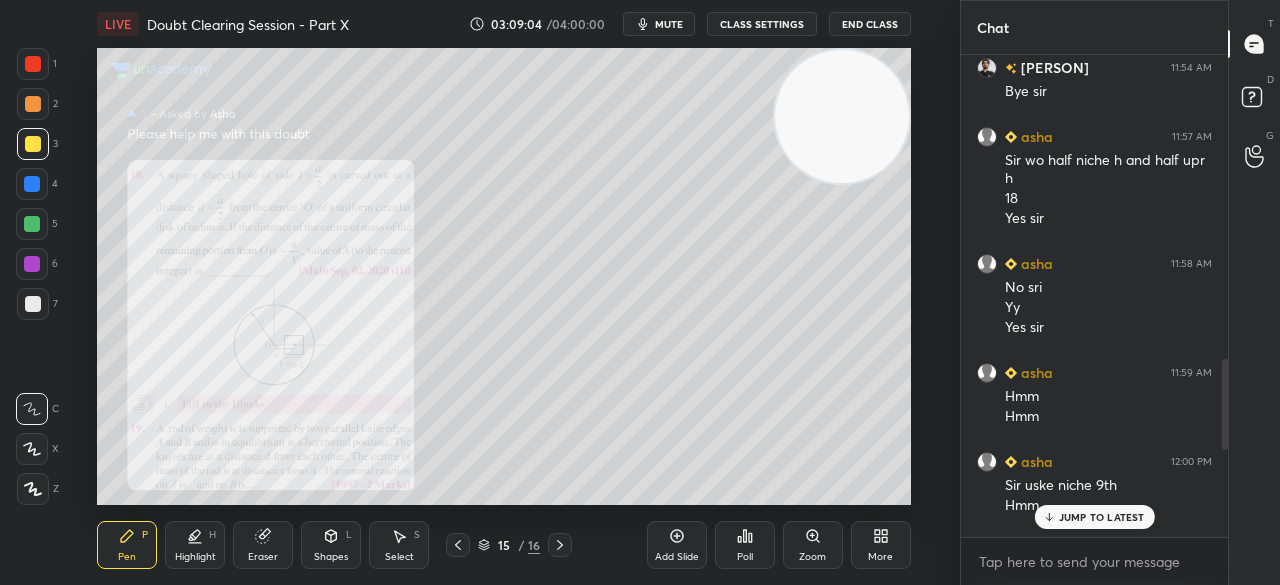 click 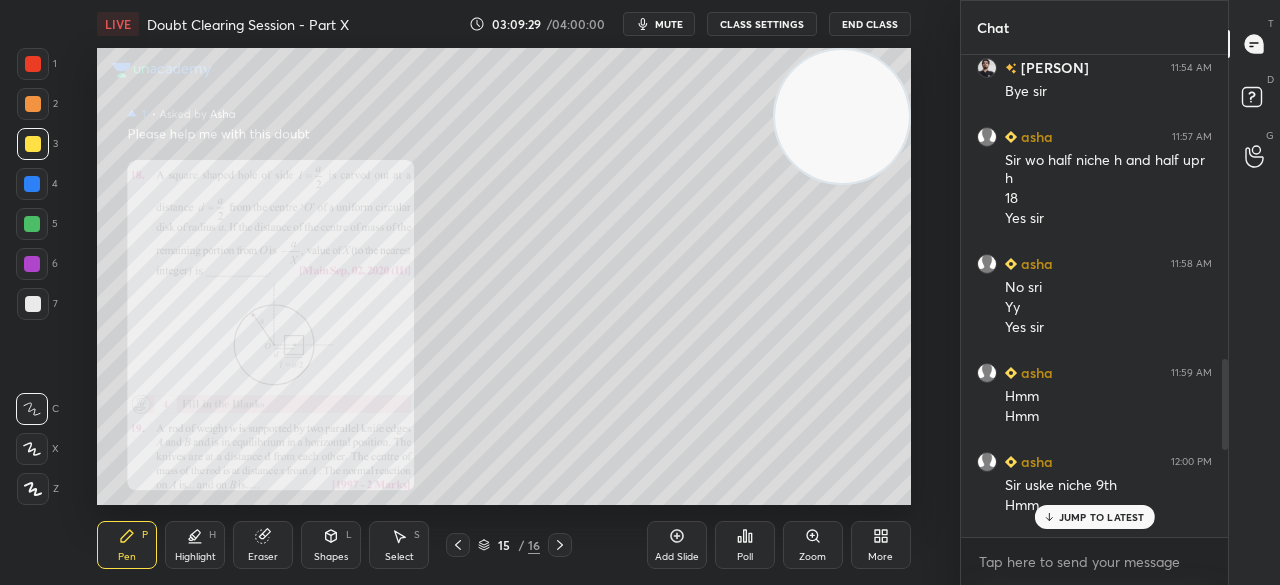 click on "JUMP TO LATEST" at bounding box center [1094, 517] 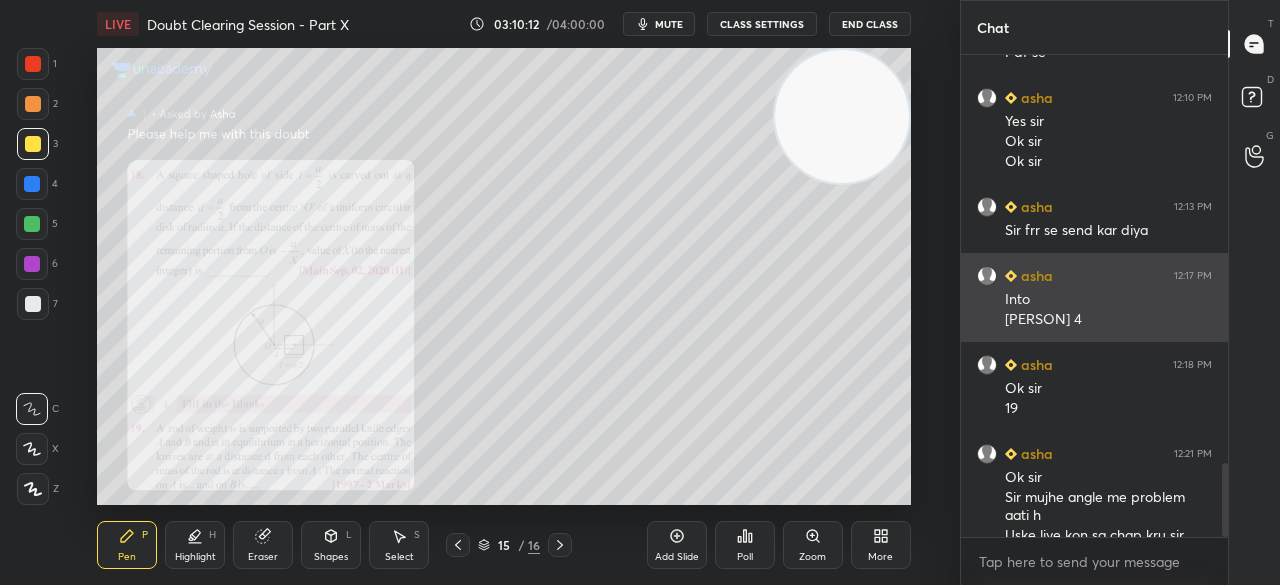 scroll, scrollTop: 2662, scrollLeft: 0, axis: vertical 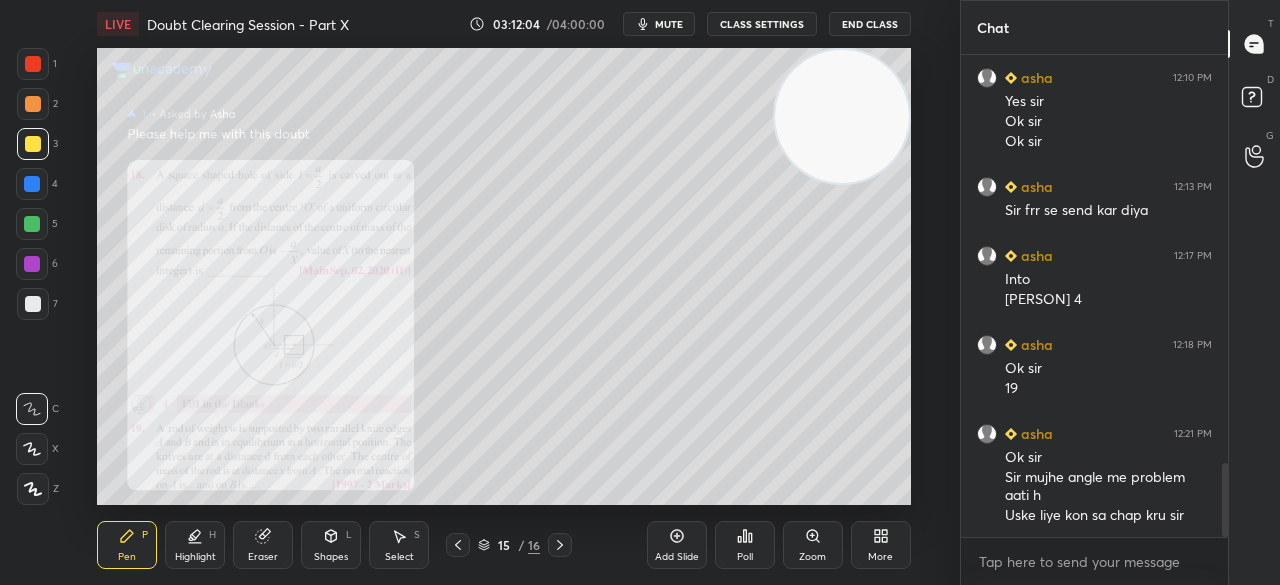 click at bounding box center [32, 184] 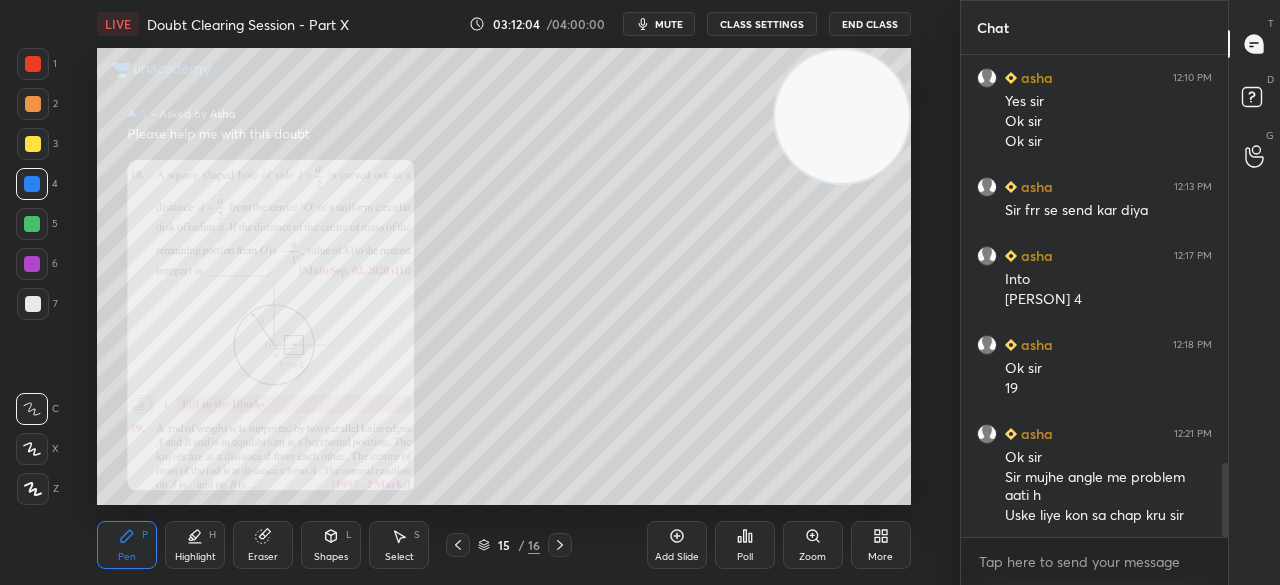 click at bounding box center [32, 184] 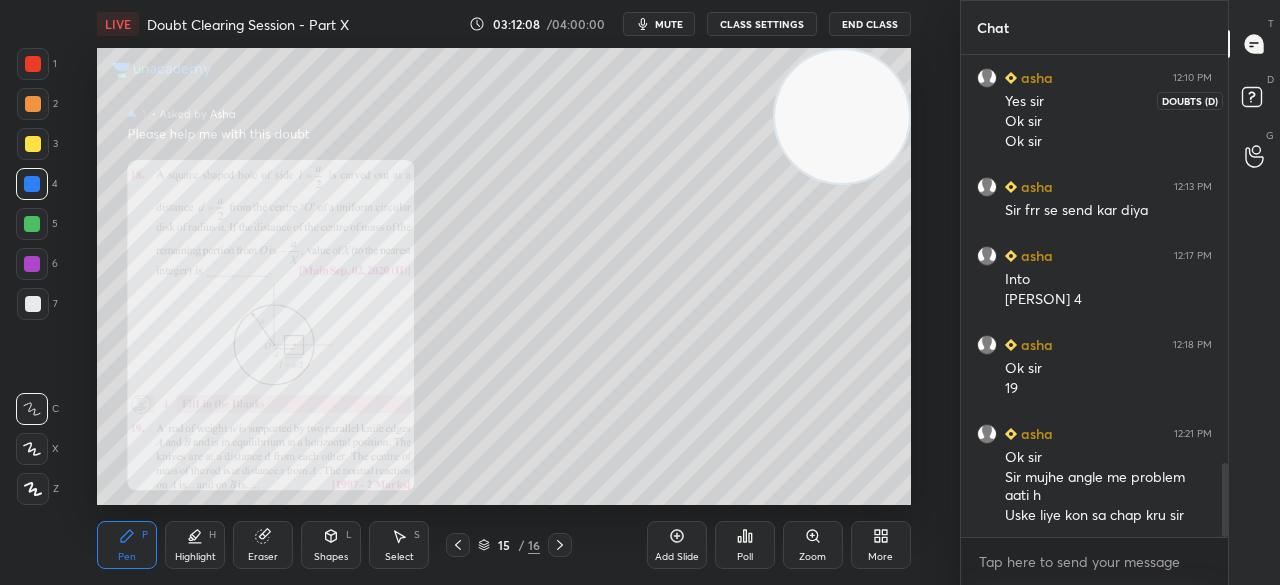click on "D Doubts (D)" at bounding box center (1254, 100) 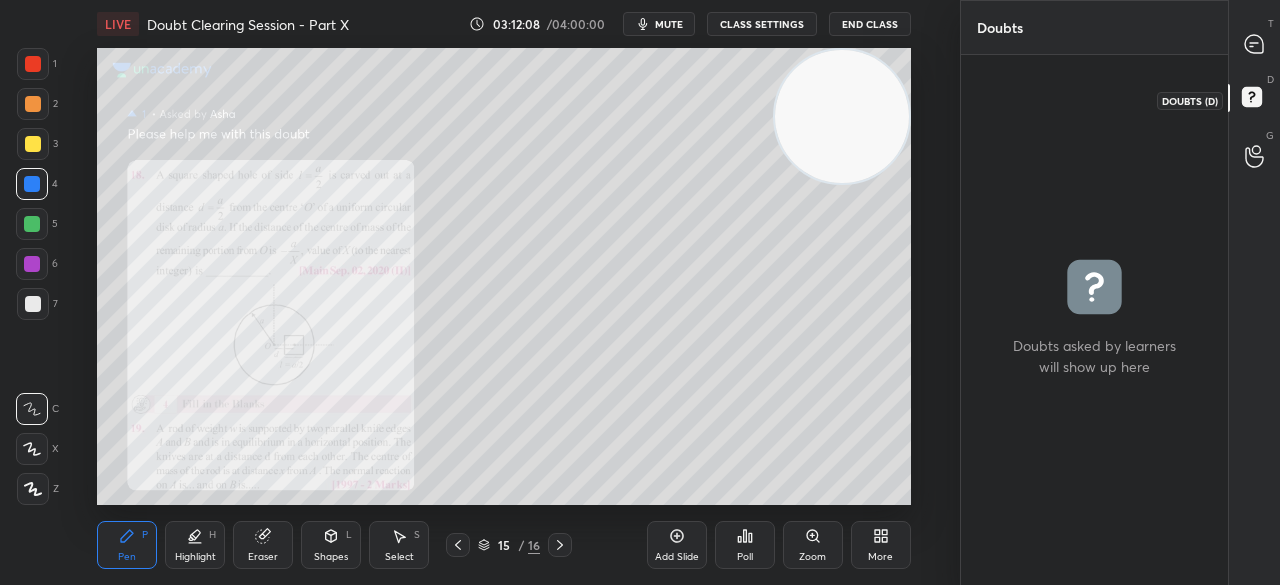 click 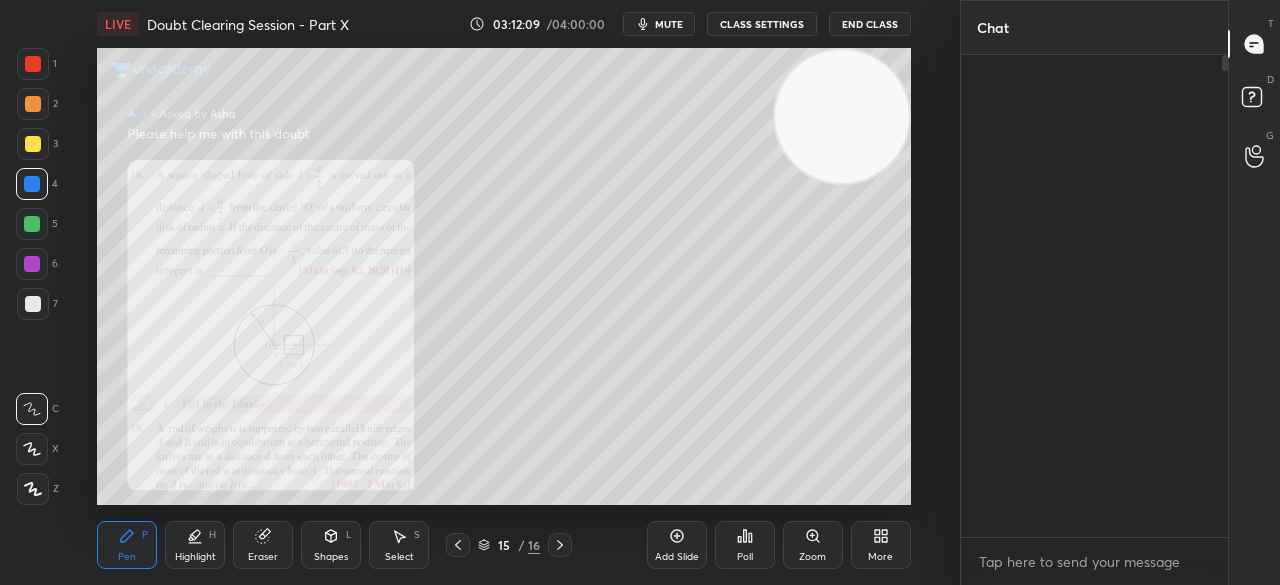 scroll, scrollTop: 2918, scrollLeft: 0, axis: vertical 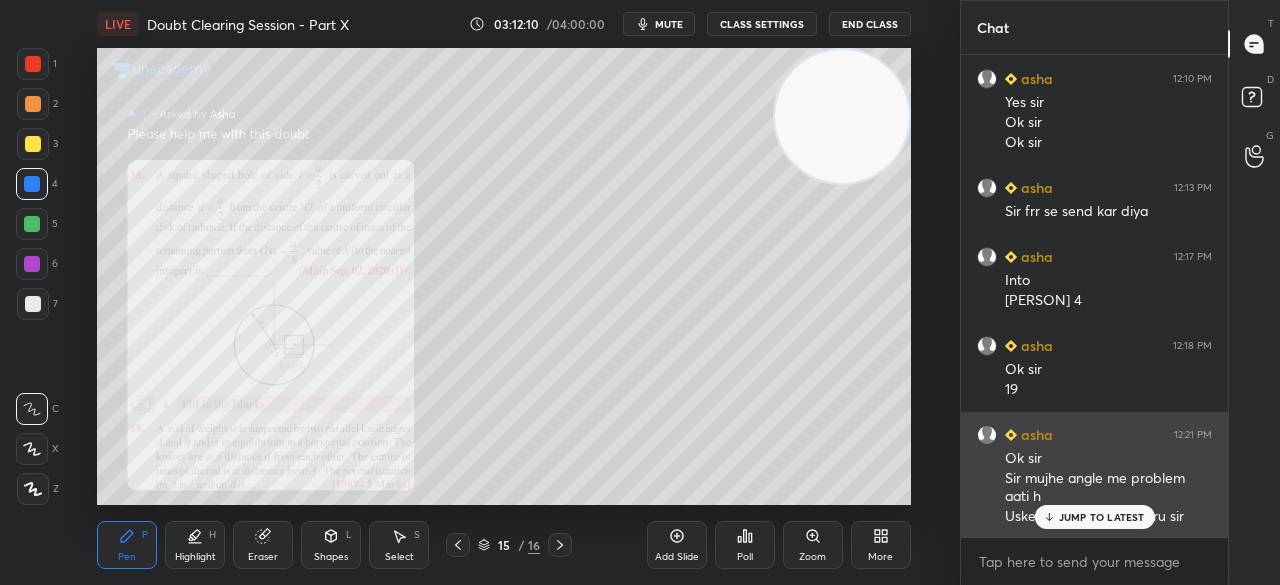 click on "JUMP TO LATEST" at bounding box center (1094, 517) 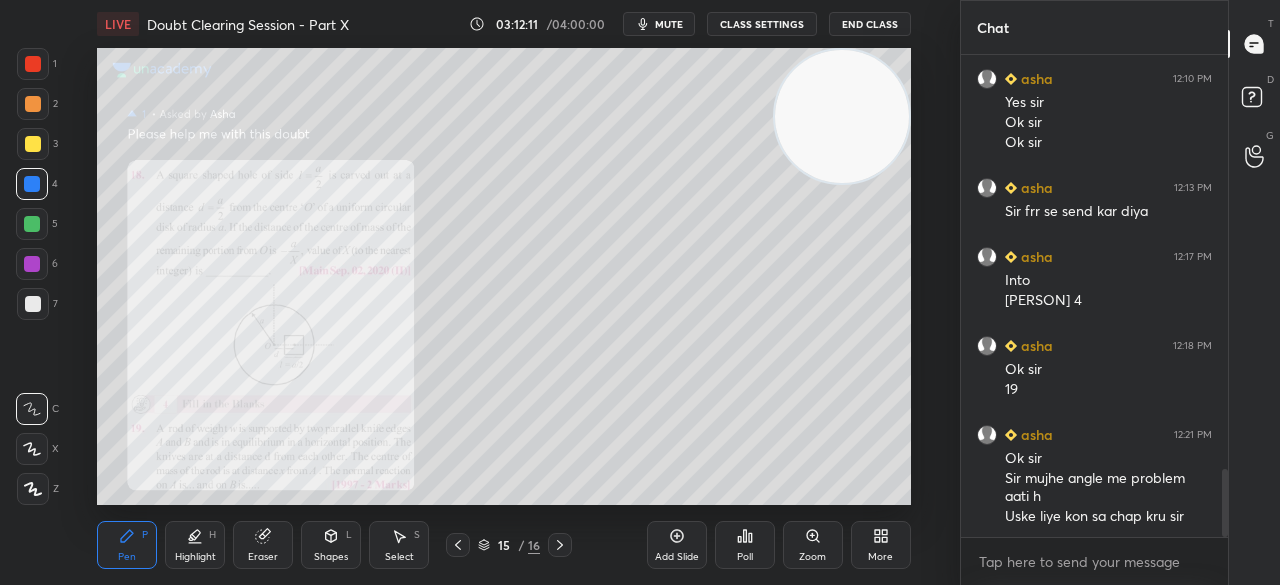 click on "Add Slide" at bounding box center [677, 545] 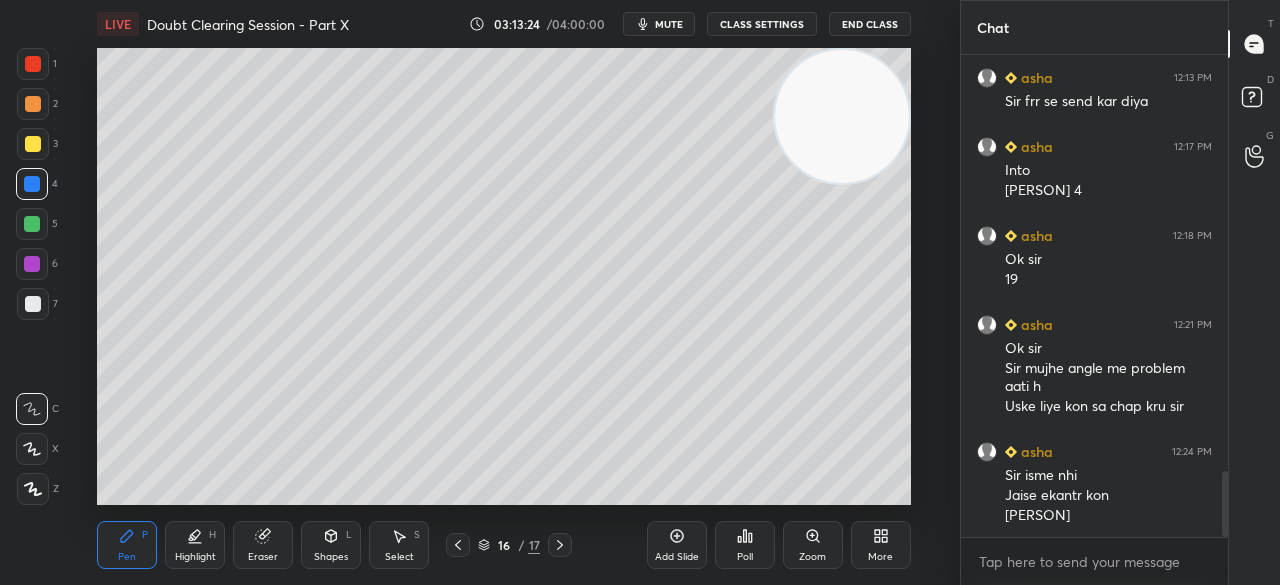 scroll, scrollTop: 3096, scrollLeft: 0, axis: vertical 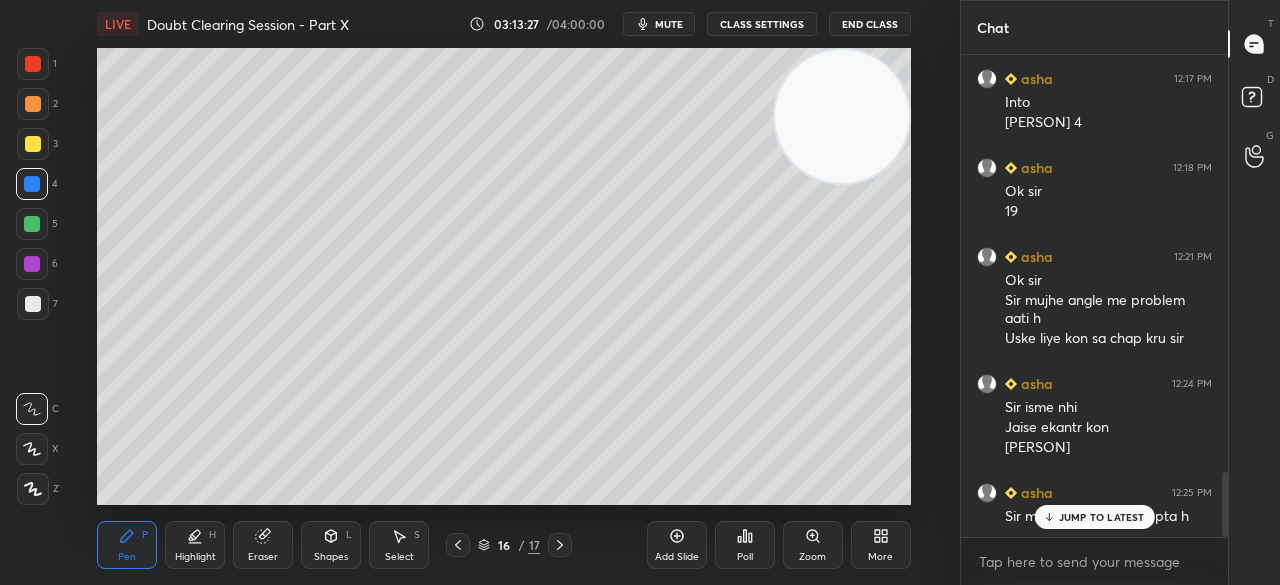 click on "JUMP TO LATEST" at bounding box center (1102, 517) 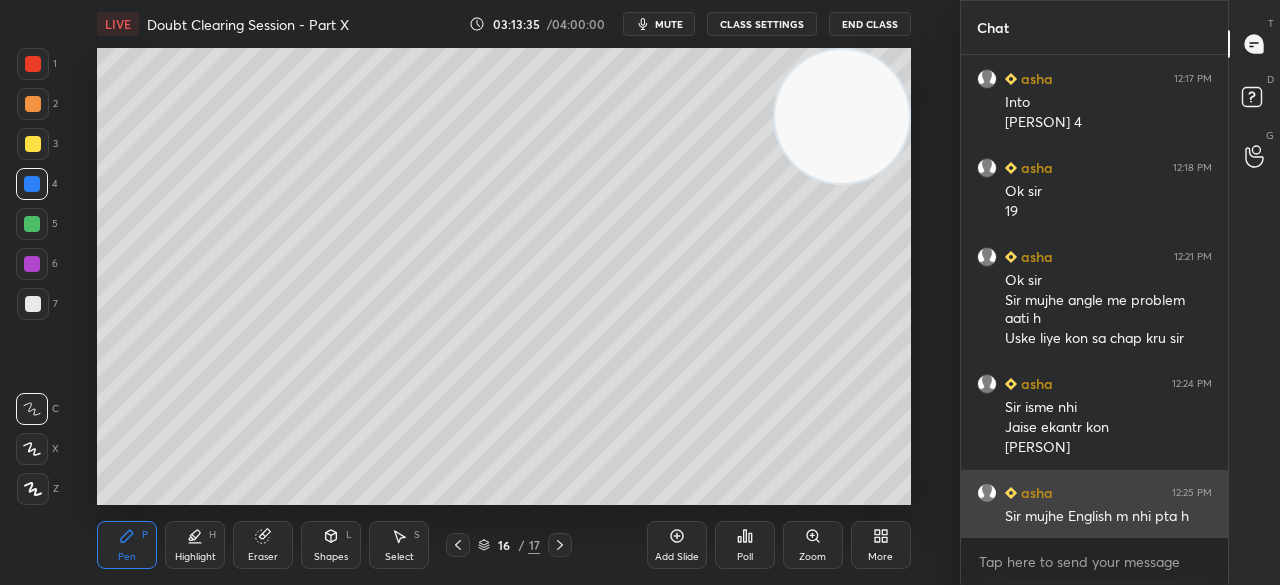 scroll, scrollTop: 3116, scrollLeft: 0, axis: vertical 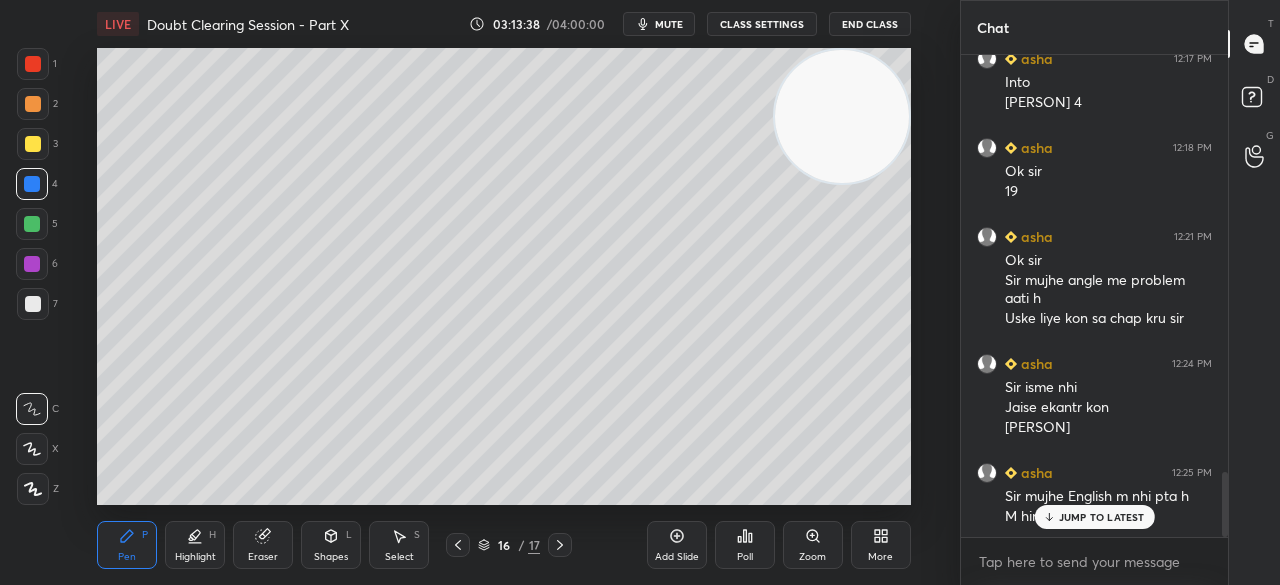 click on "JUMP TO LATEST" at bounding box center (1102, 517) 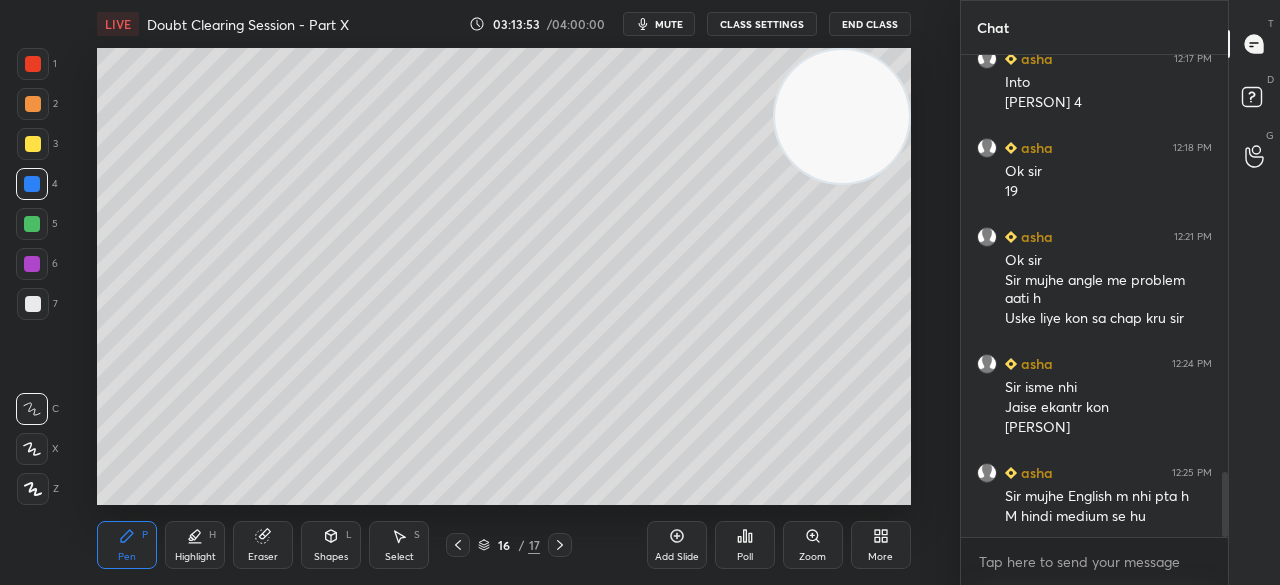 click at bounding box center (33, 144) 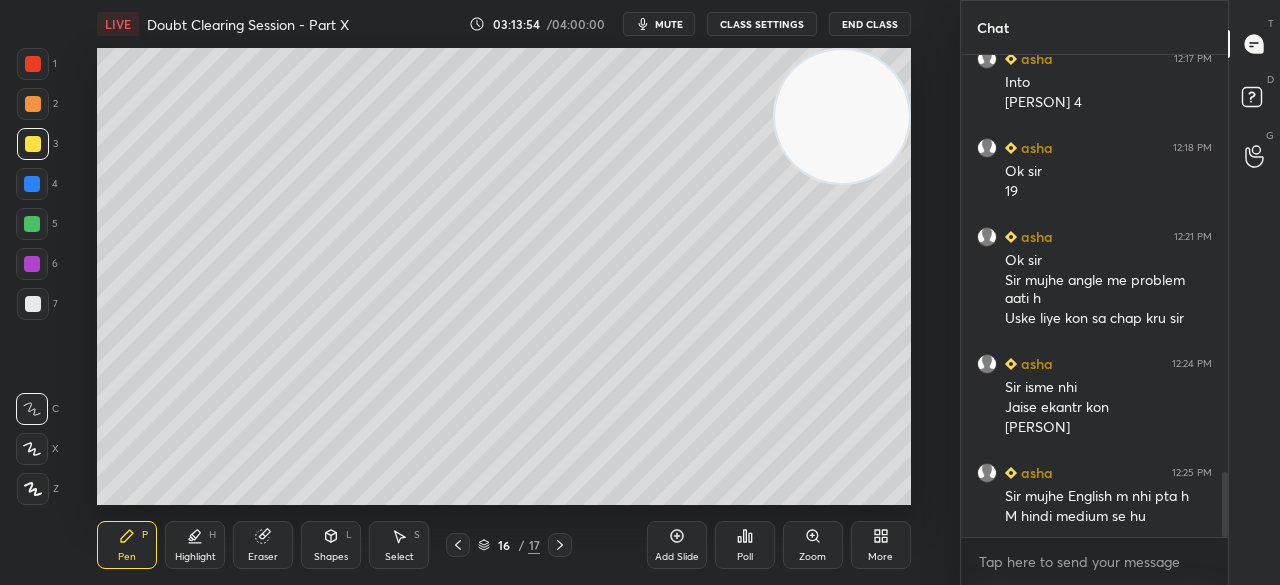 click on "mute" at bounding box center [659, 24] 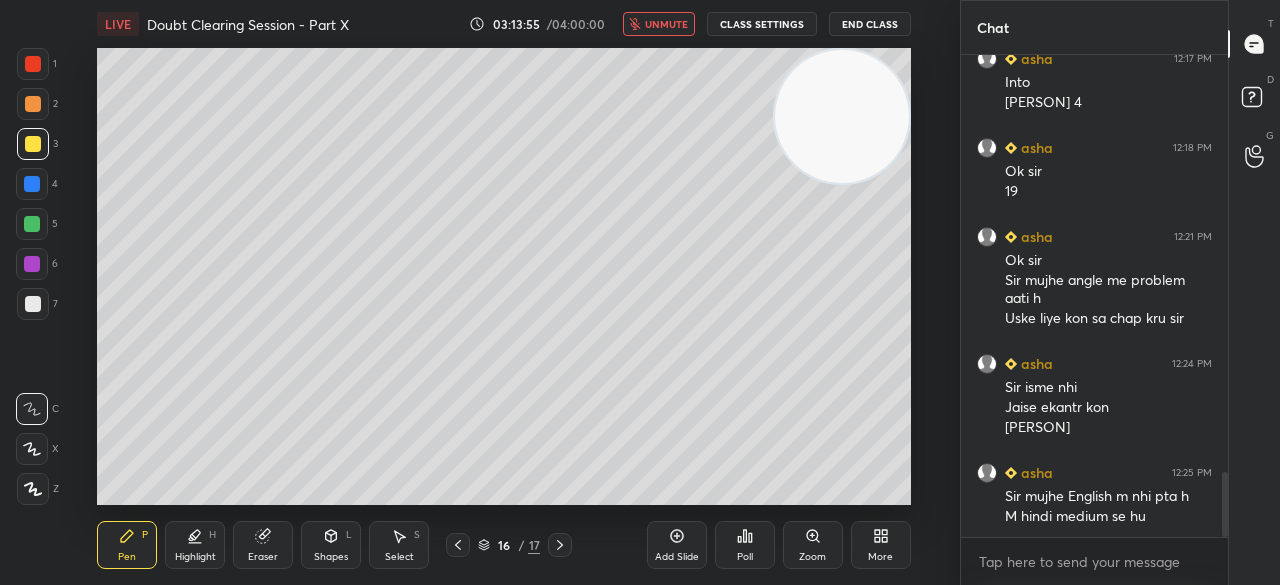 click on "unmute" at bounding box center [659, 24] 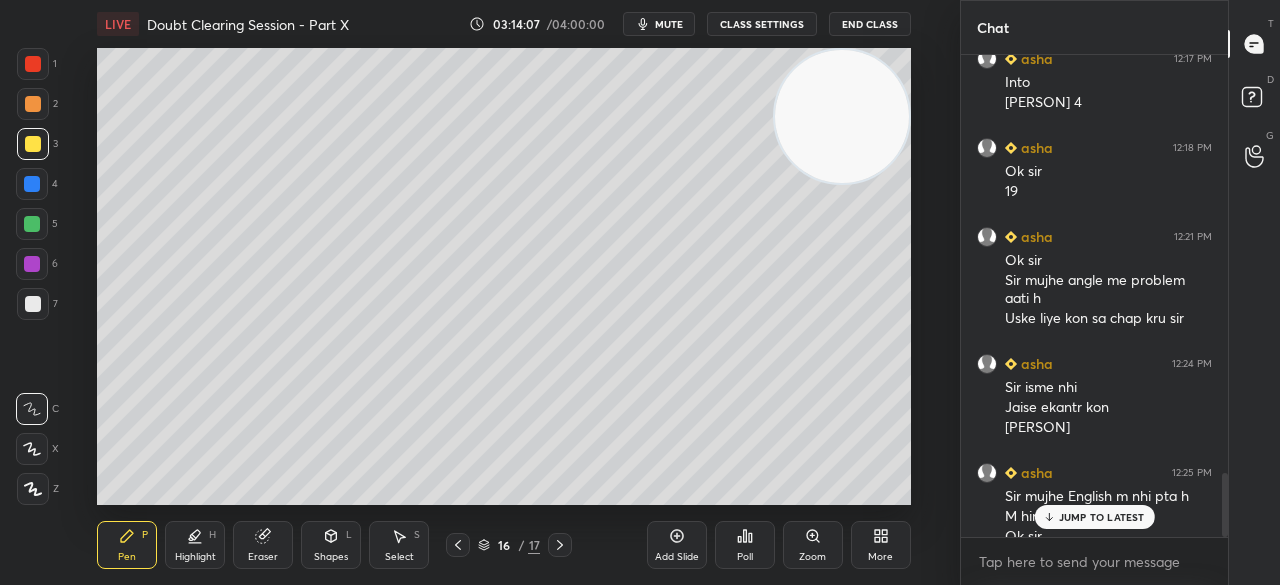 scroll, scrollTop: 3136, scrollLeft: 0, axis: vertical 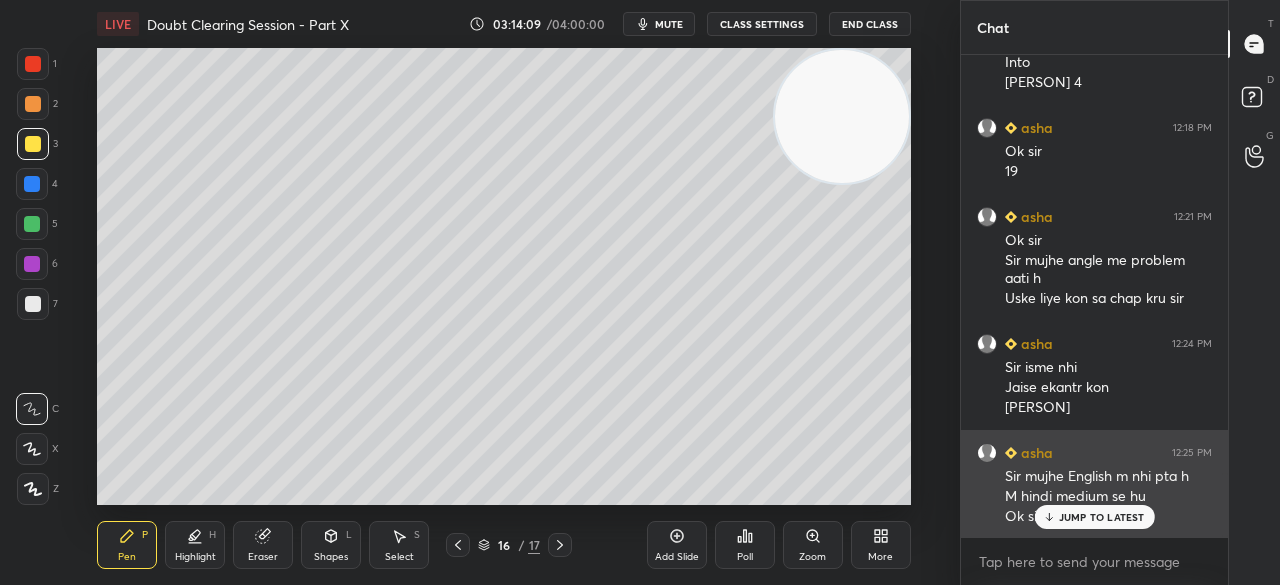 click on "JUMP TO LATEST" at bounding box center (1102, 517) 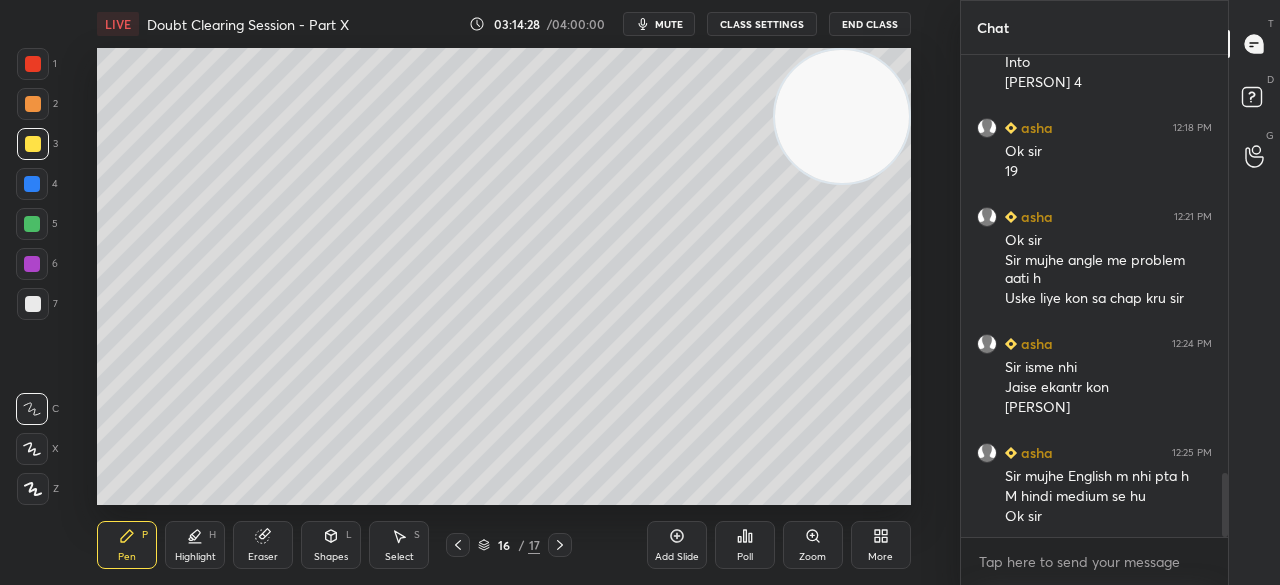 click at bounding box center [33, 304] 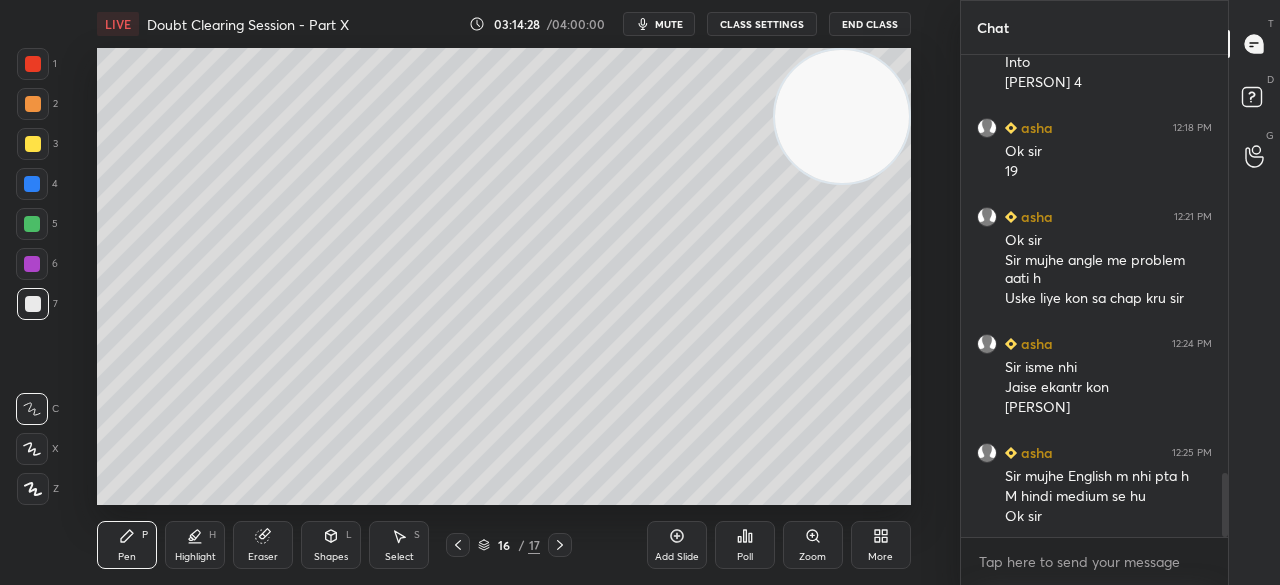 click at bounding box center (33, 304) 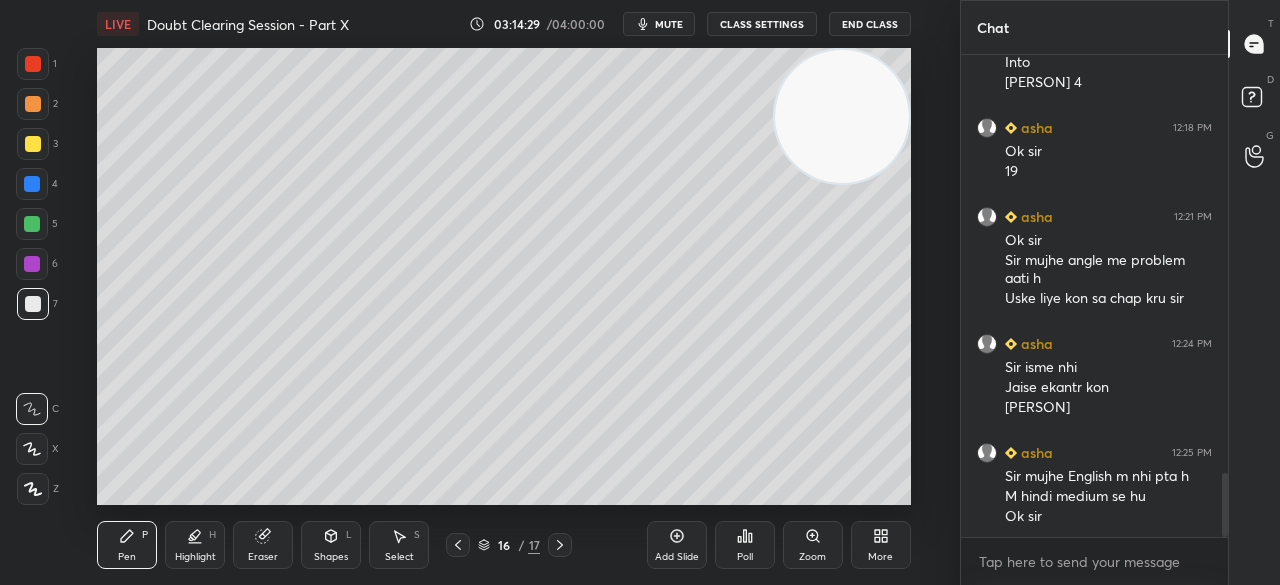 click at bounding box center (33, 64) 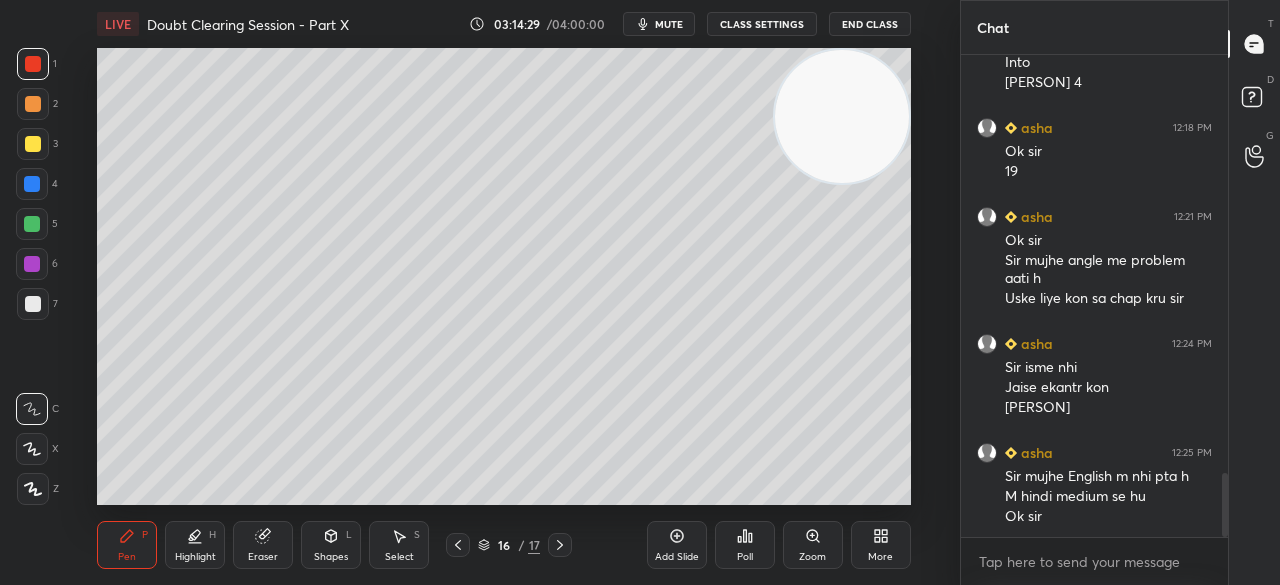 click at bounding box center (33, 64) 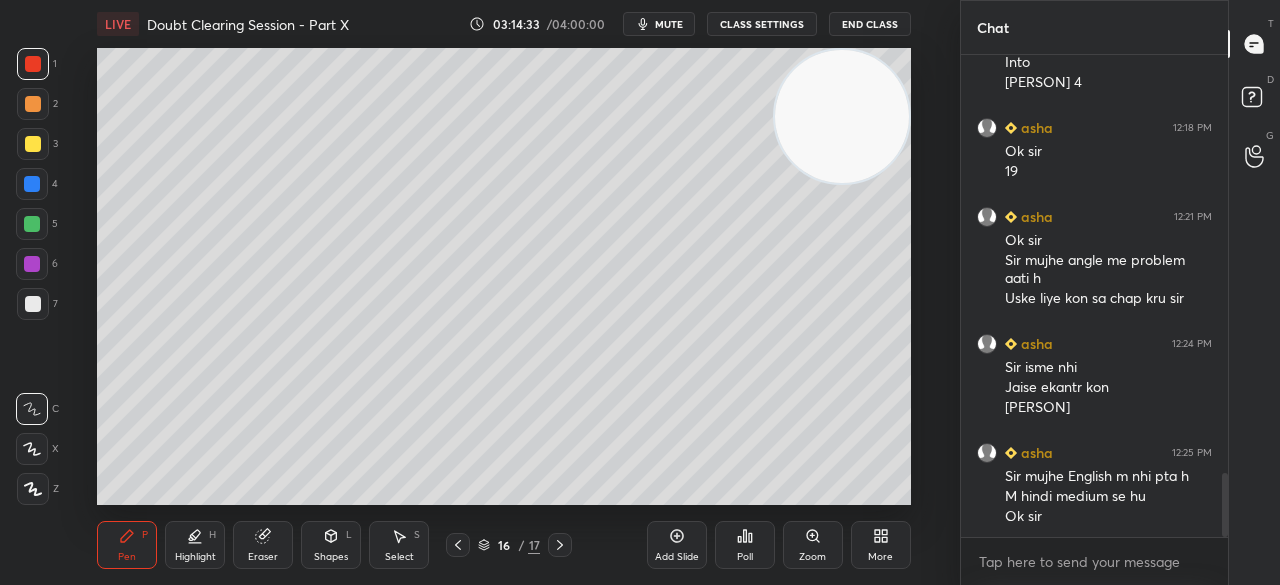 click on "mute" at bounding box center [669, 24] 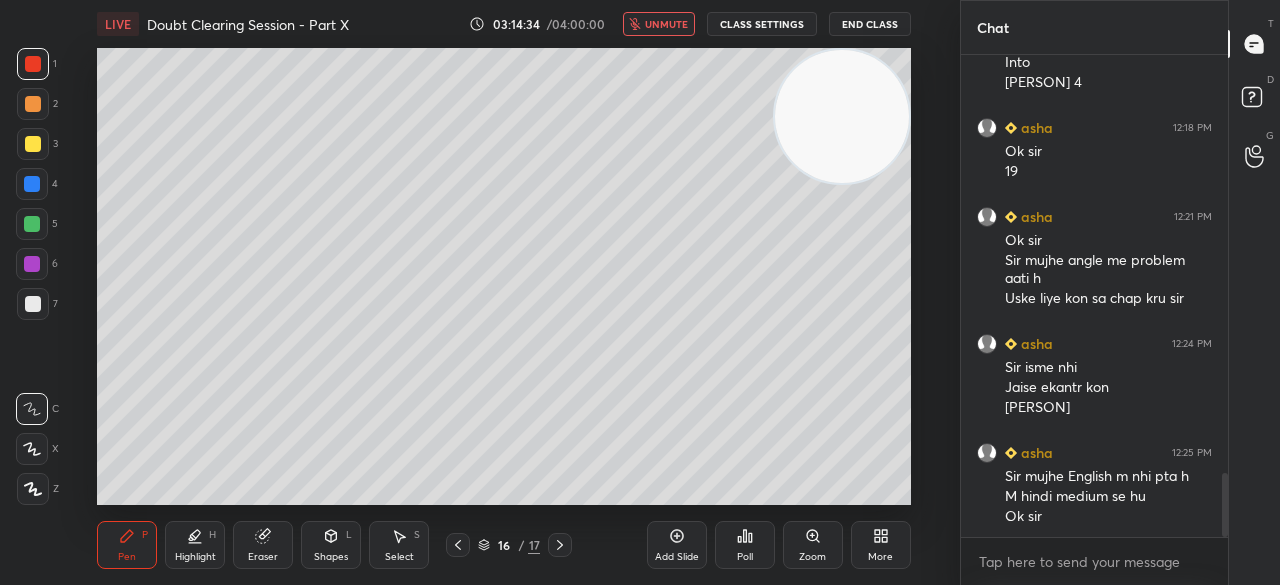 click on "End Class" at bounding box center [870, 24] 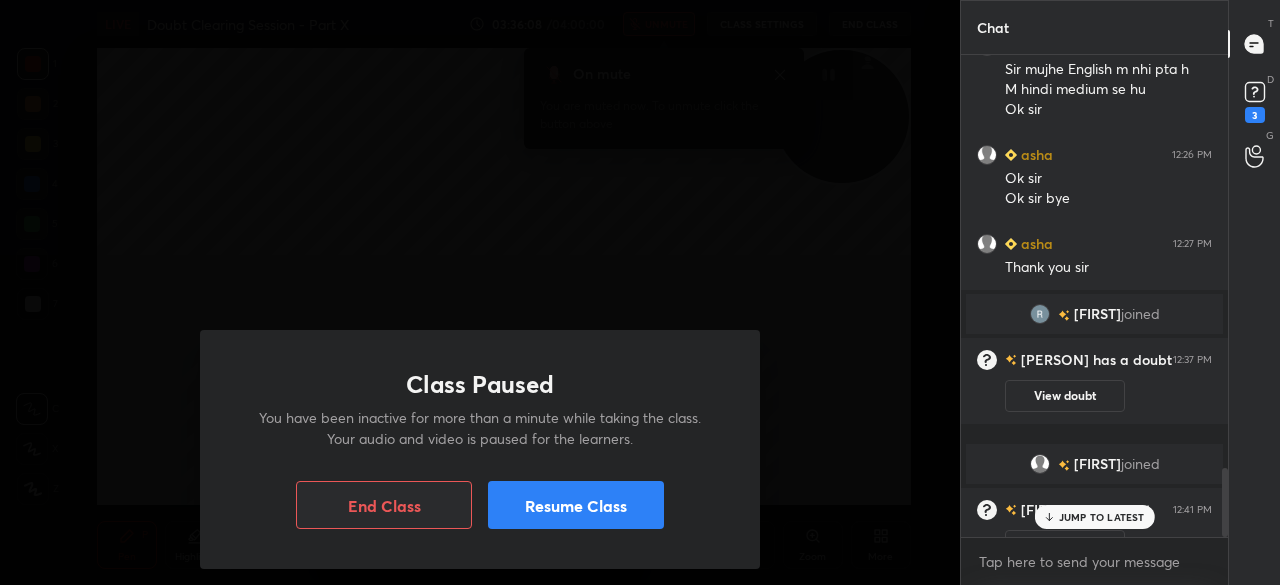 scroll, scrollTop: 2878, scrollLeft: 0, axis: vertical 